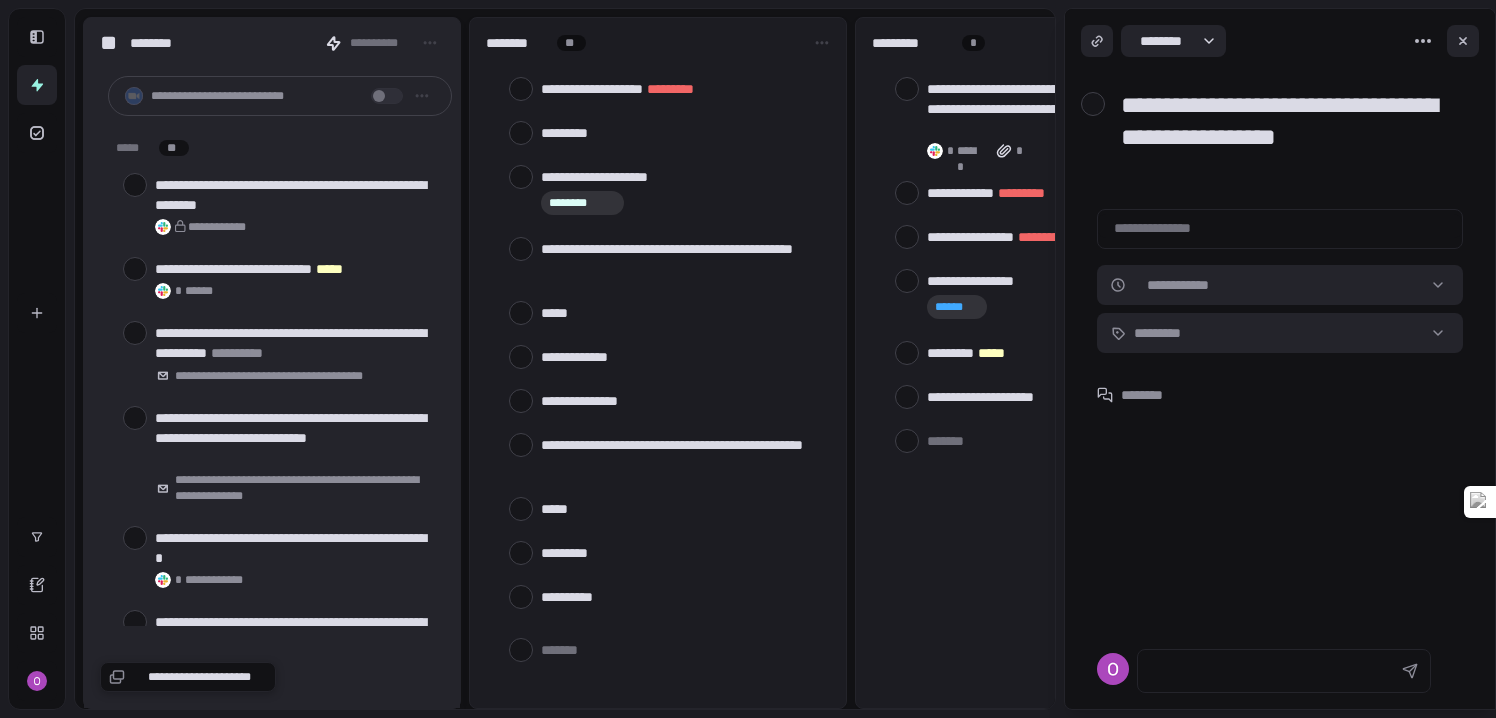 scroll, scrollTop: 0, scrollLeft: 0, axis: both 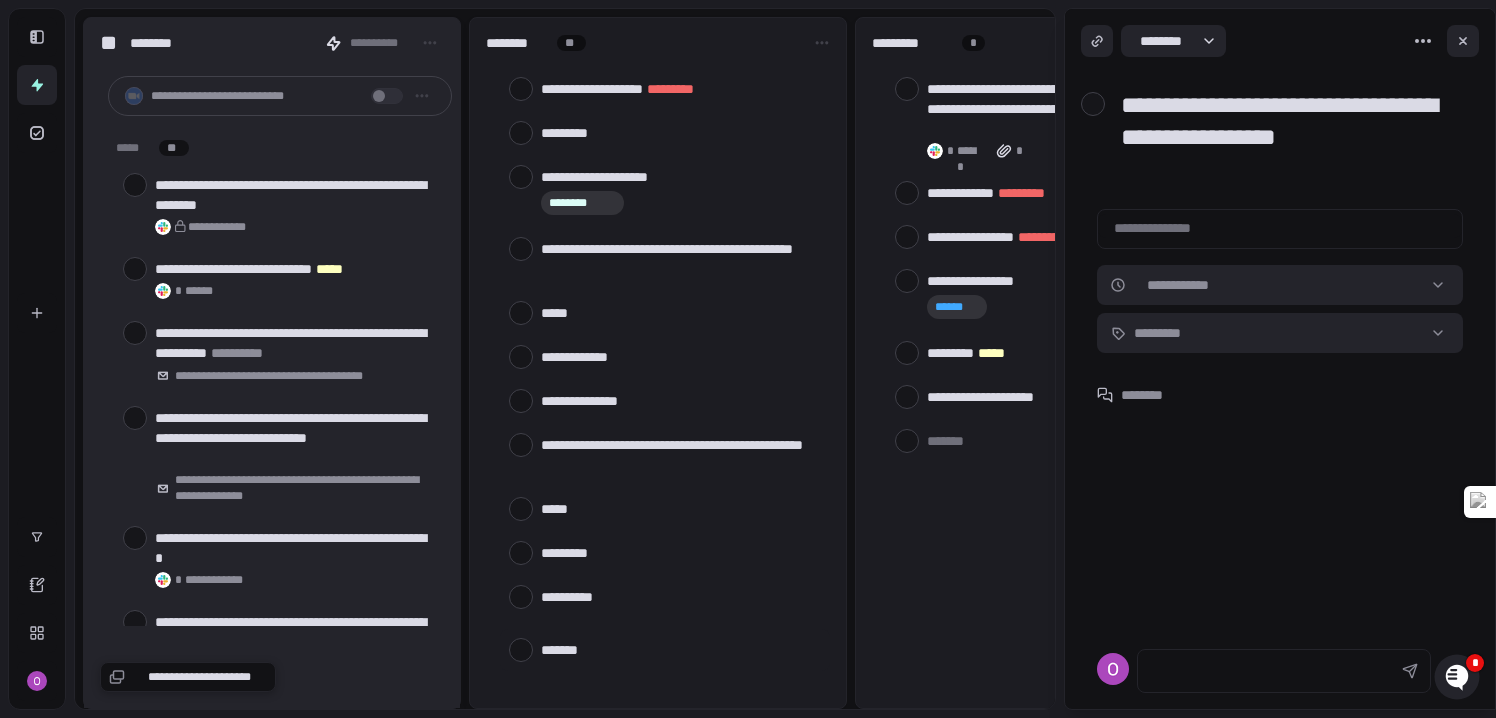 click at bounding box center [681, 649] 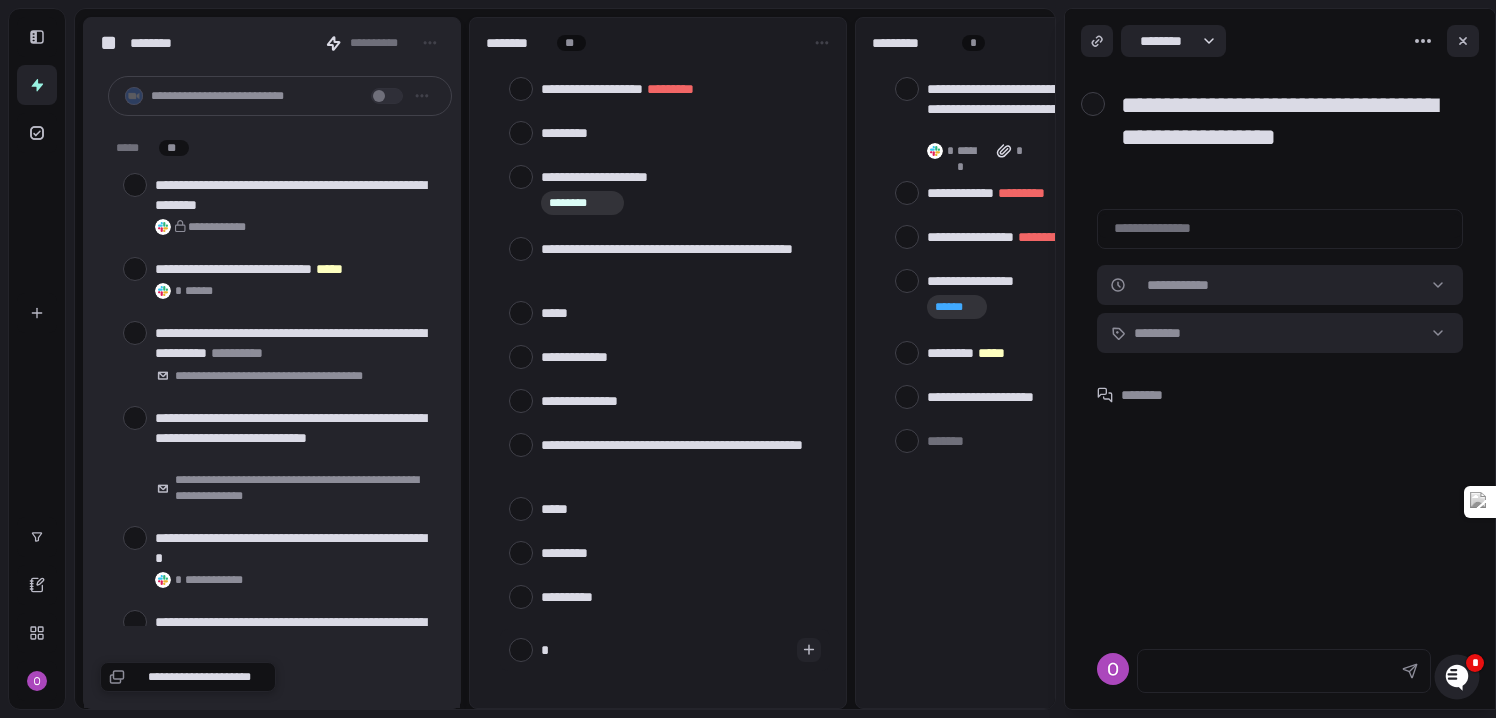 type on "*" 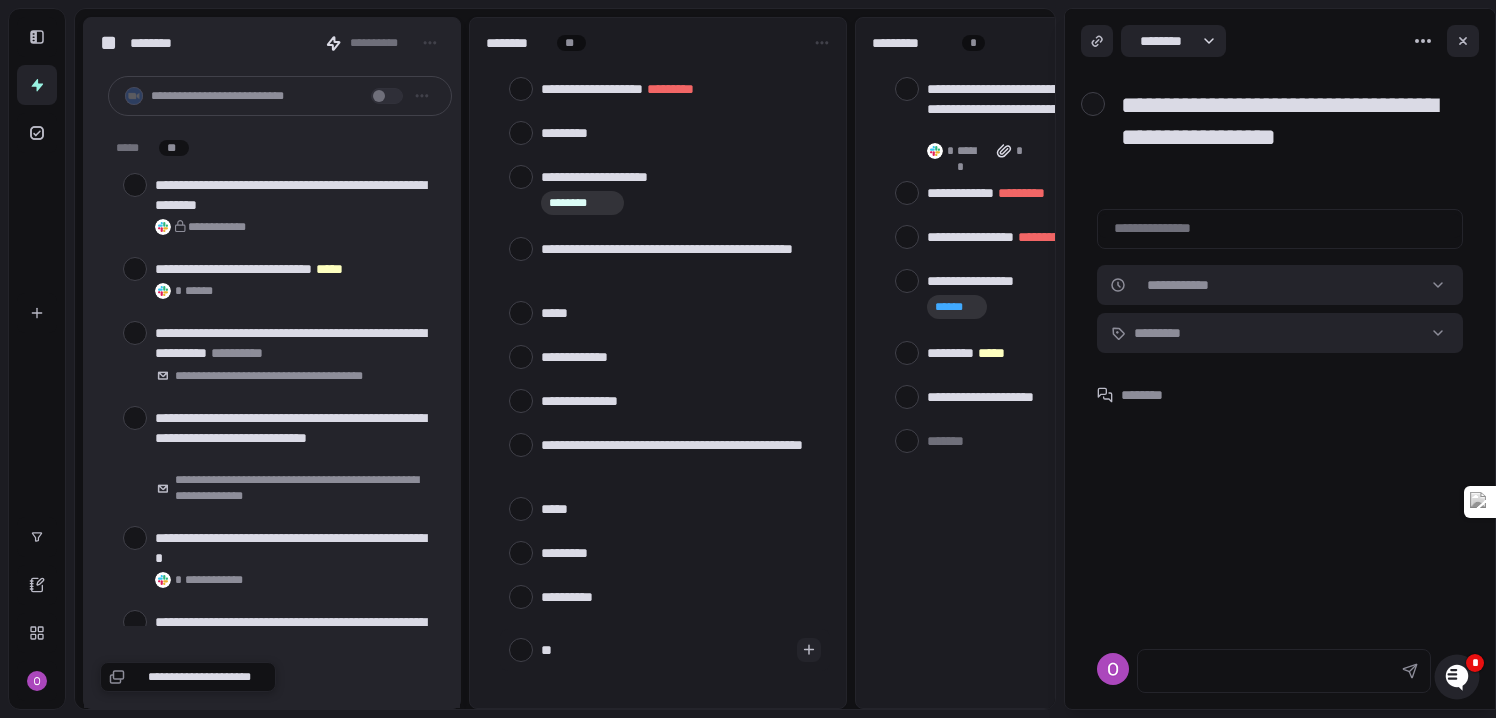 type on "*" 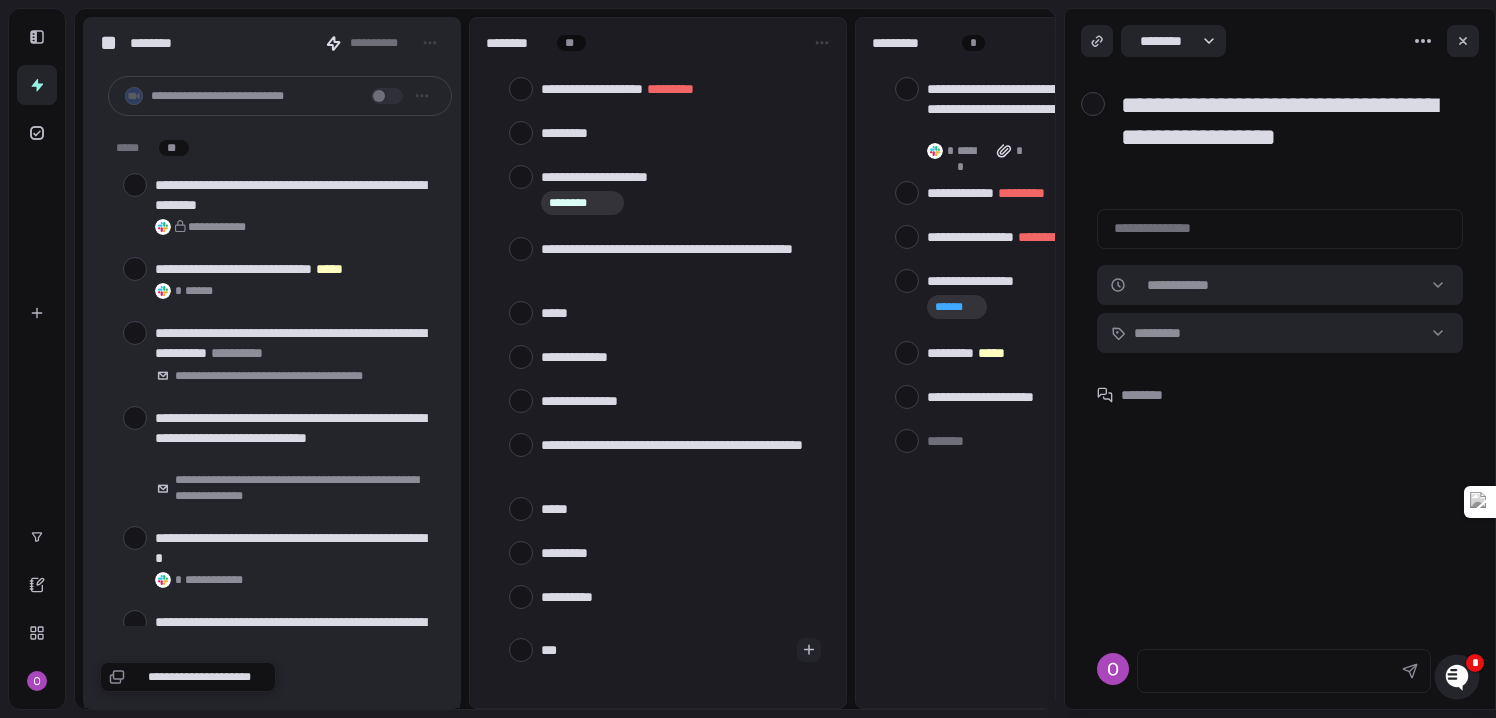 type on "****" 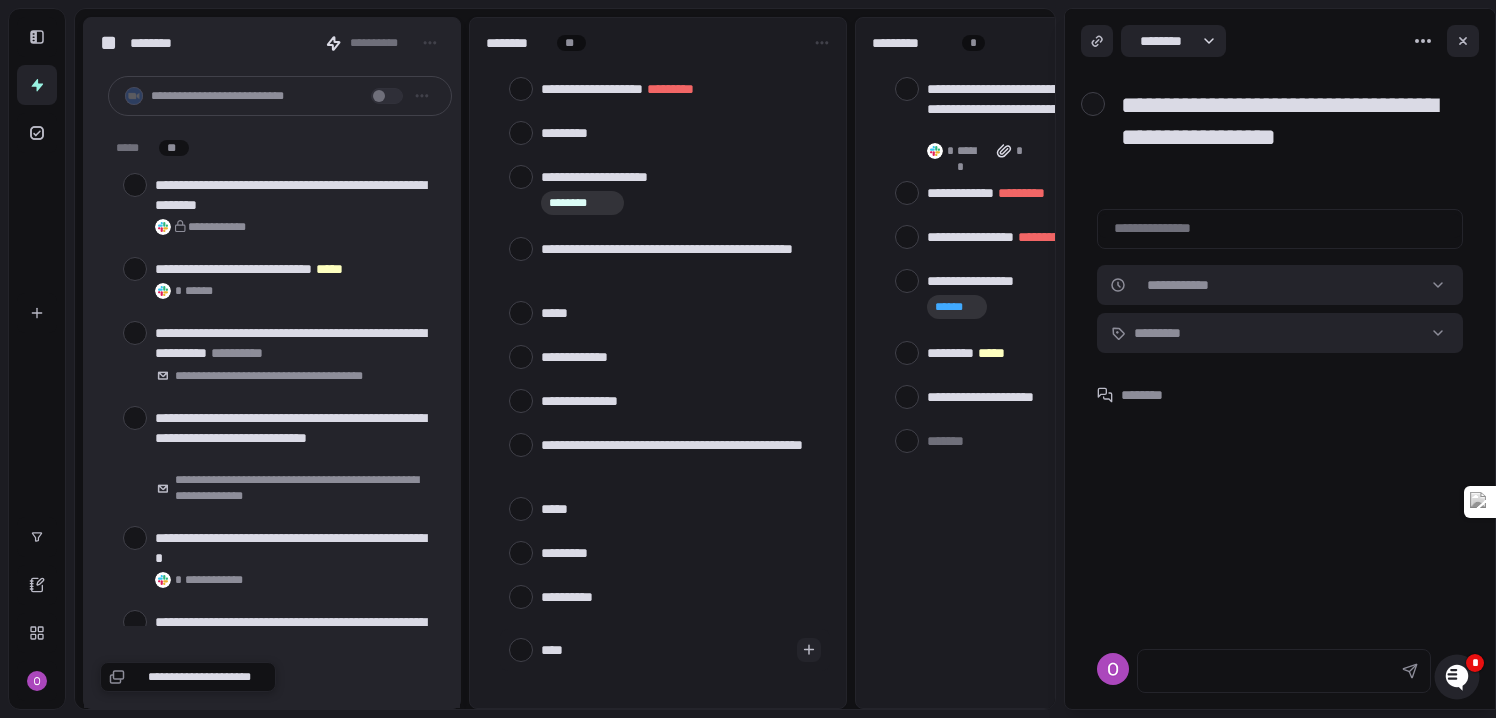 type on "*****" 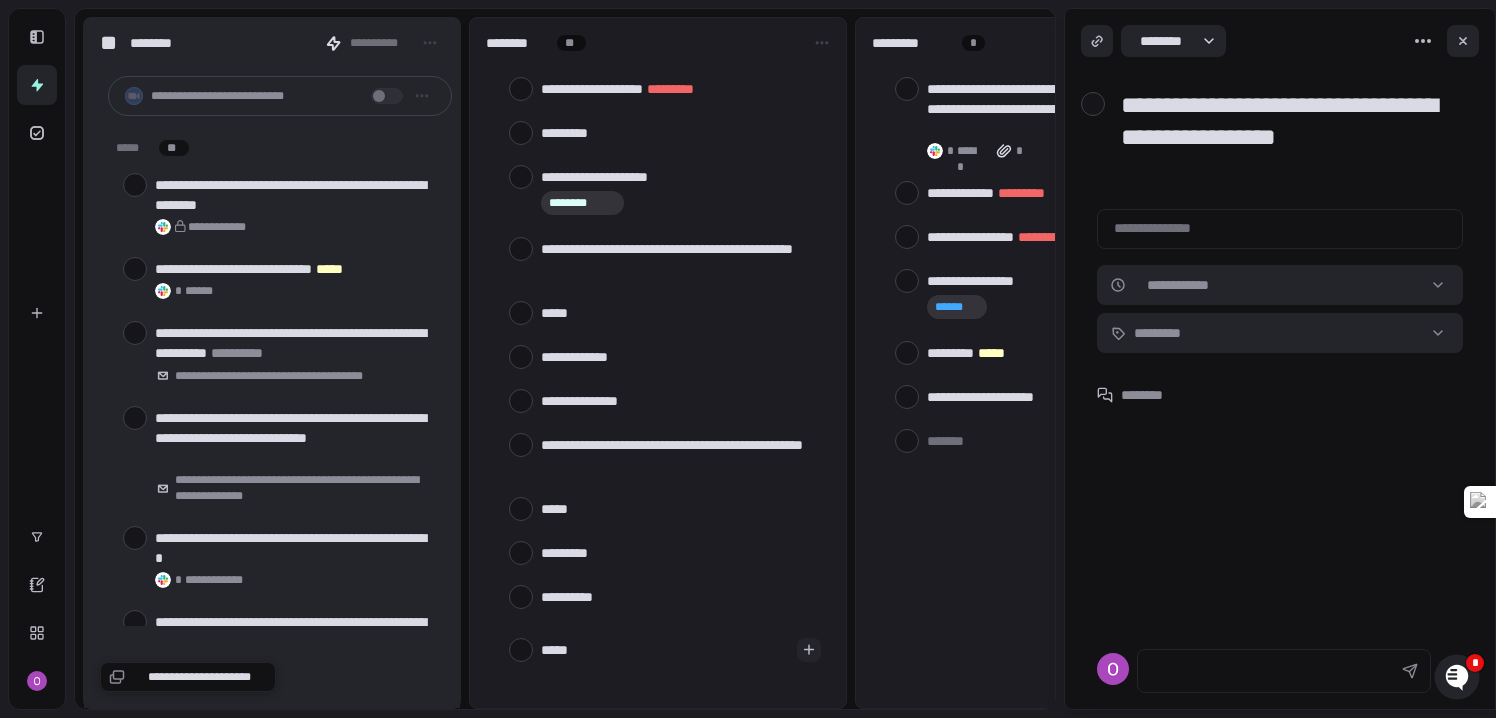 type on "******" 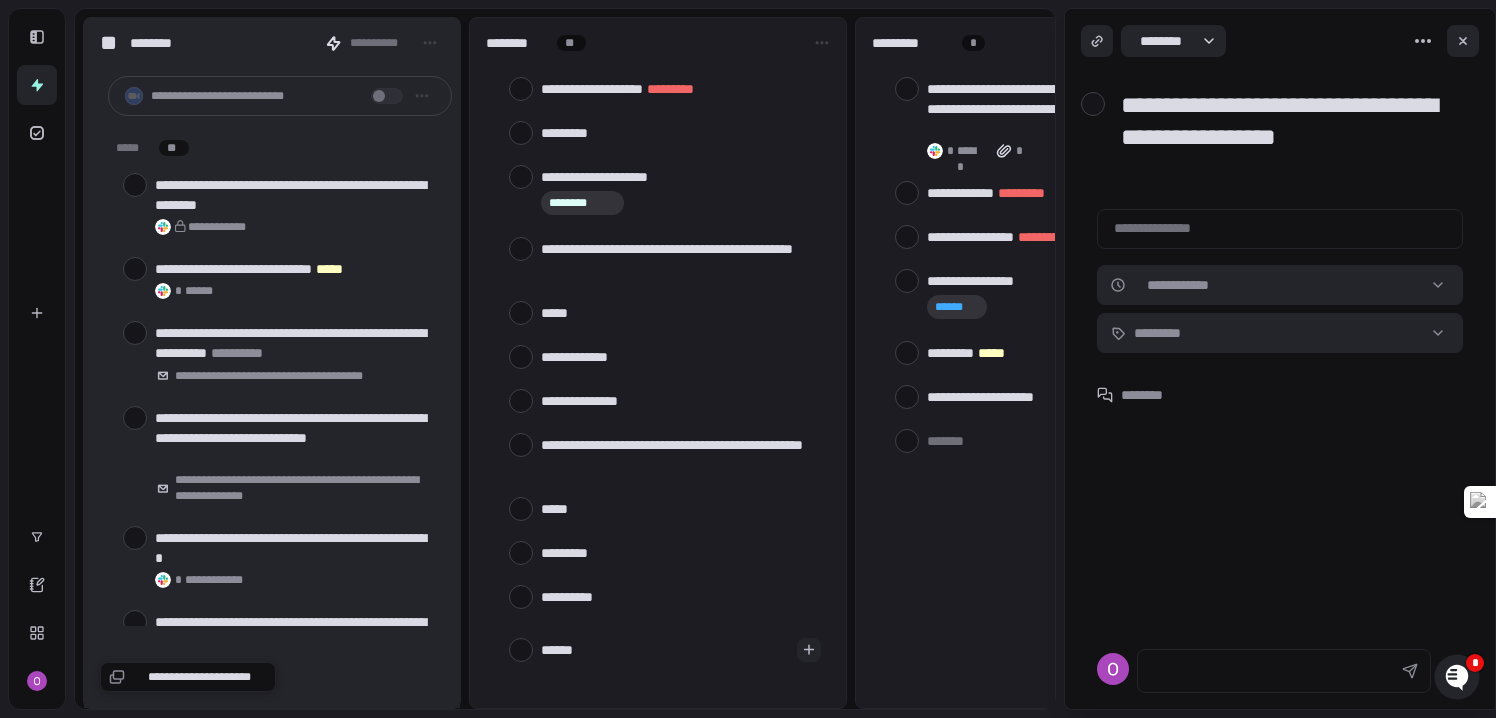 type on "******" 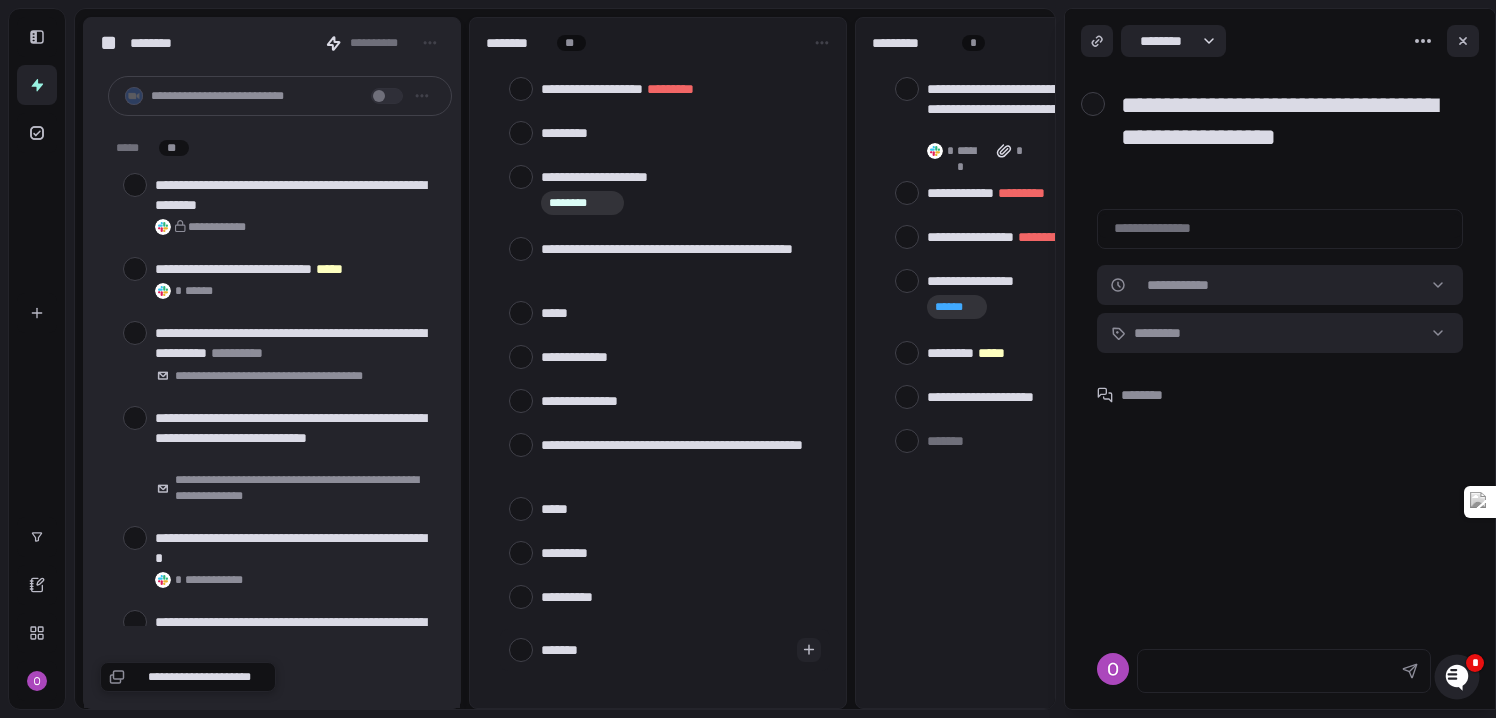 type on "********" 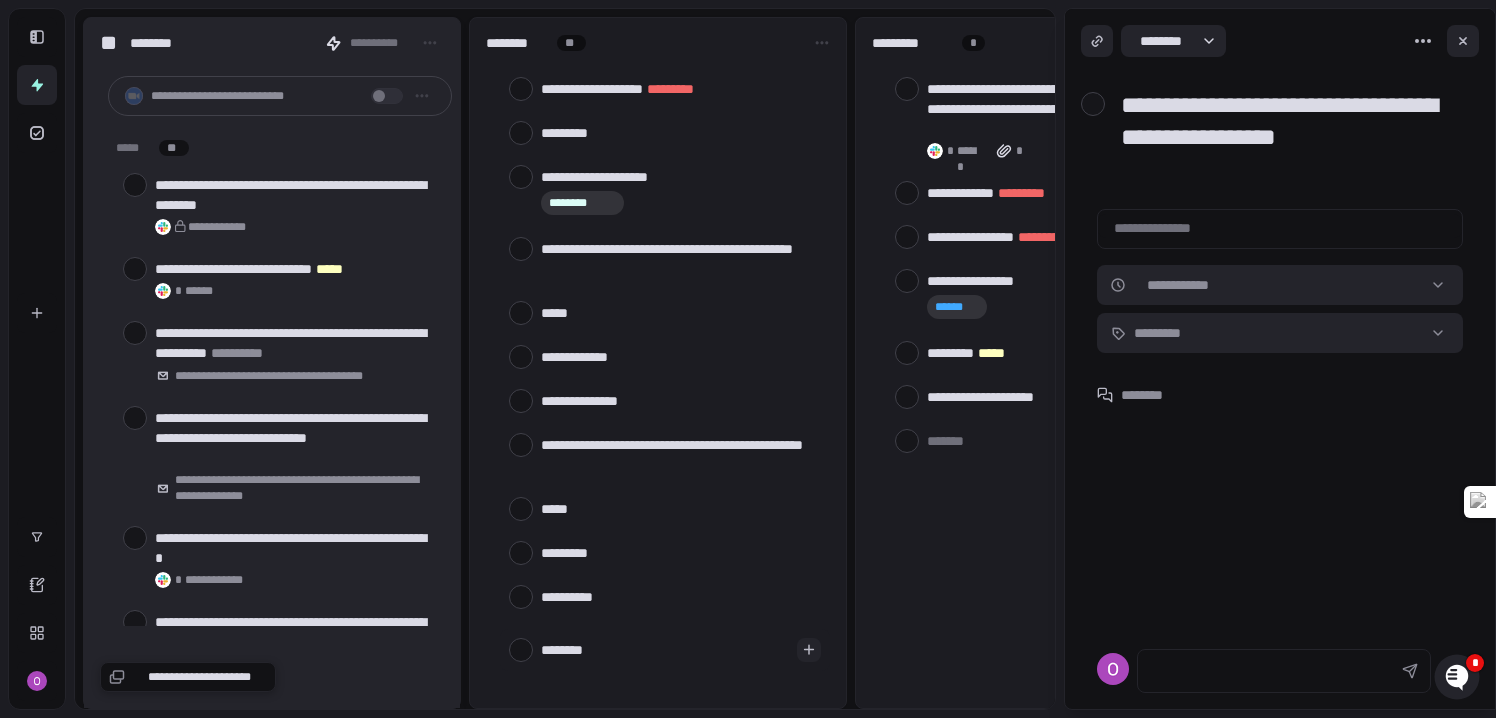 type on "*********" 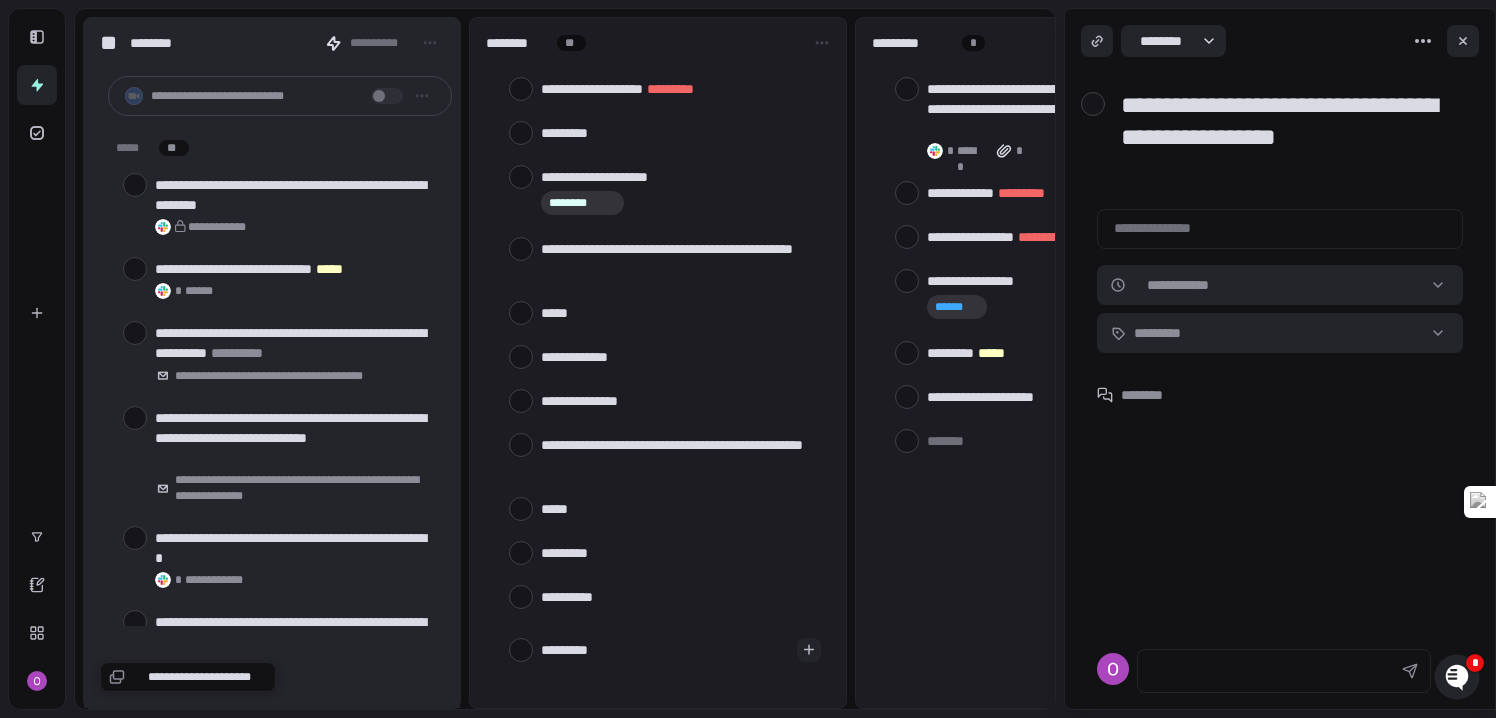 type on "**********" 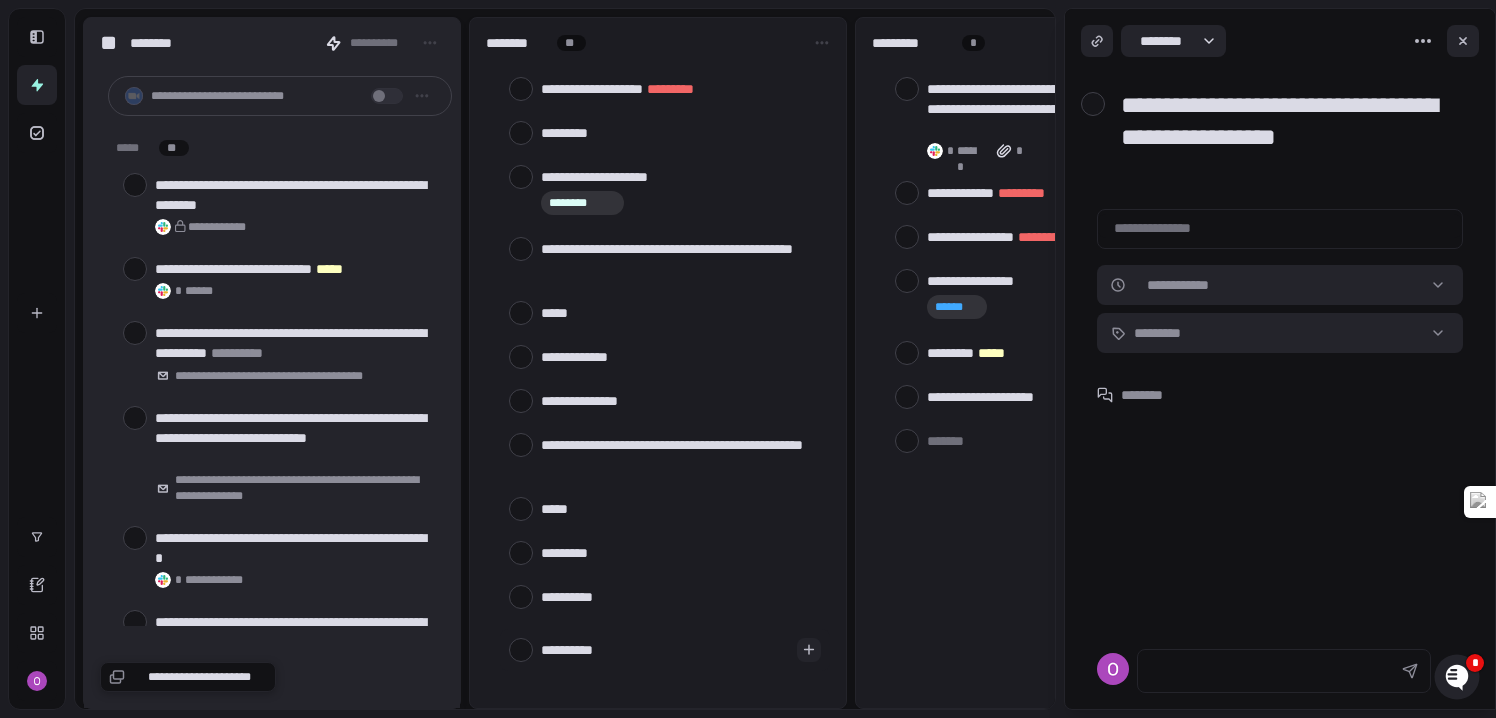 type on "**********" 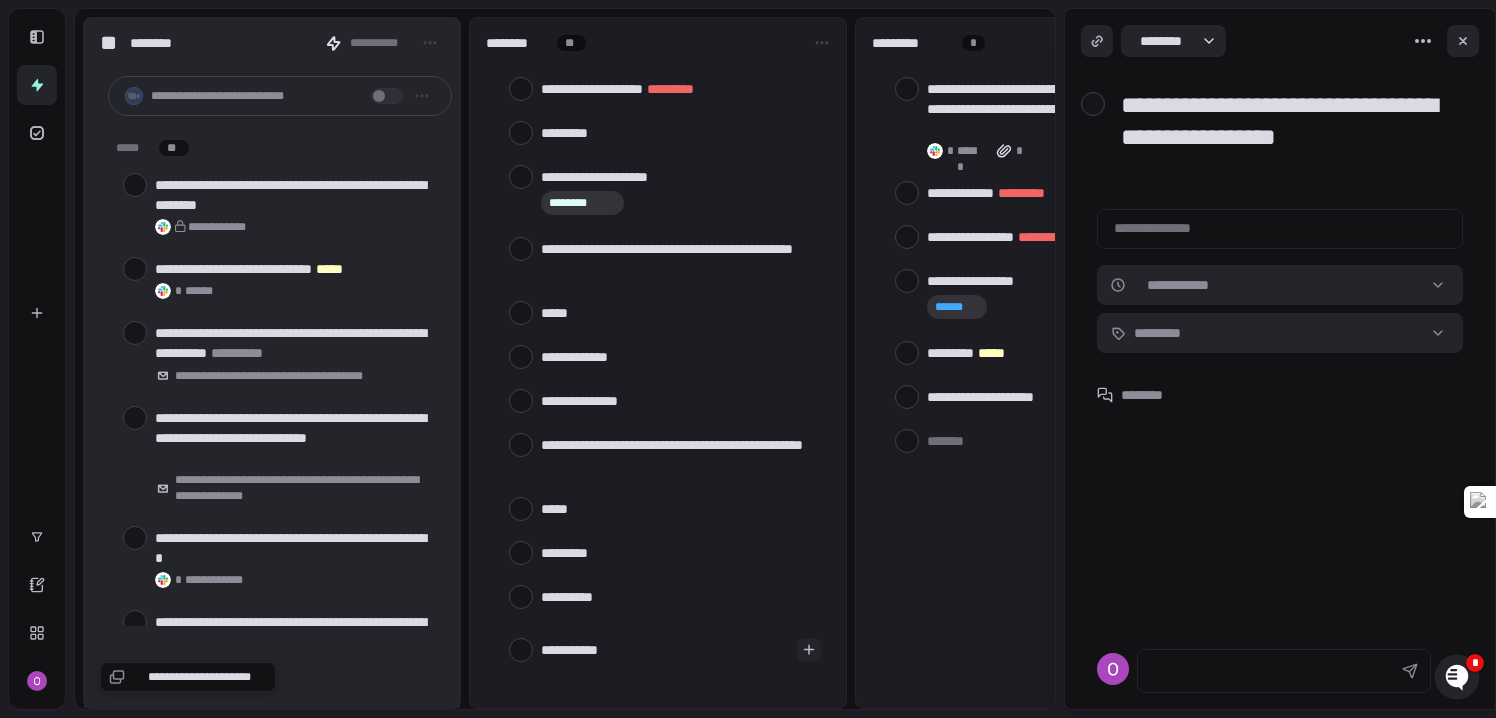 type on "**********" 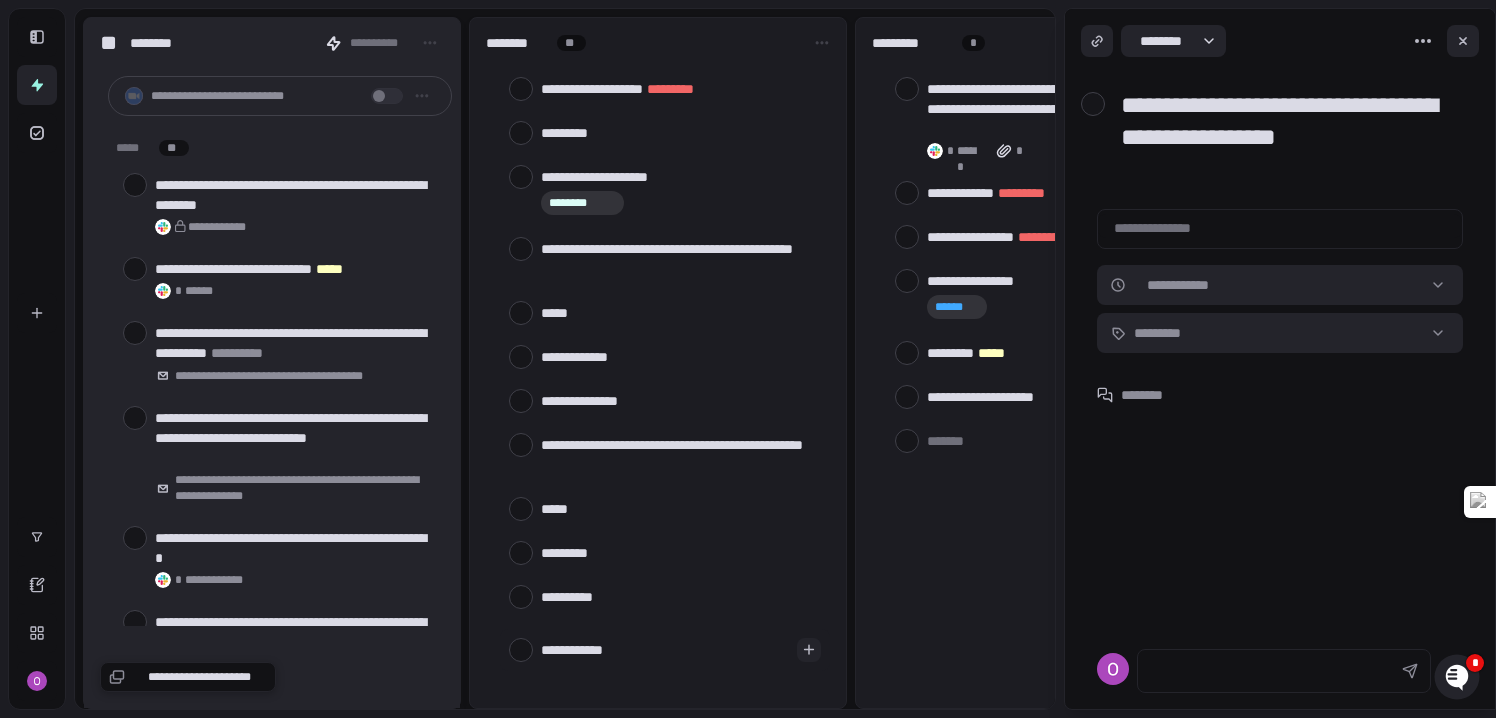 type on "**********" 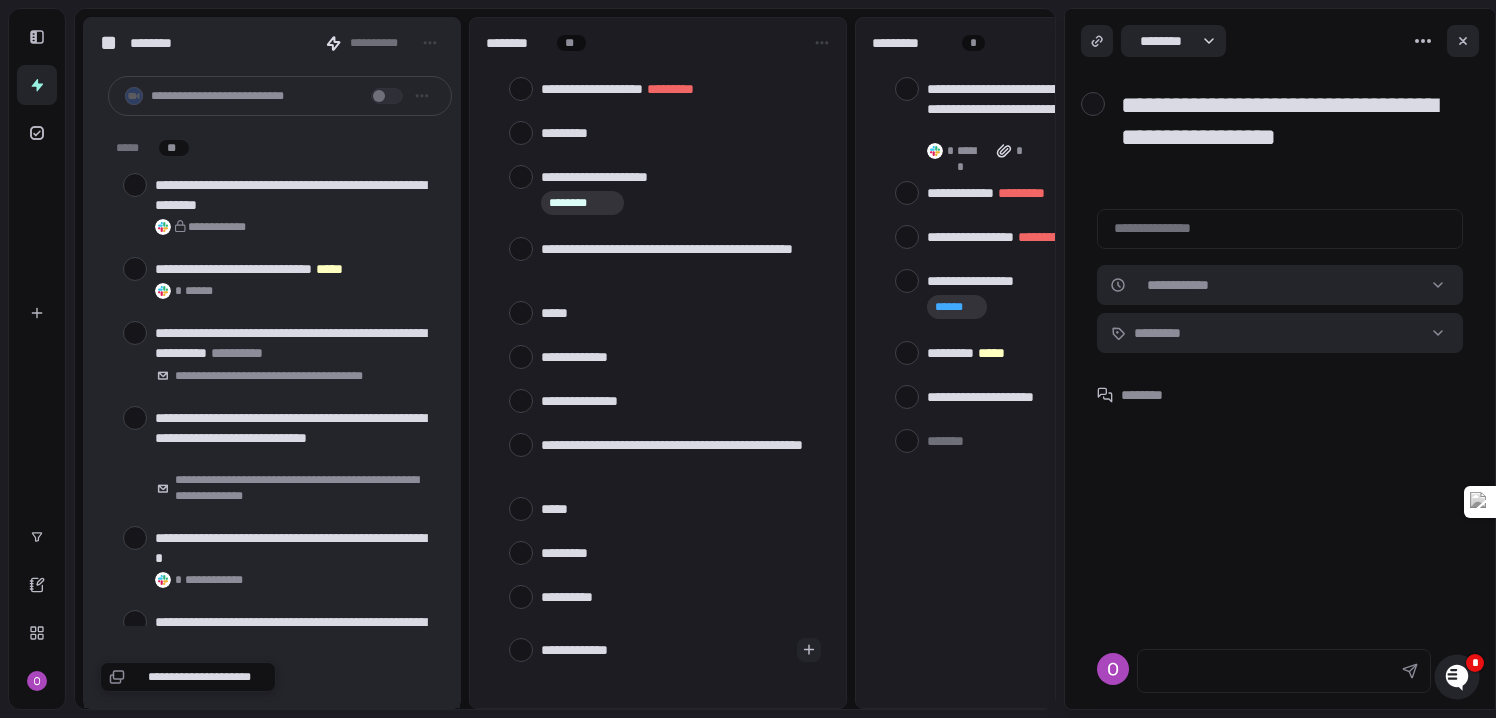 type on "**********" 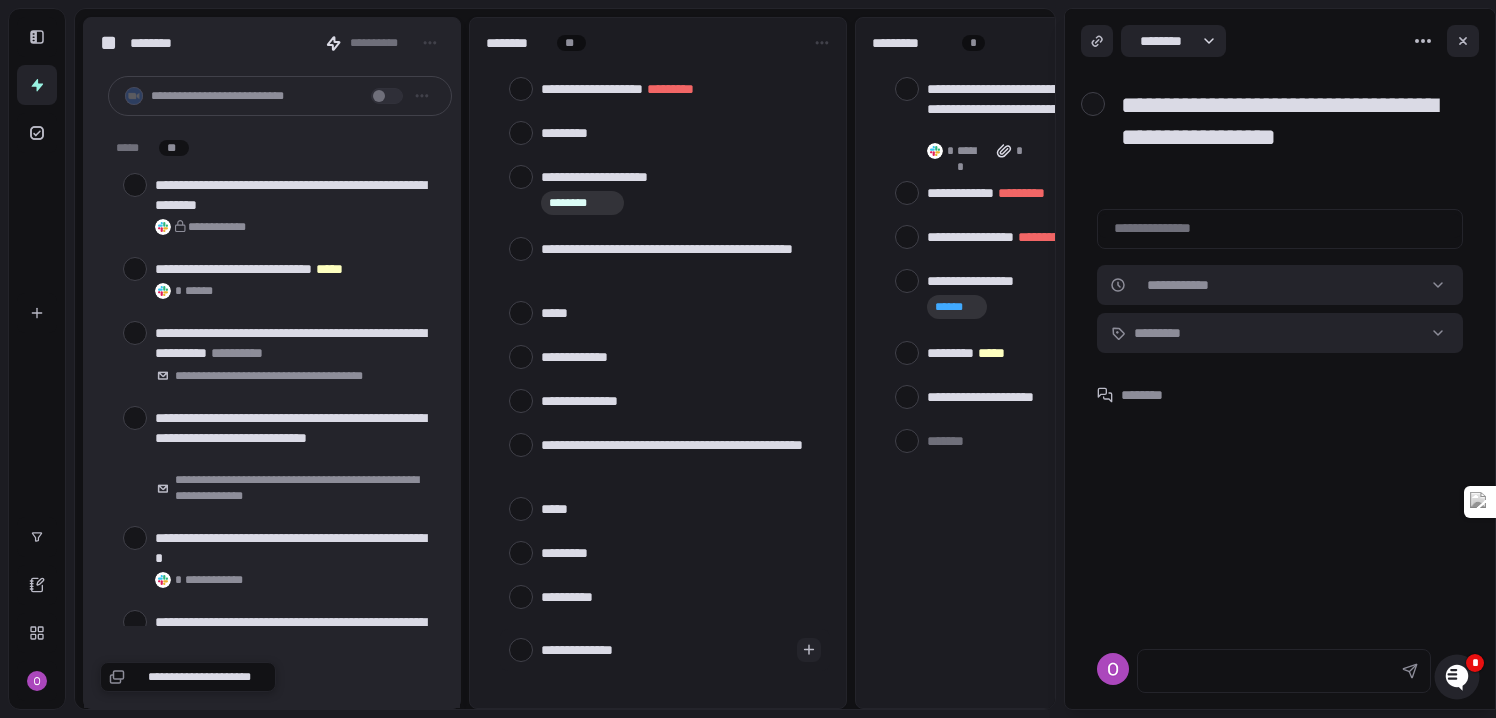 type on "**********" 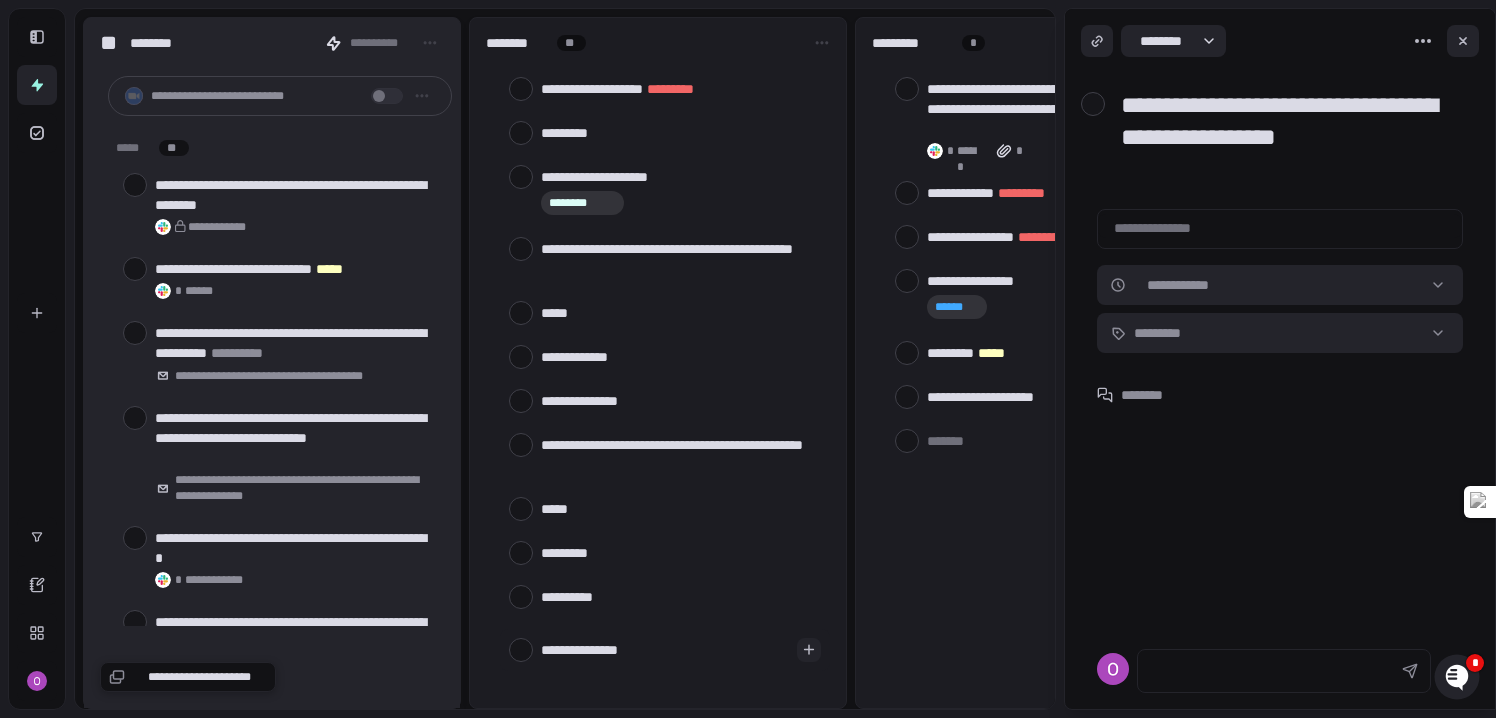 type on "**********" 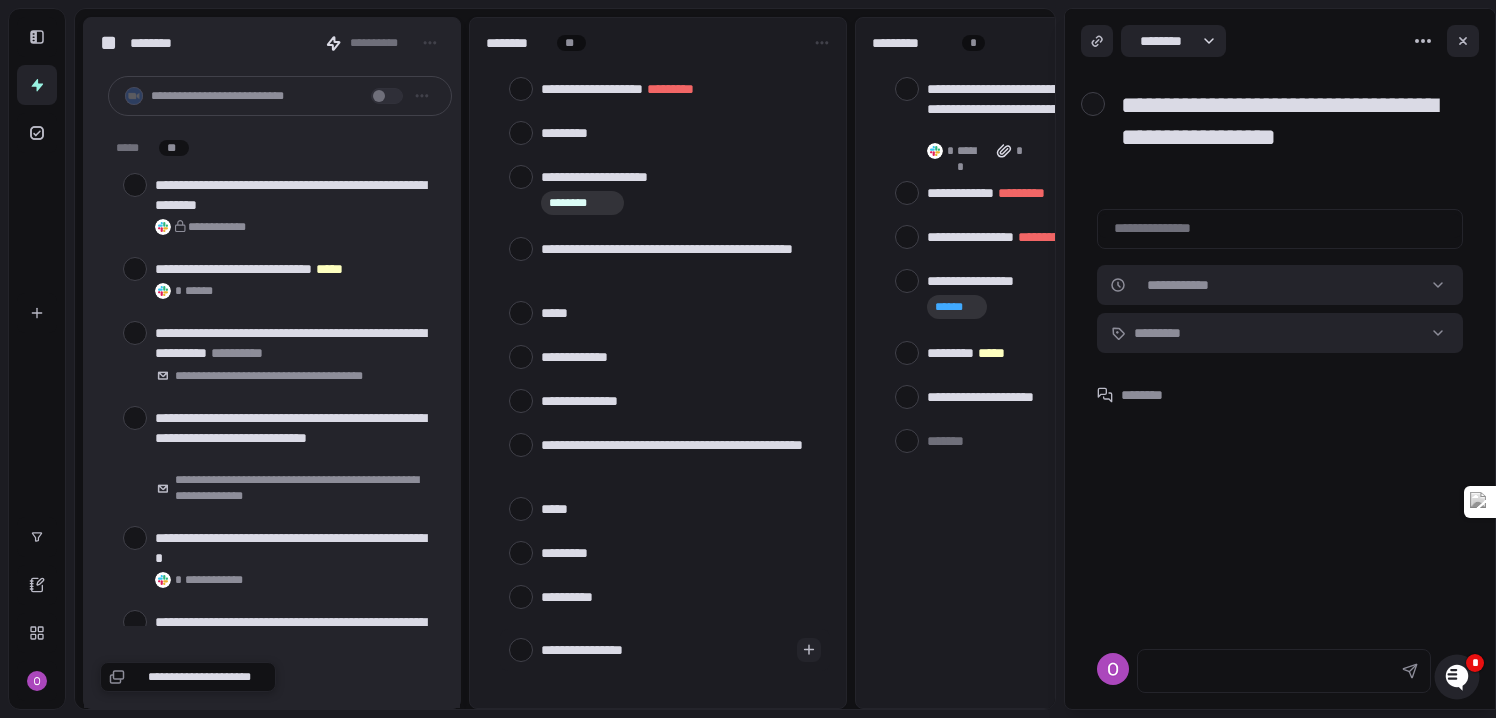 type on "**********" 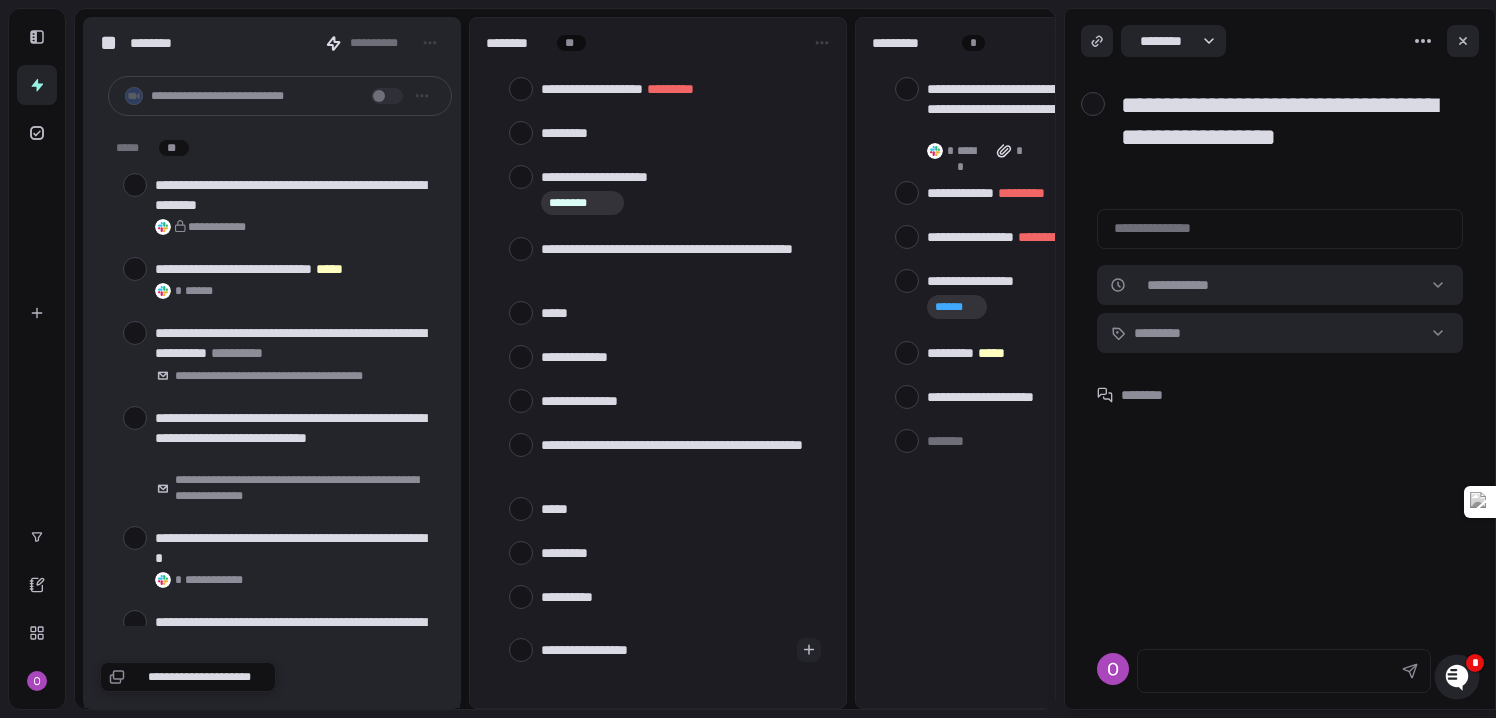 type on "**********" 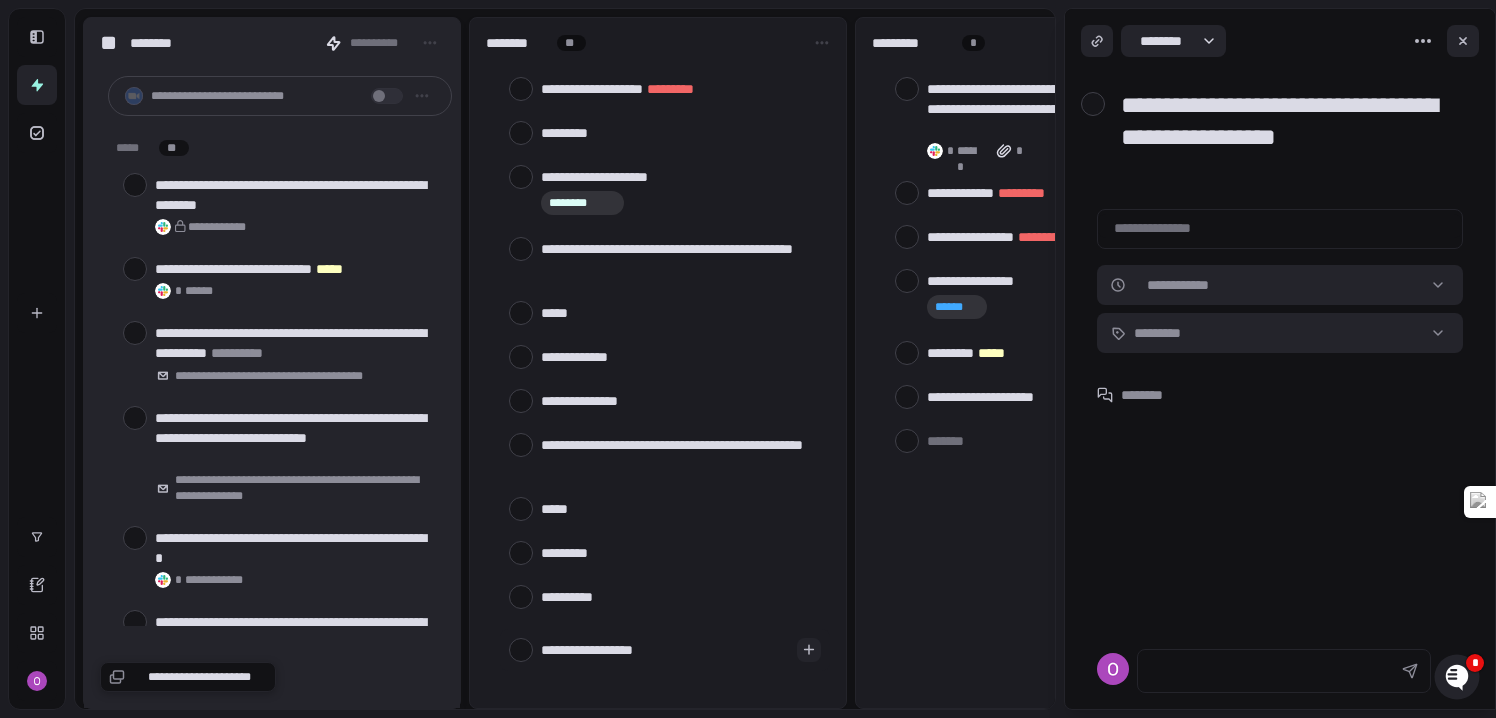 type on "**********" 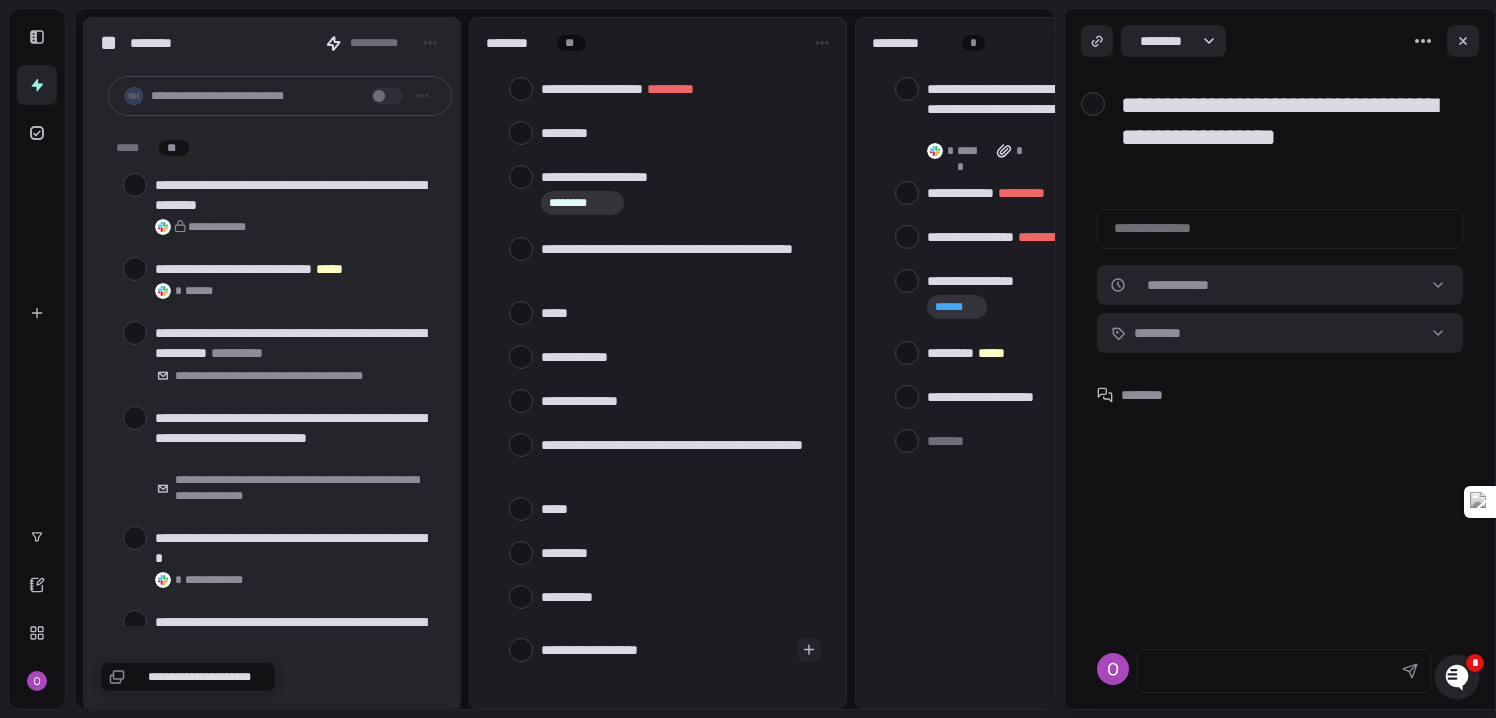 type on "**********" 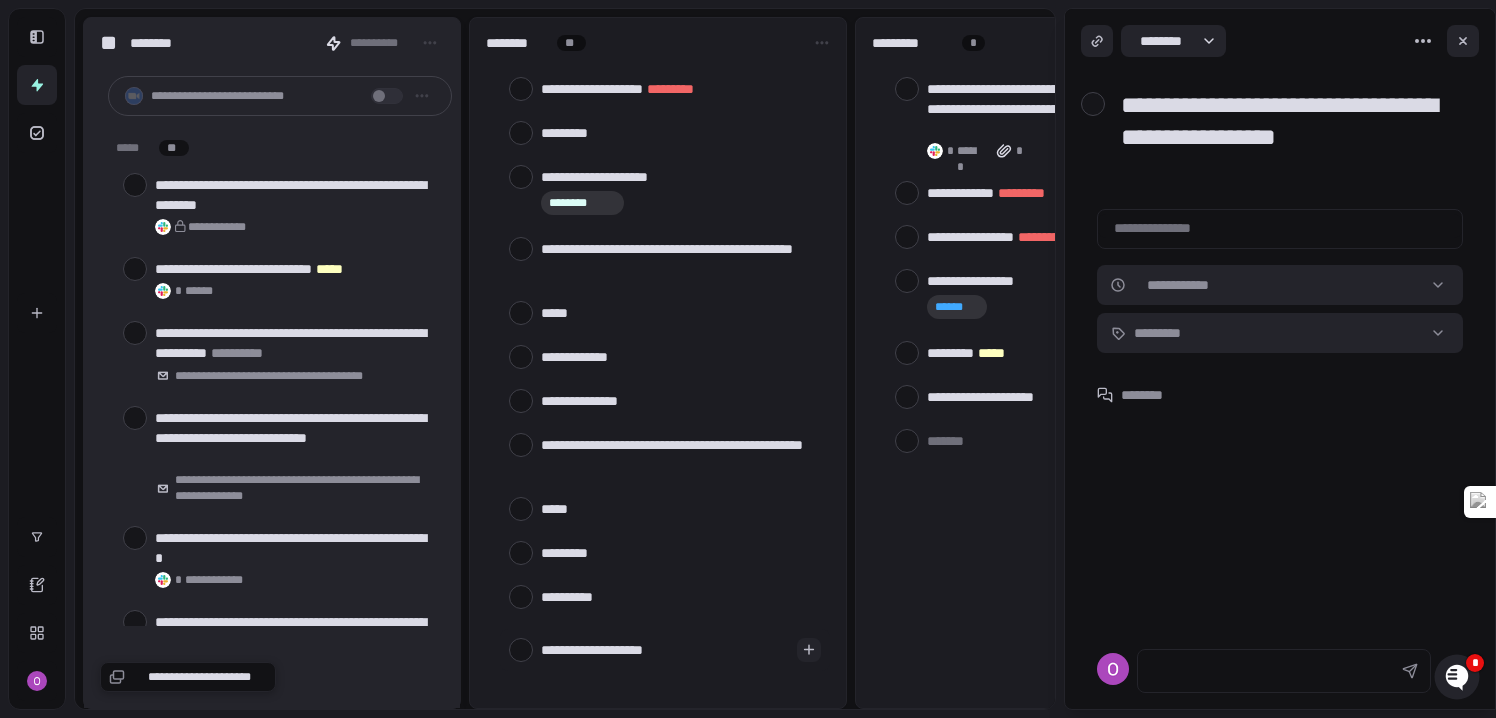 type on "**********" 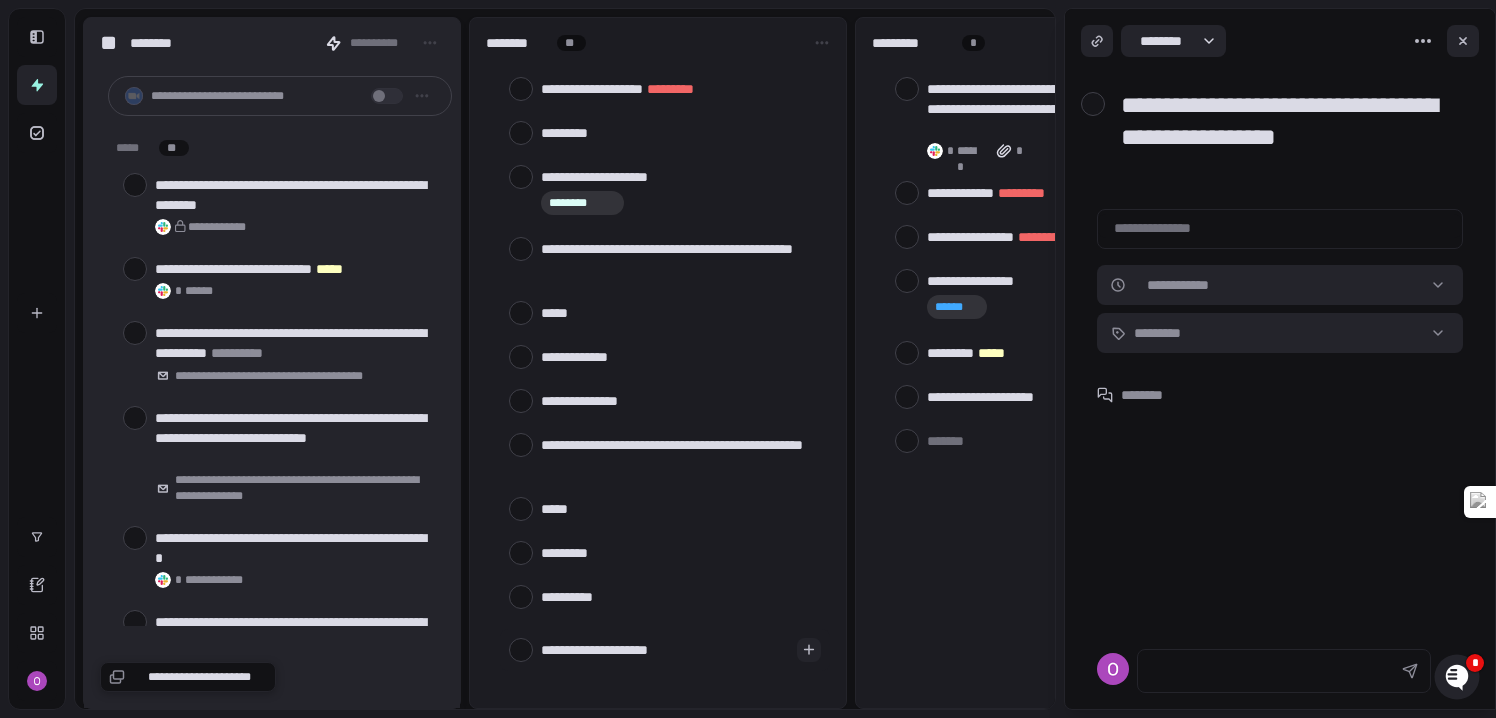 type 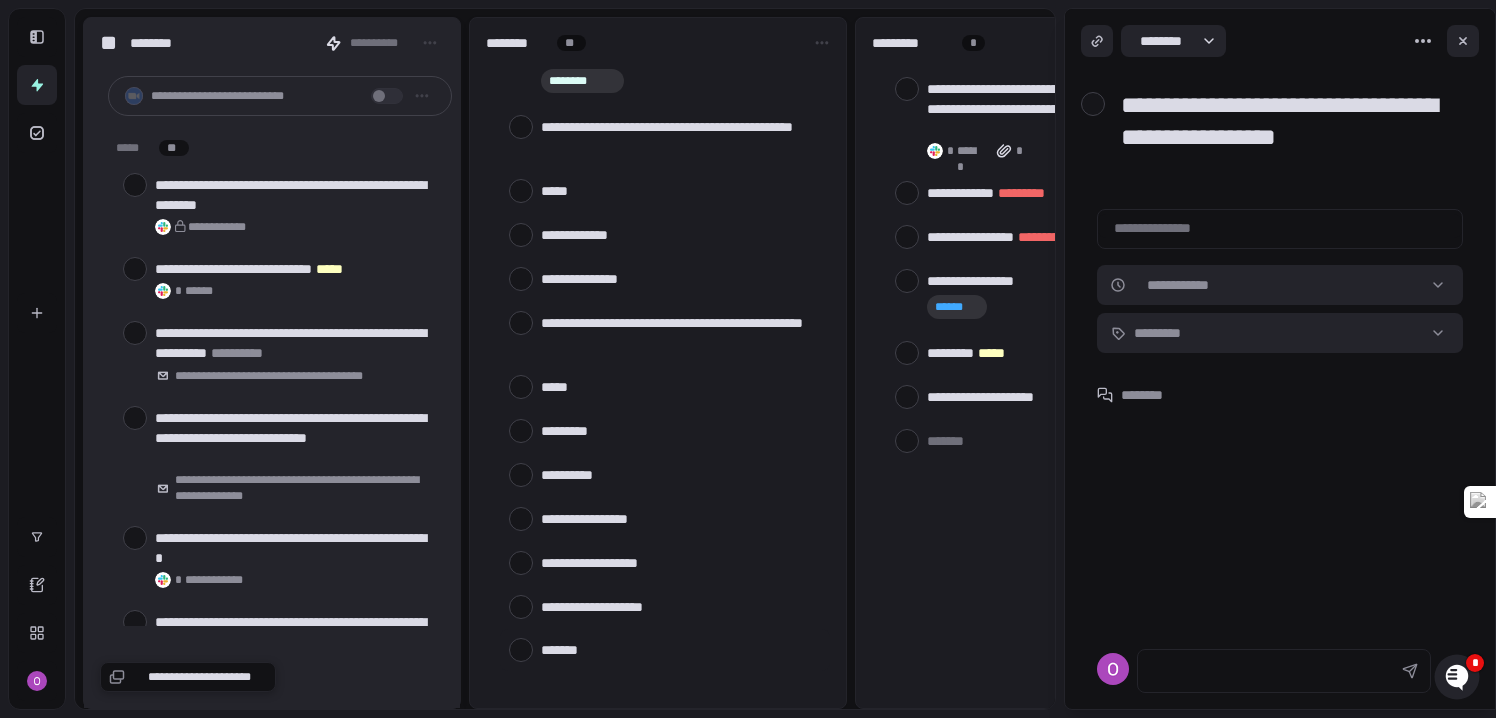 scroll, scrollTop: 123, scrollLeft: 0, axis: vertical 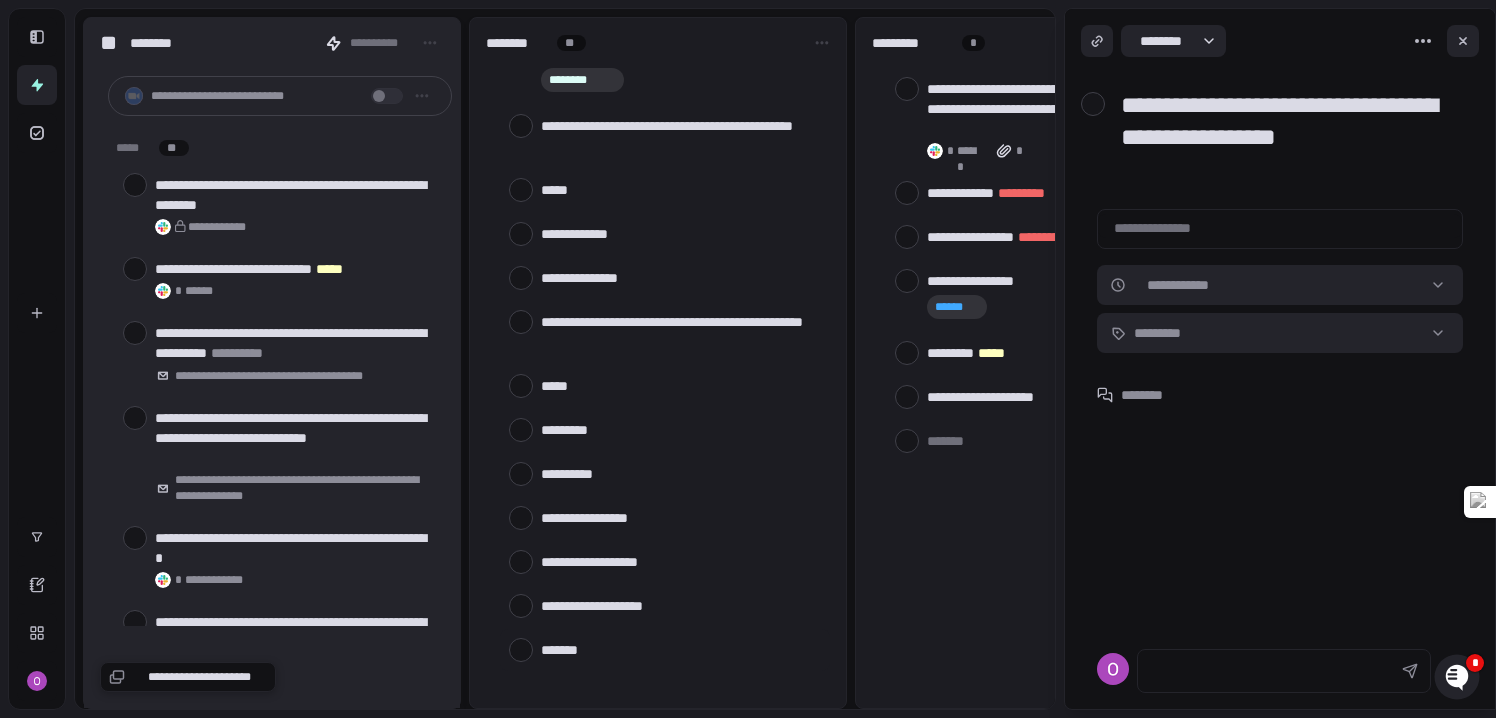 click at bounding box center (681, 649) 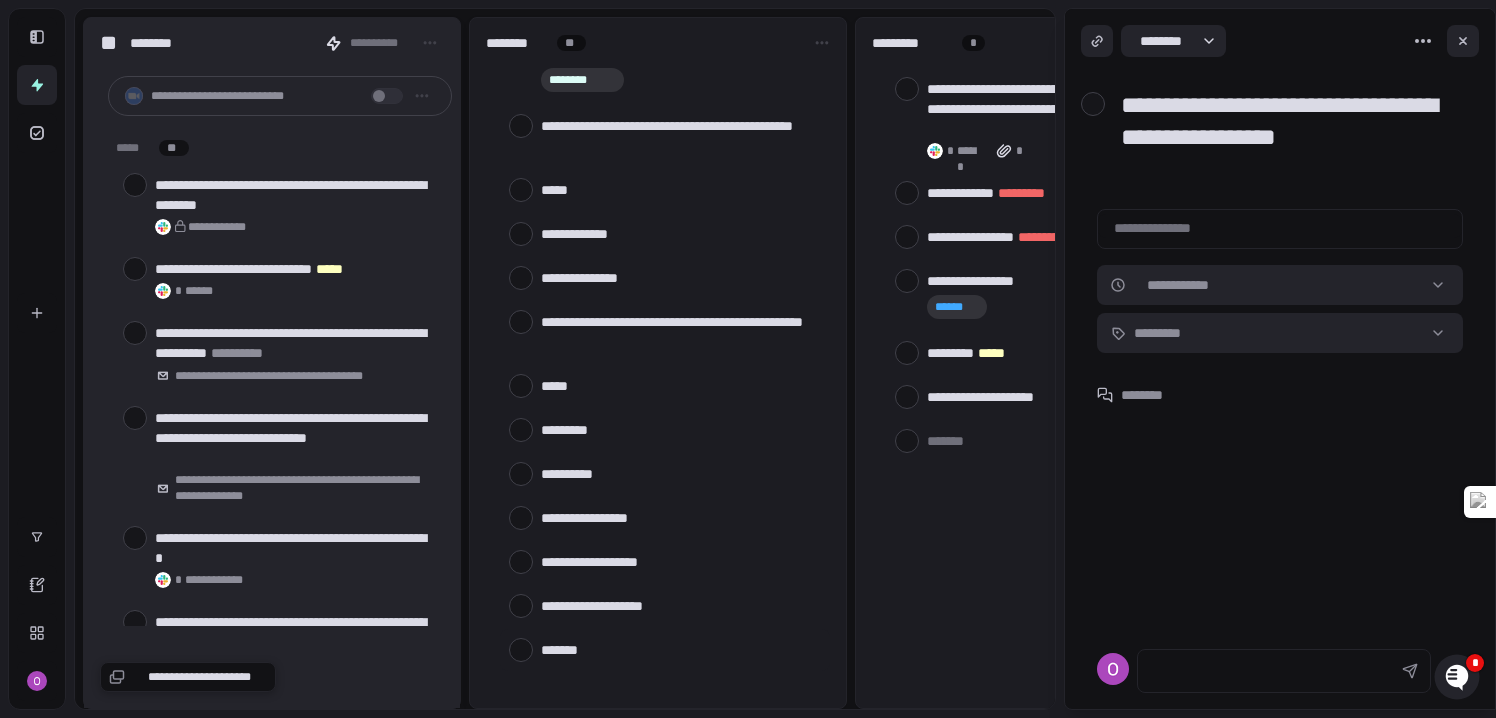 type on "*" 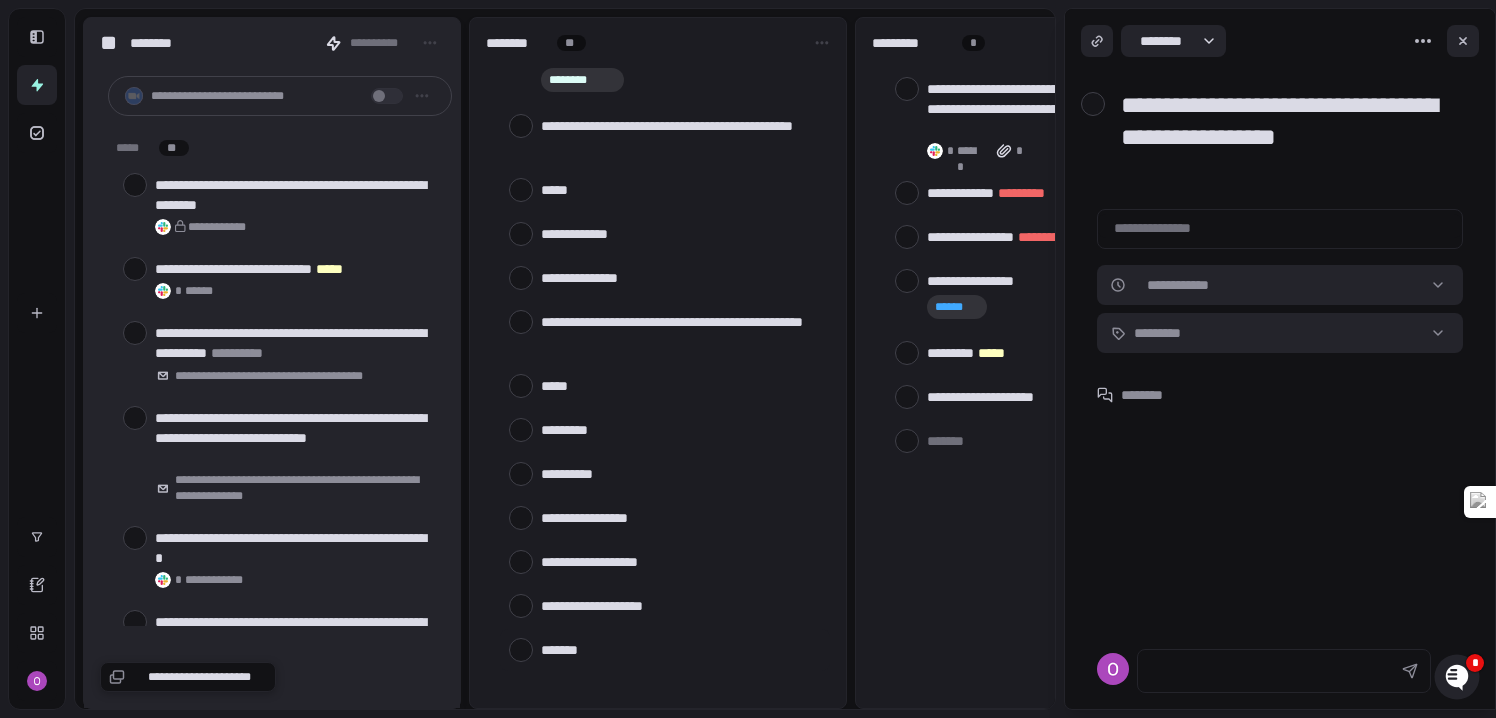 type on "*" 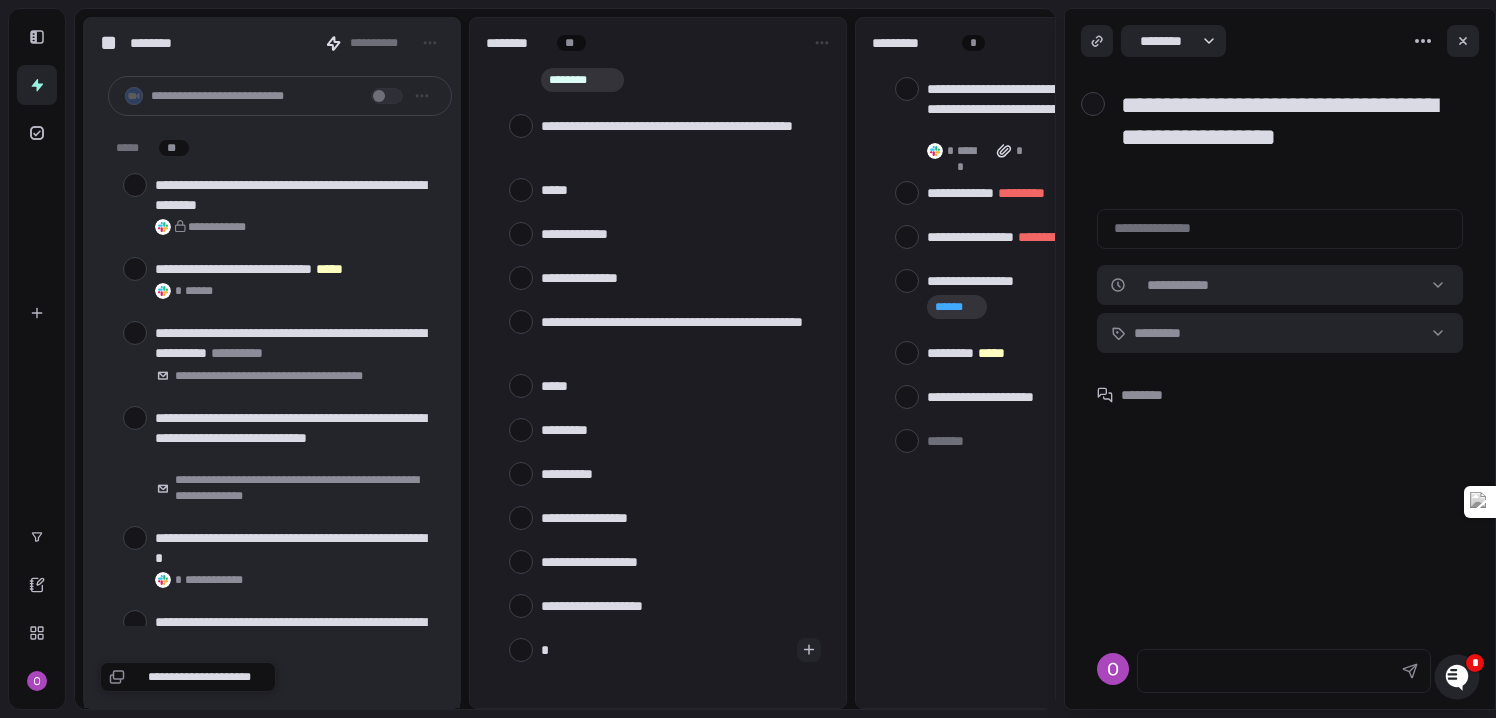 type on "**" 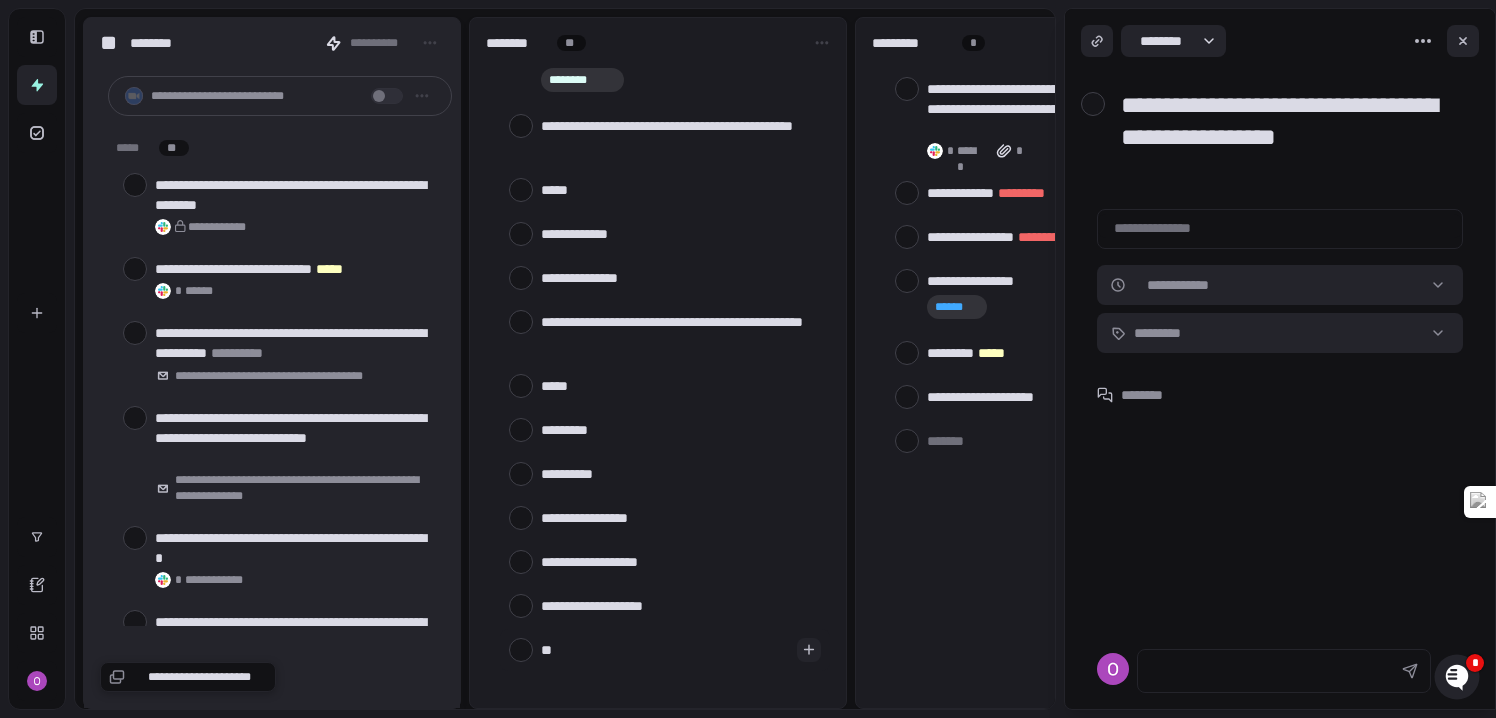 type on "***" 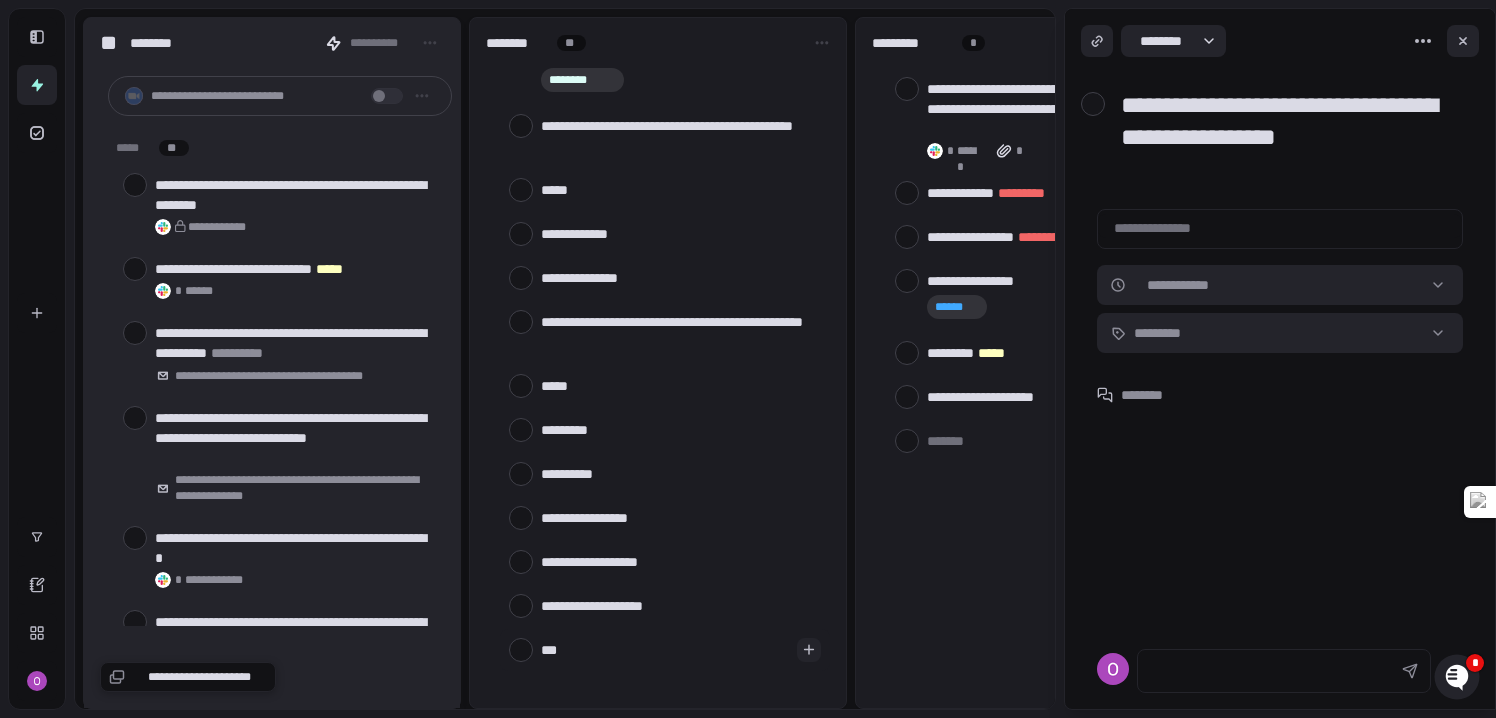 type on "***" 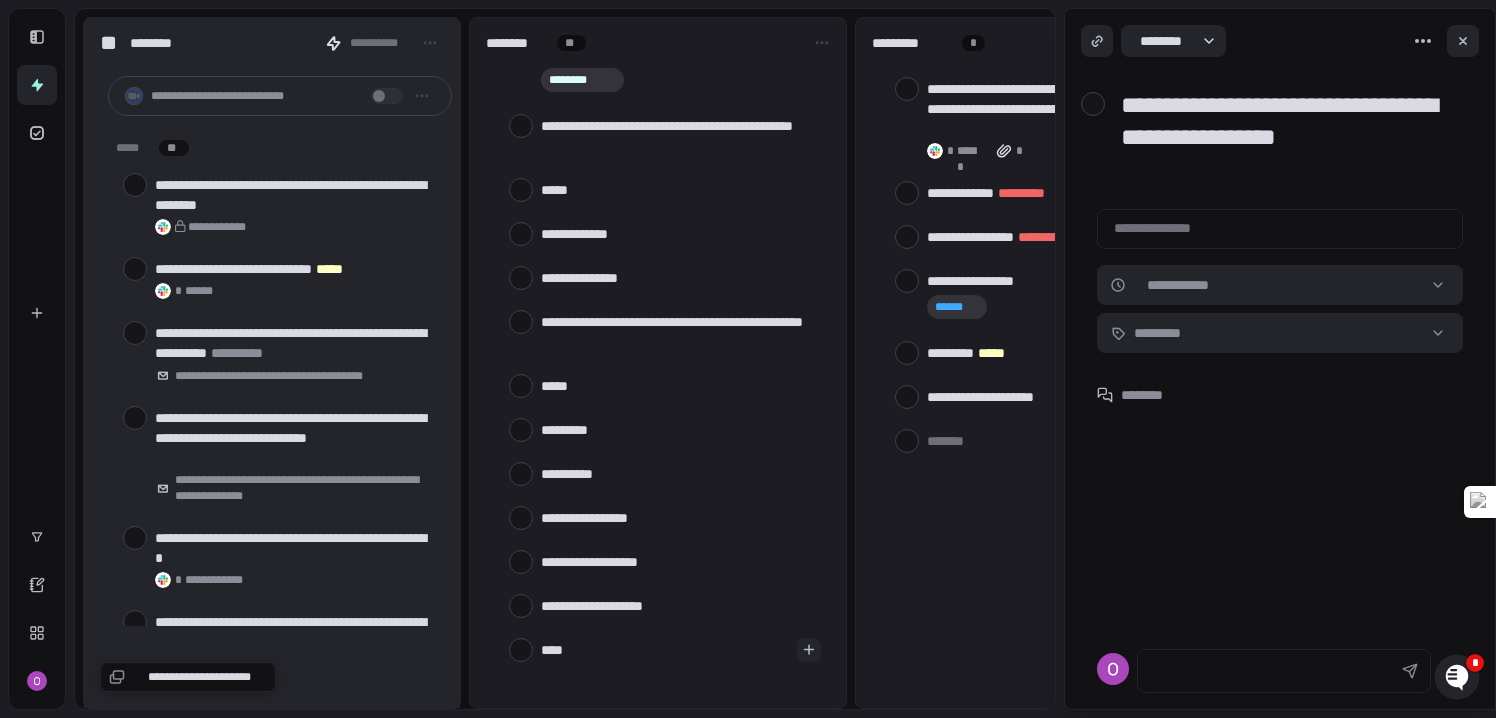 type on "*****" 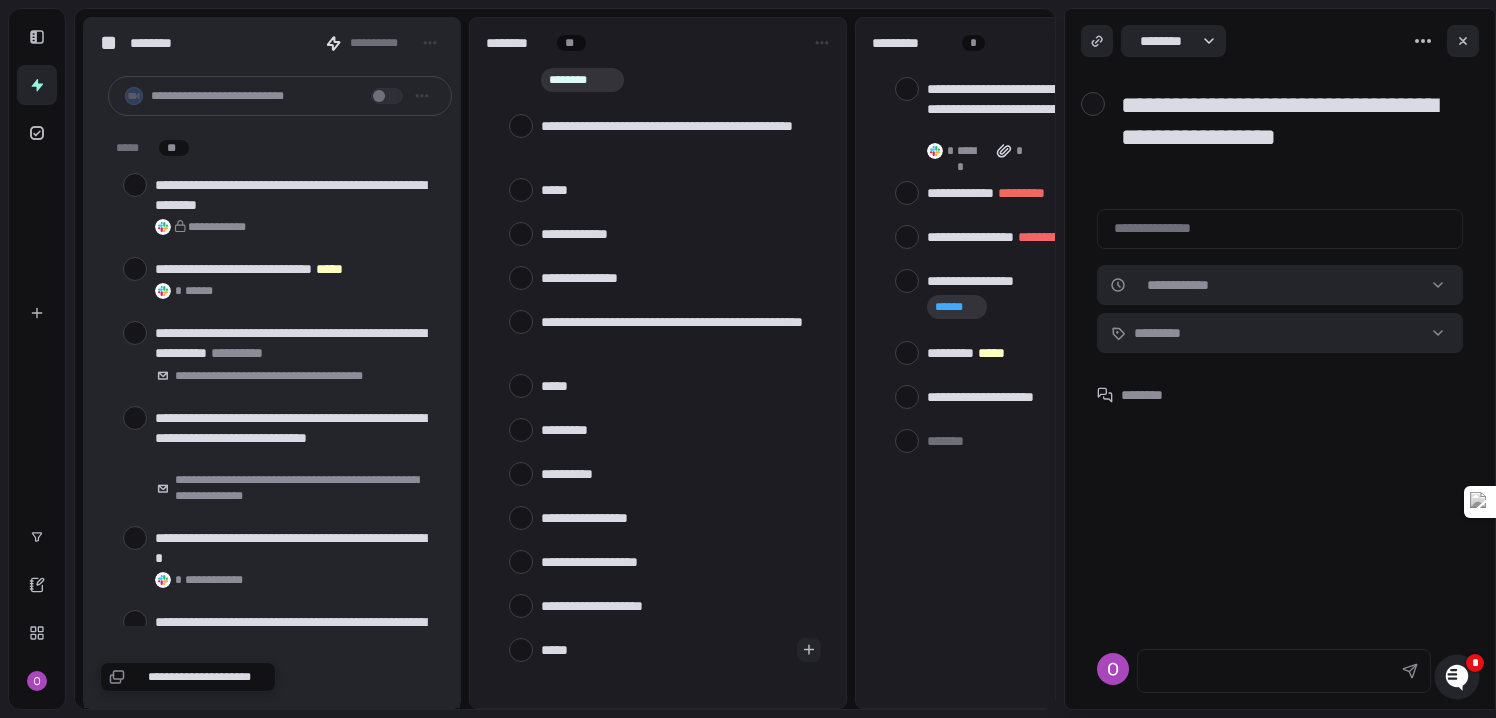 type on "*" 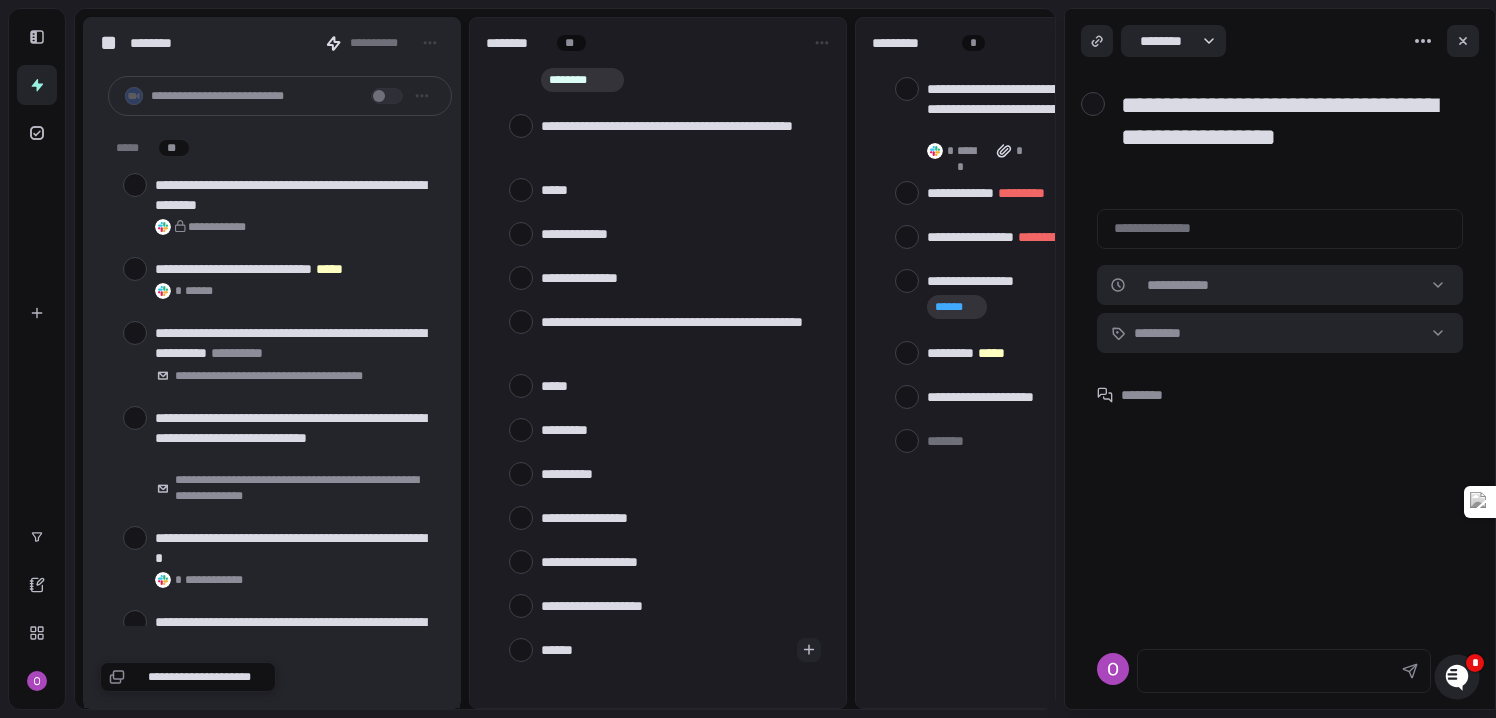 type on "*" 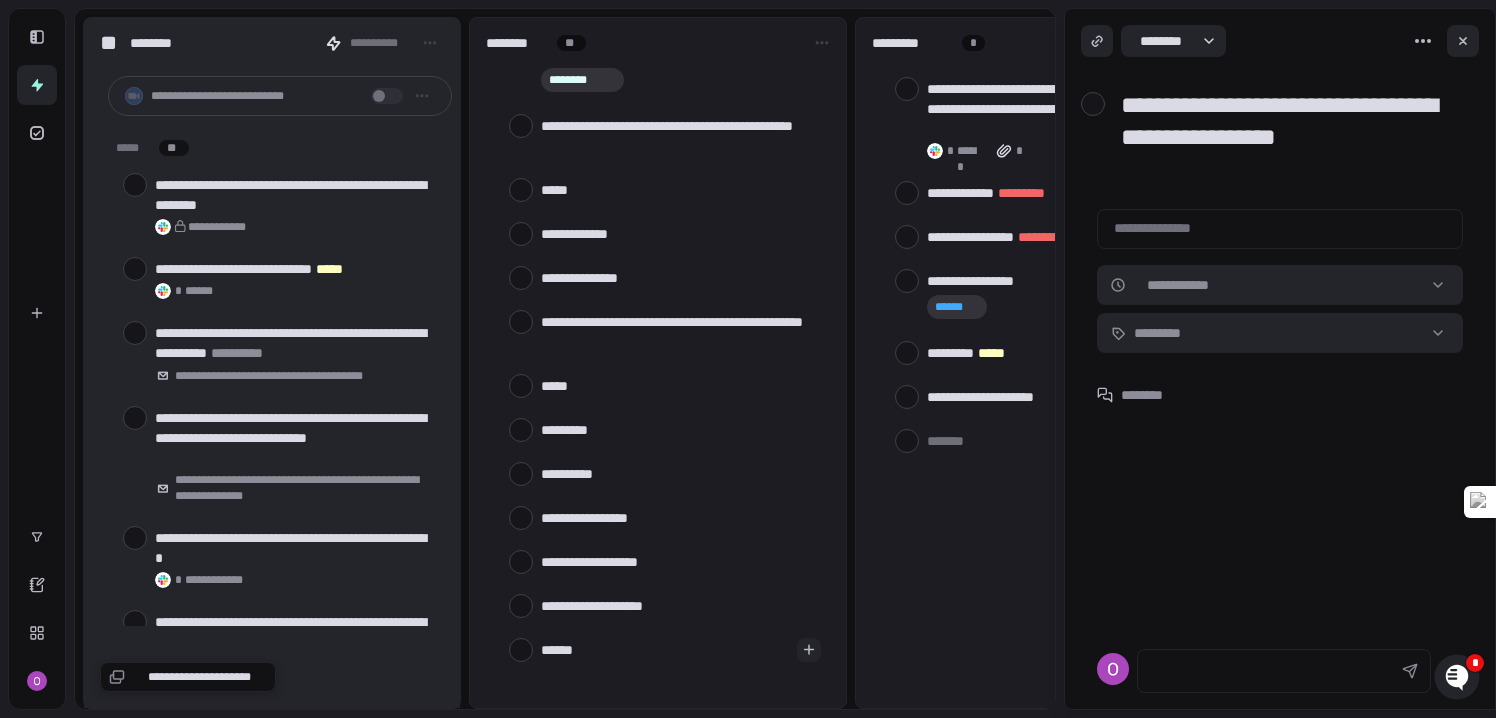 type on "*******" 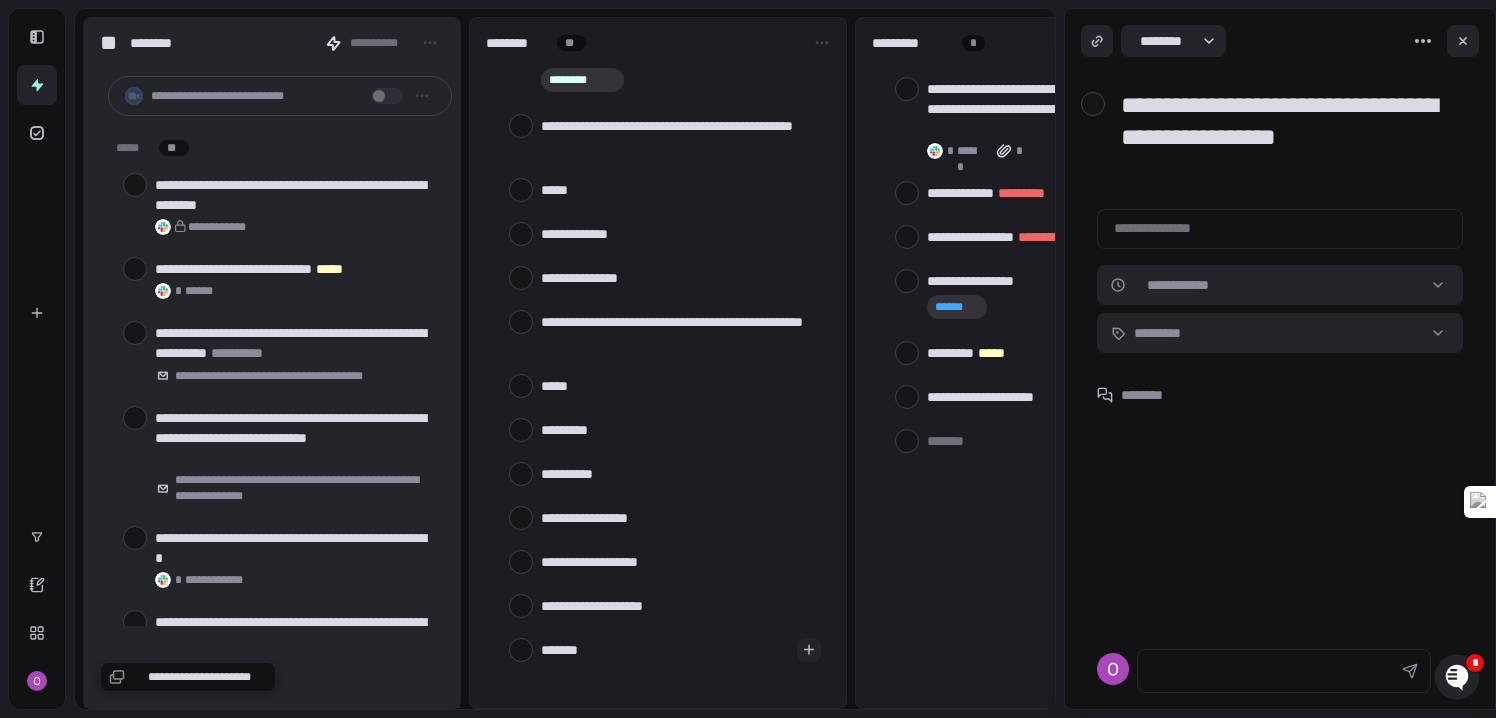 type on "********" 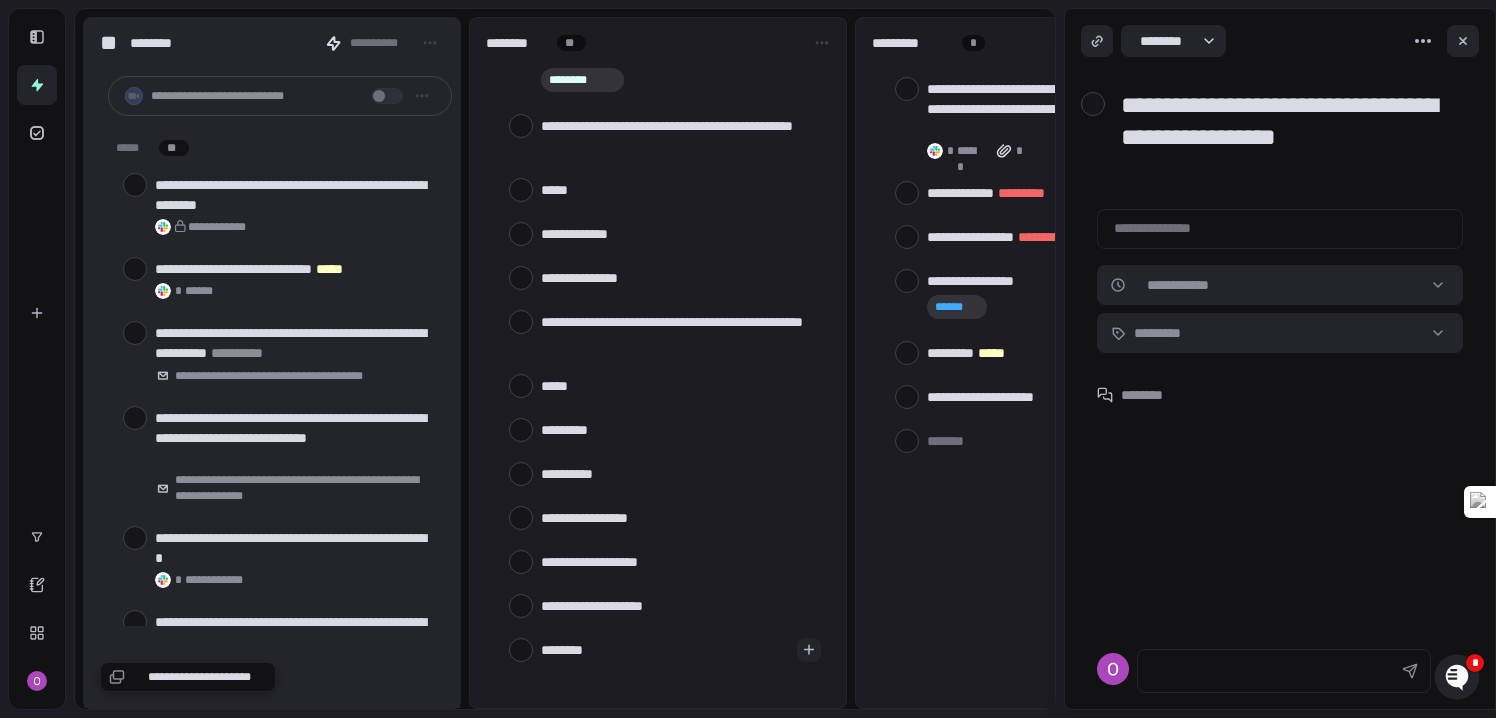 type on "*******" 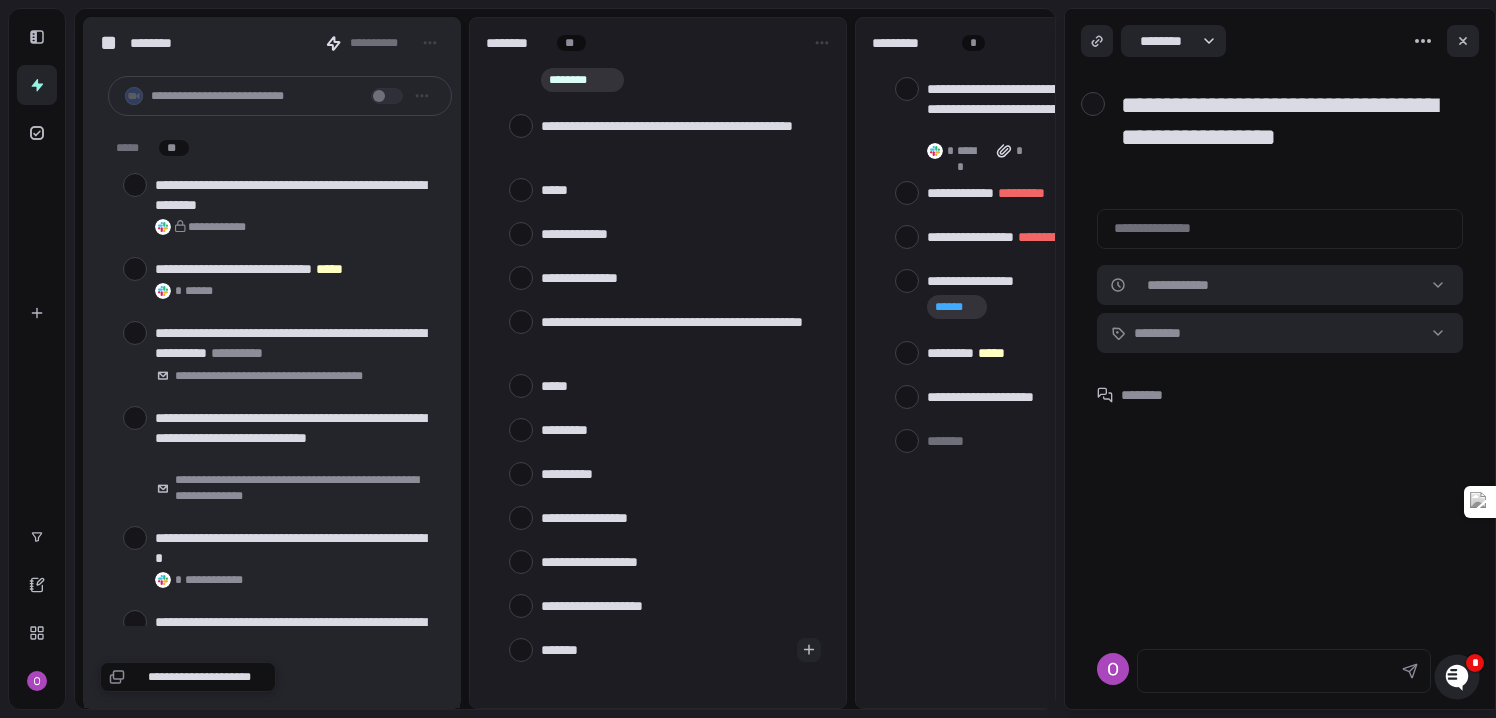 type on "********" 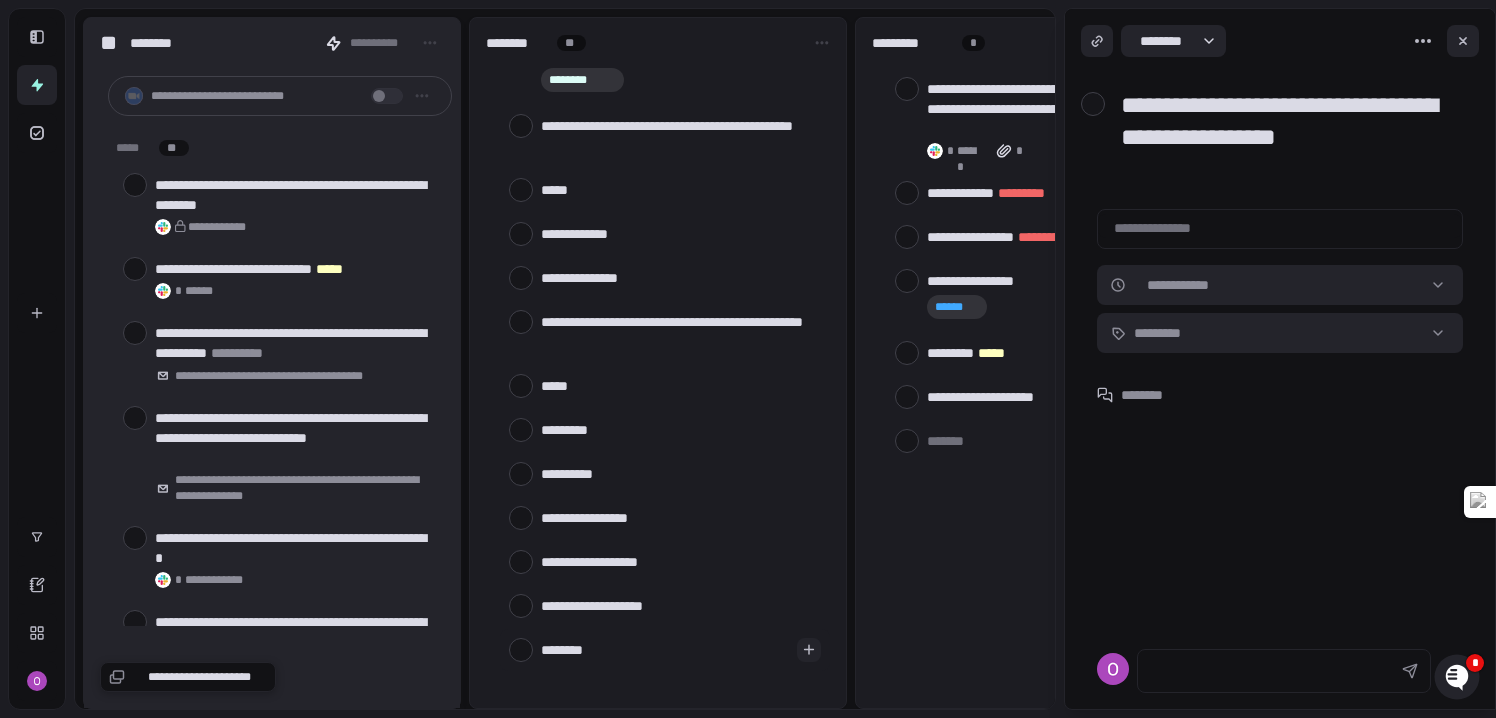 type on "*********" 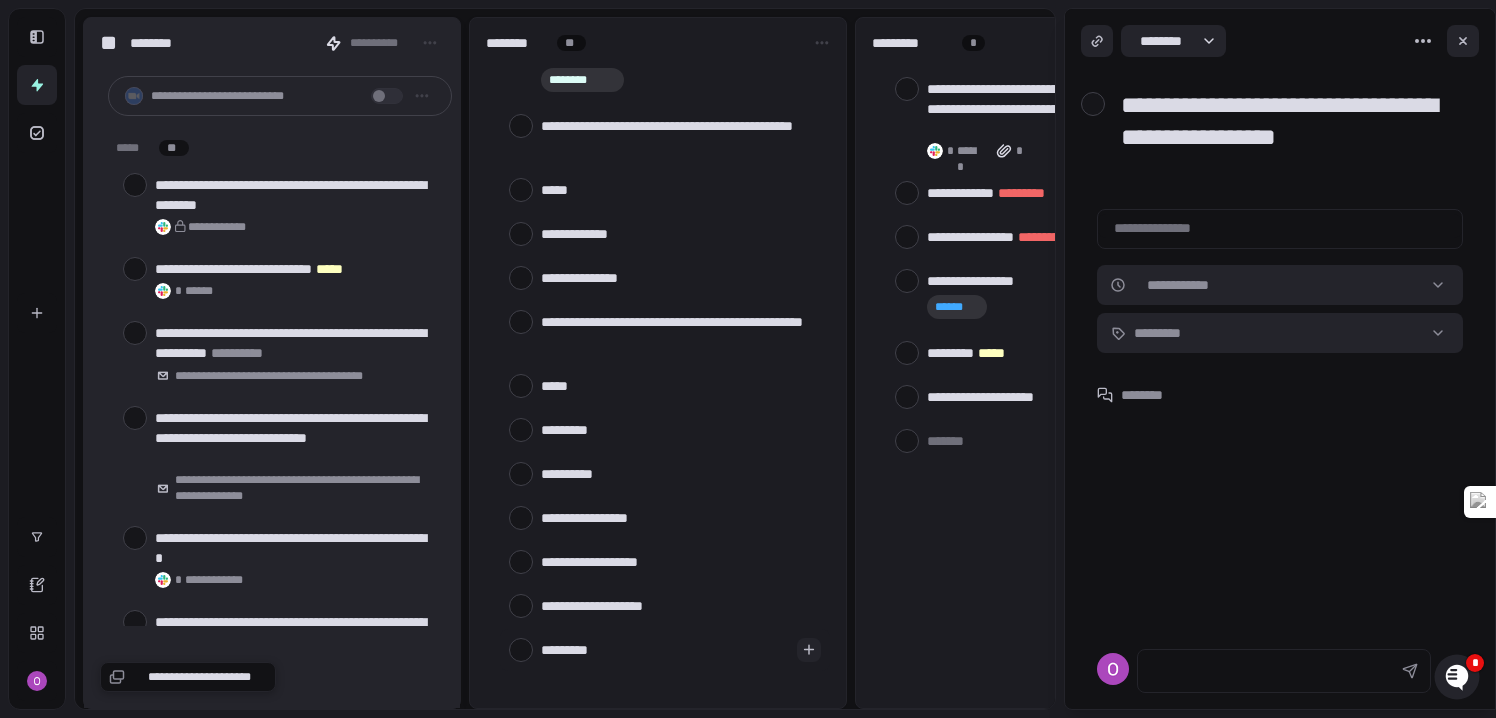 type on "********" 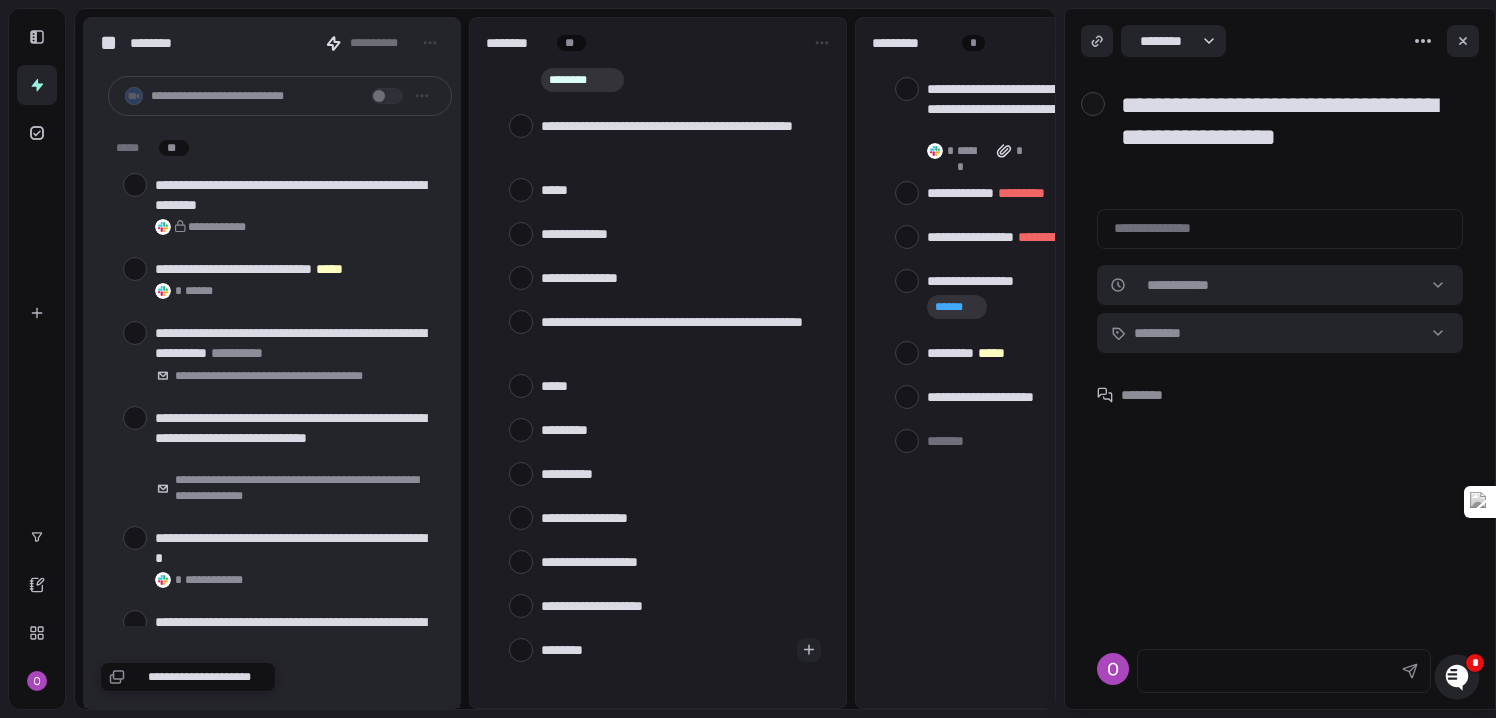 type on "*******" 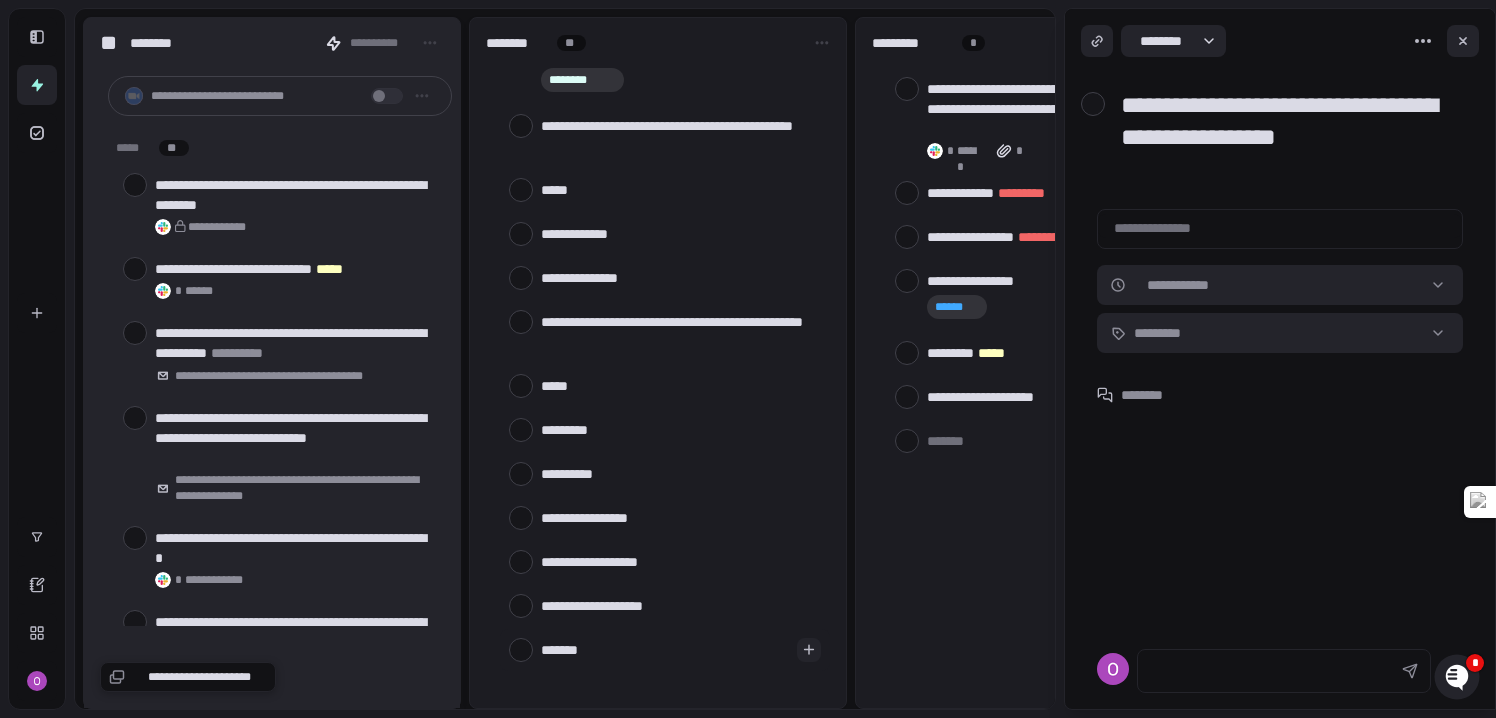 type on "********" 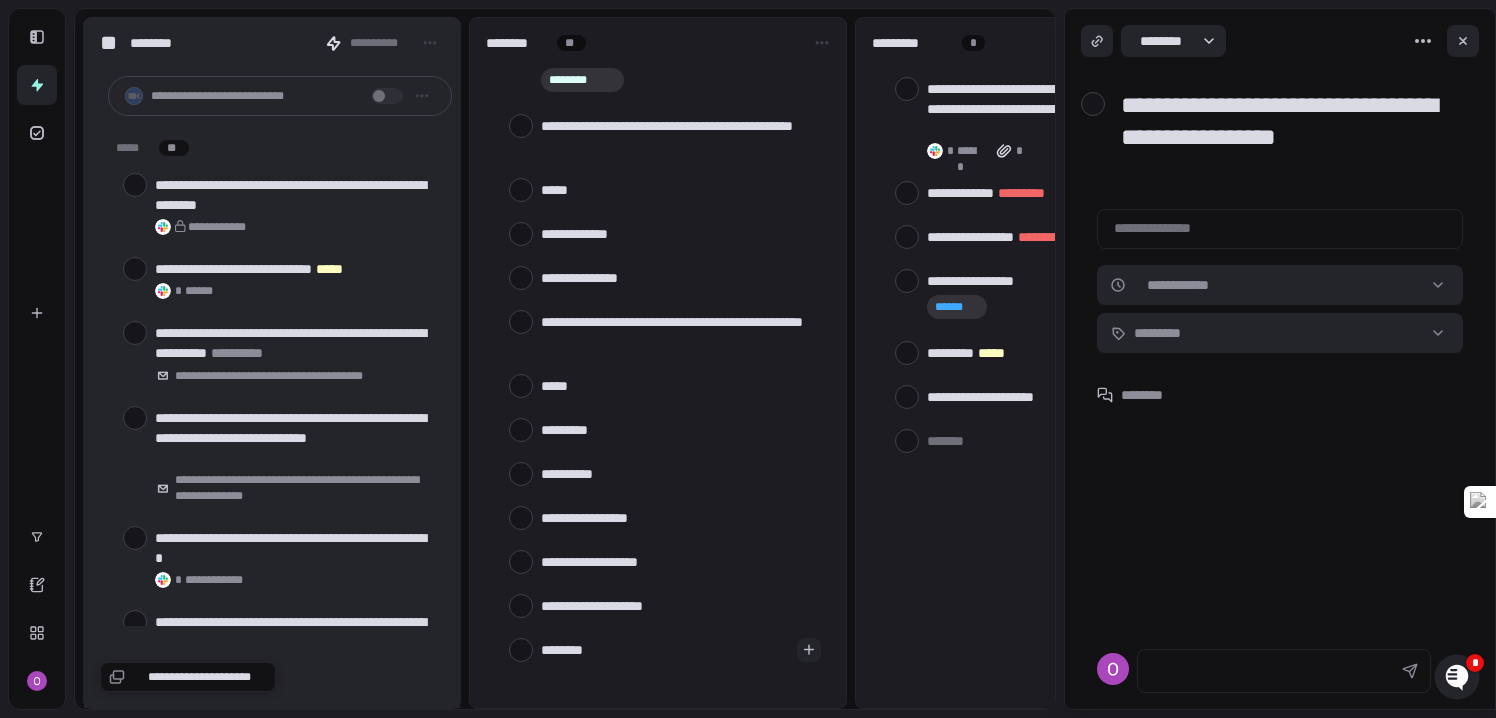 type on "*********" 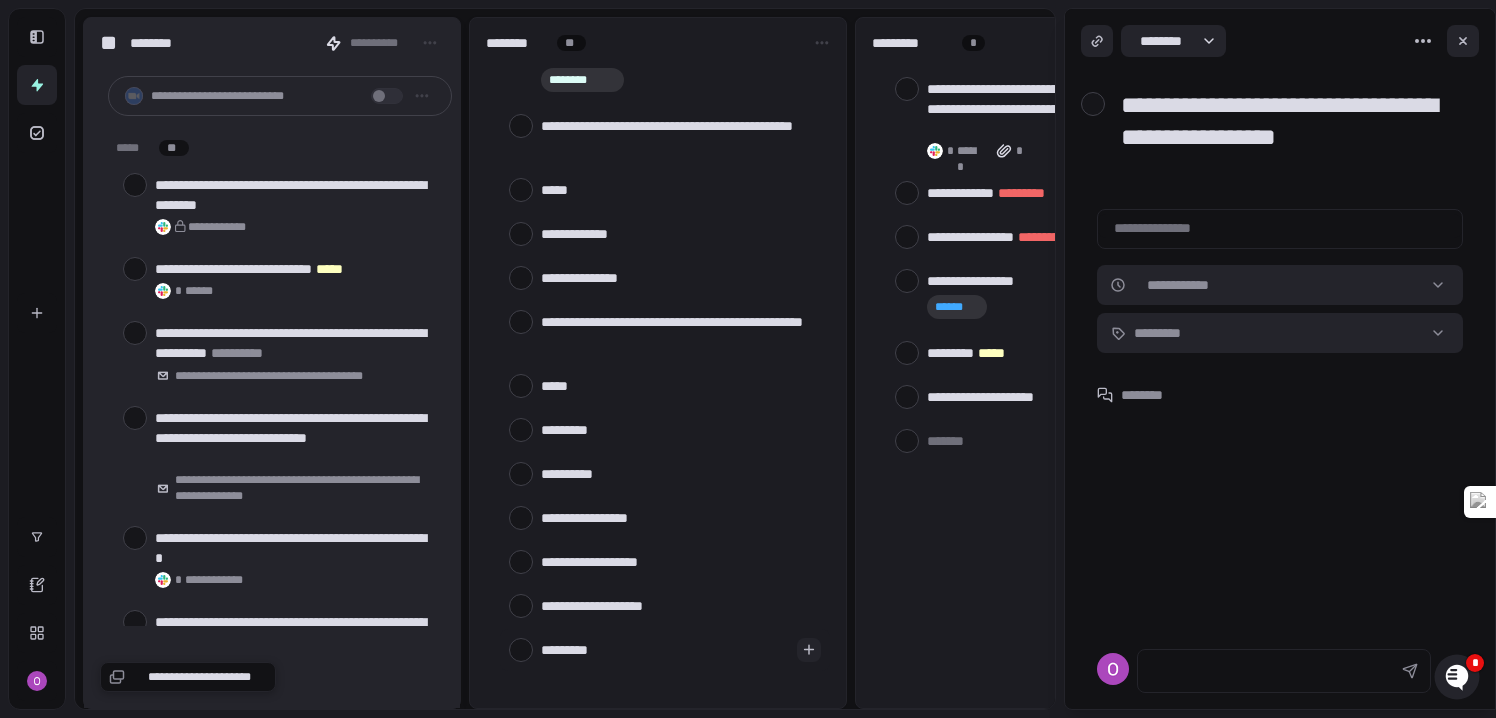 type on "**********" 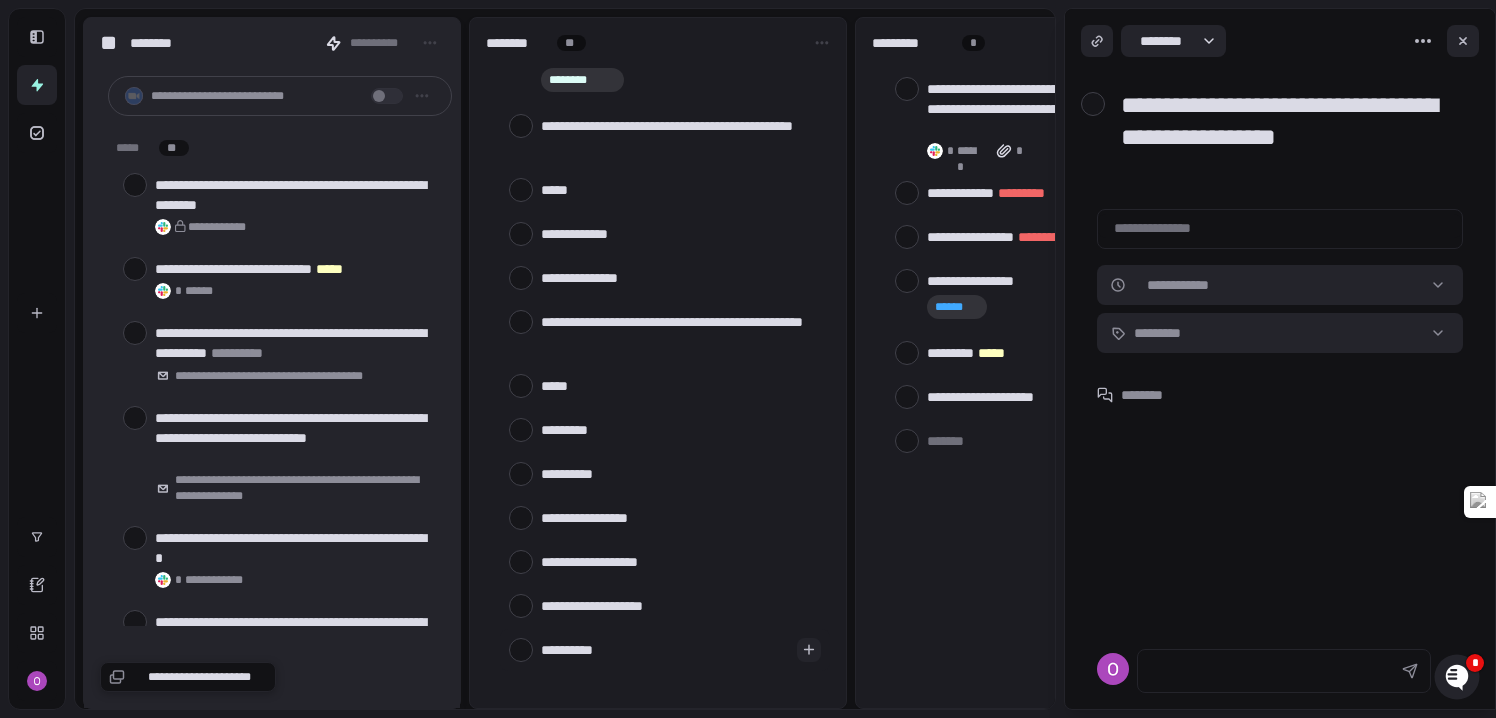 type on "**********" 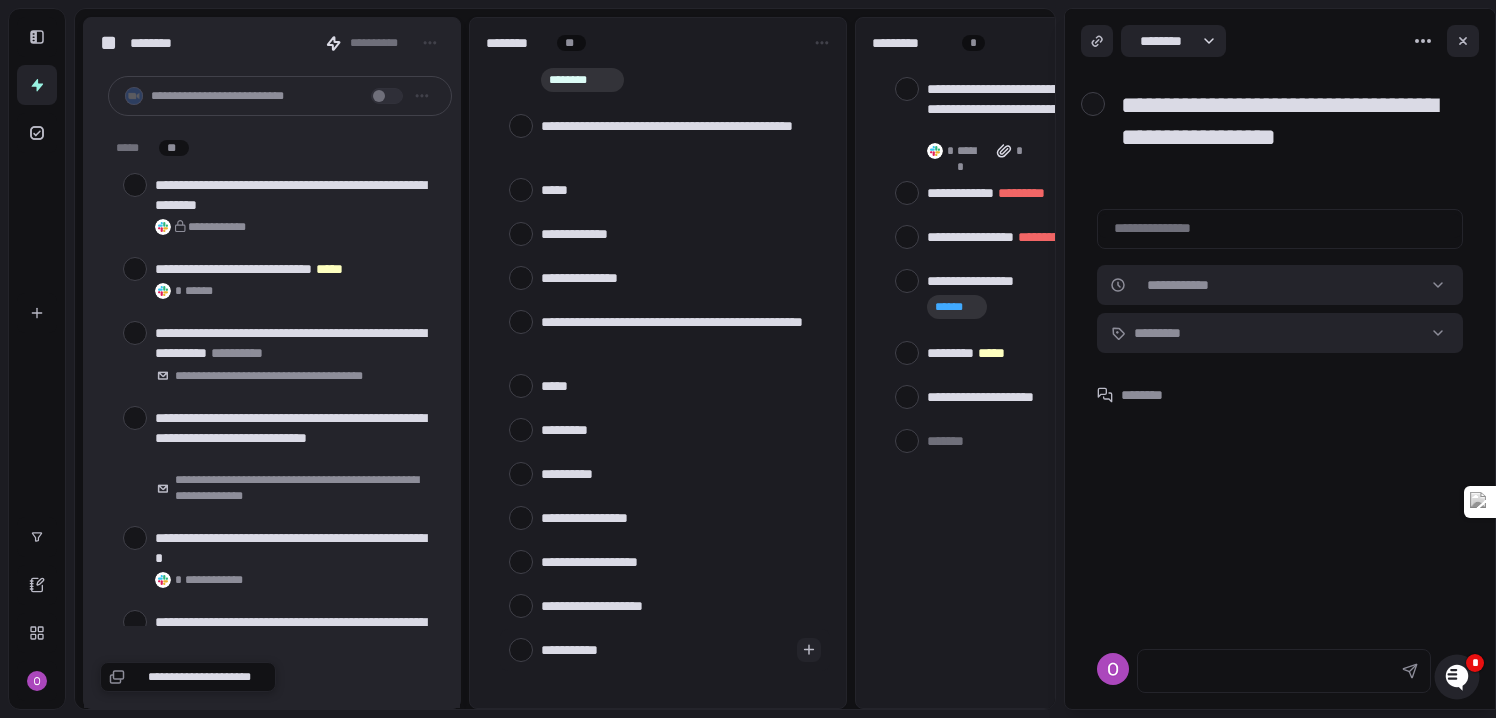 type on "**********" 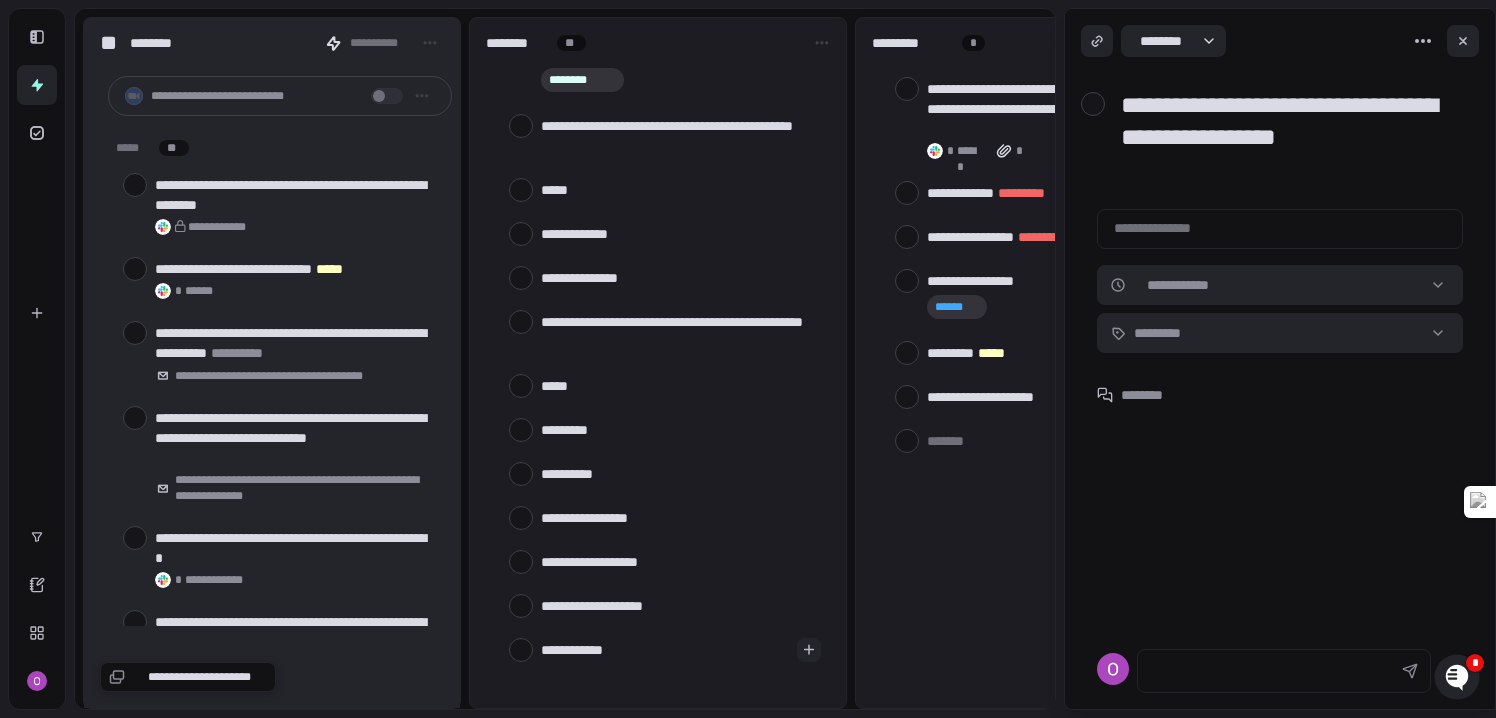 type on "**********" 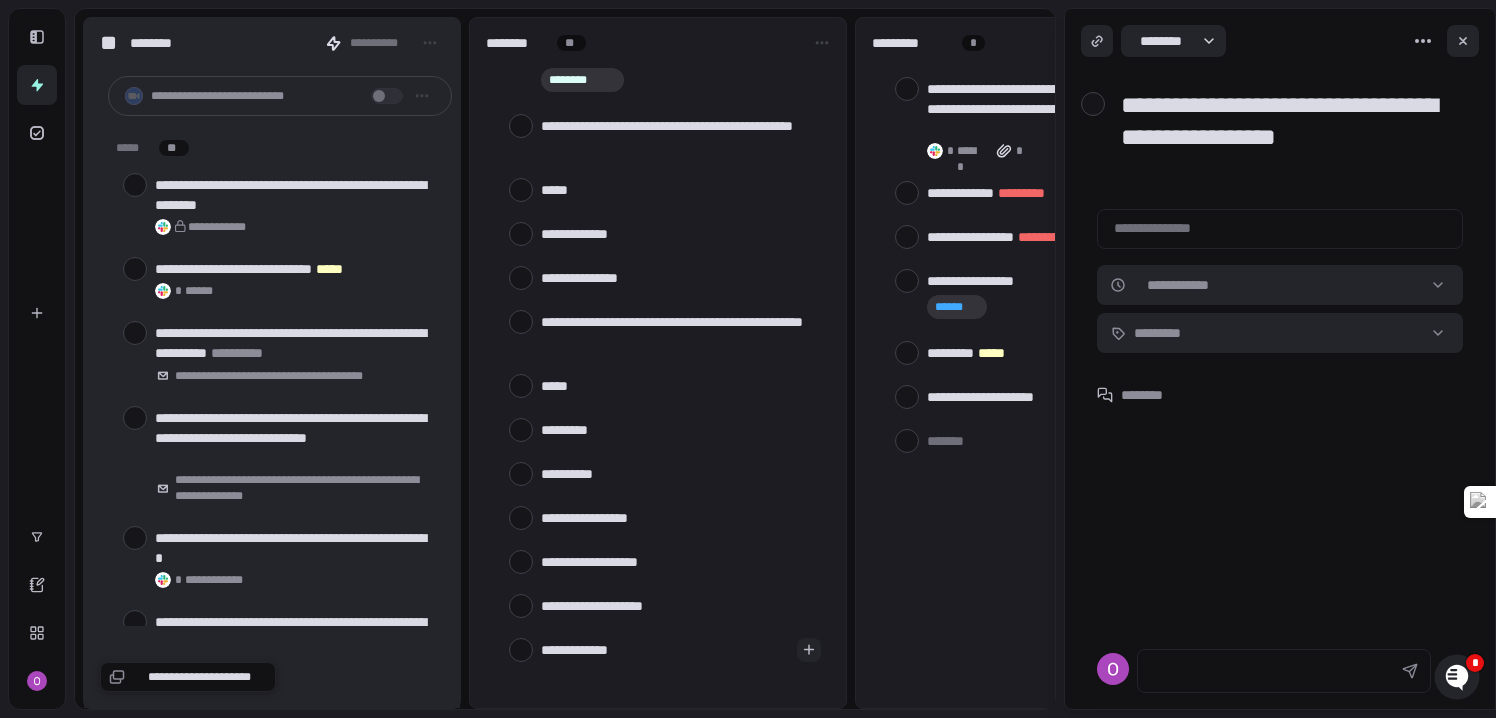type on "**********" 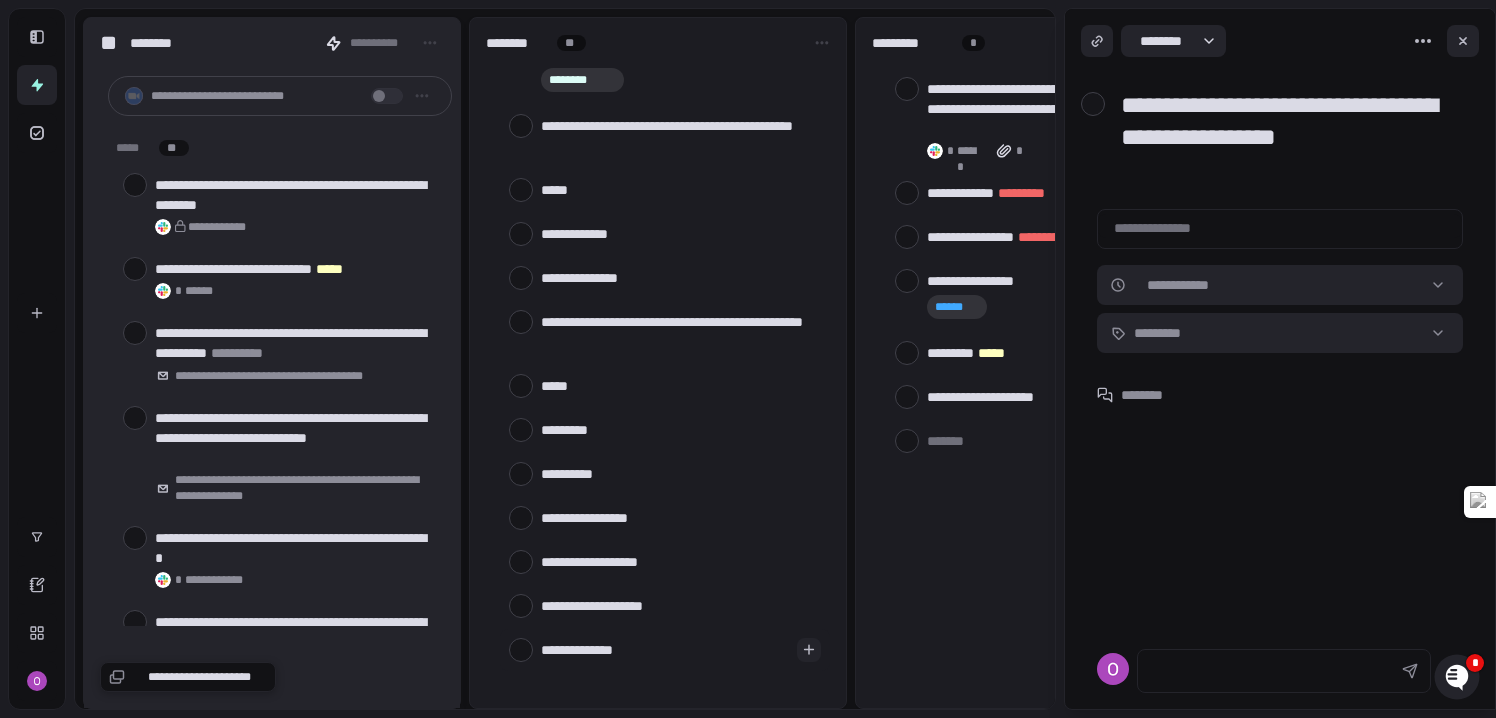 type on "**********" 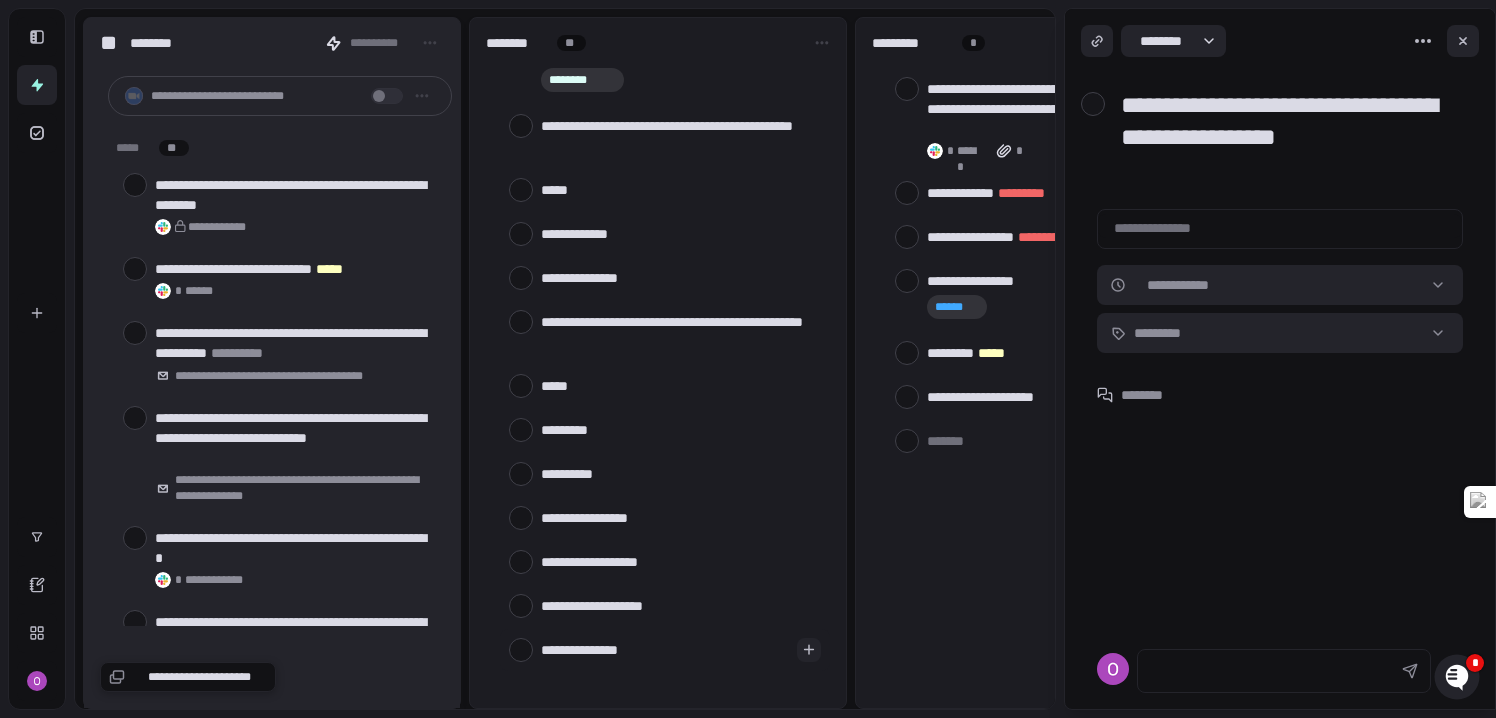 type on "**********" 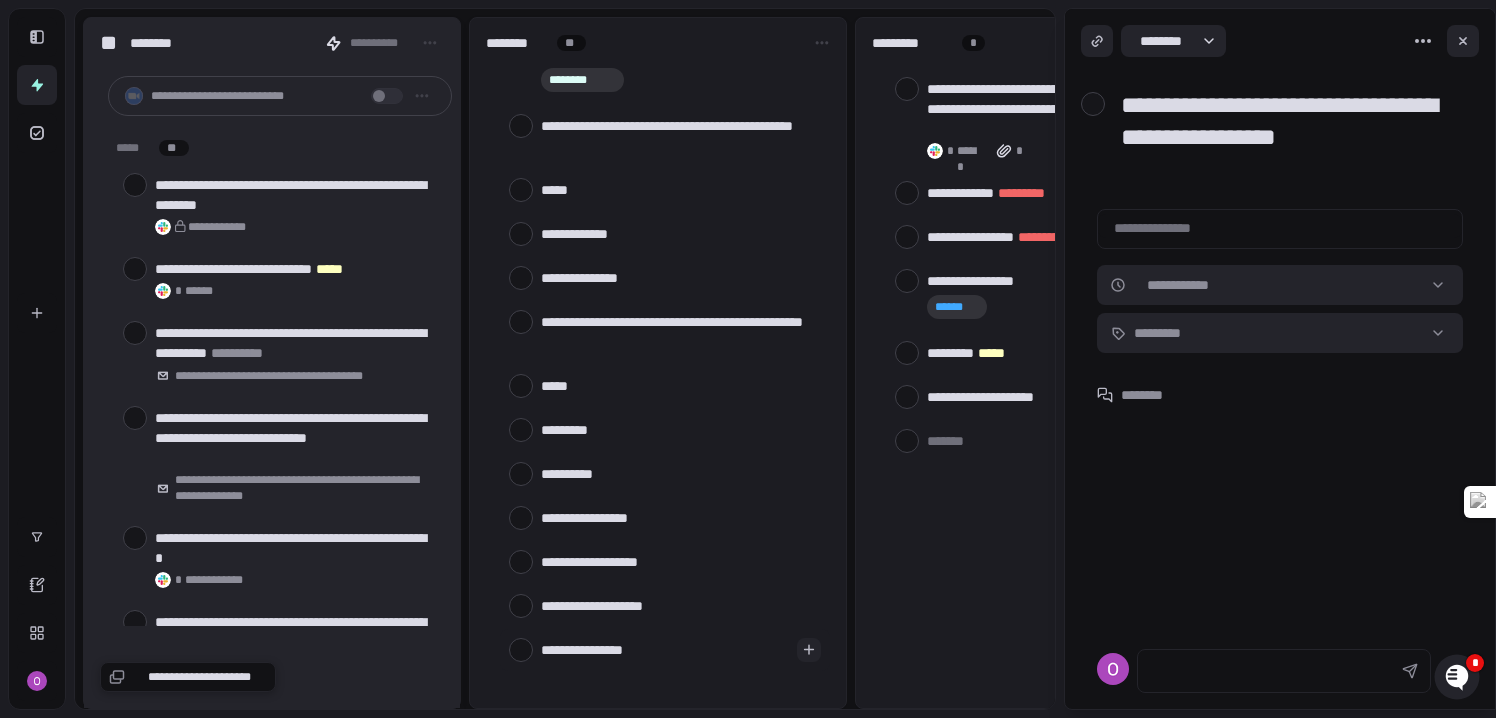 type on "**********" 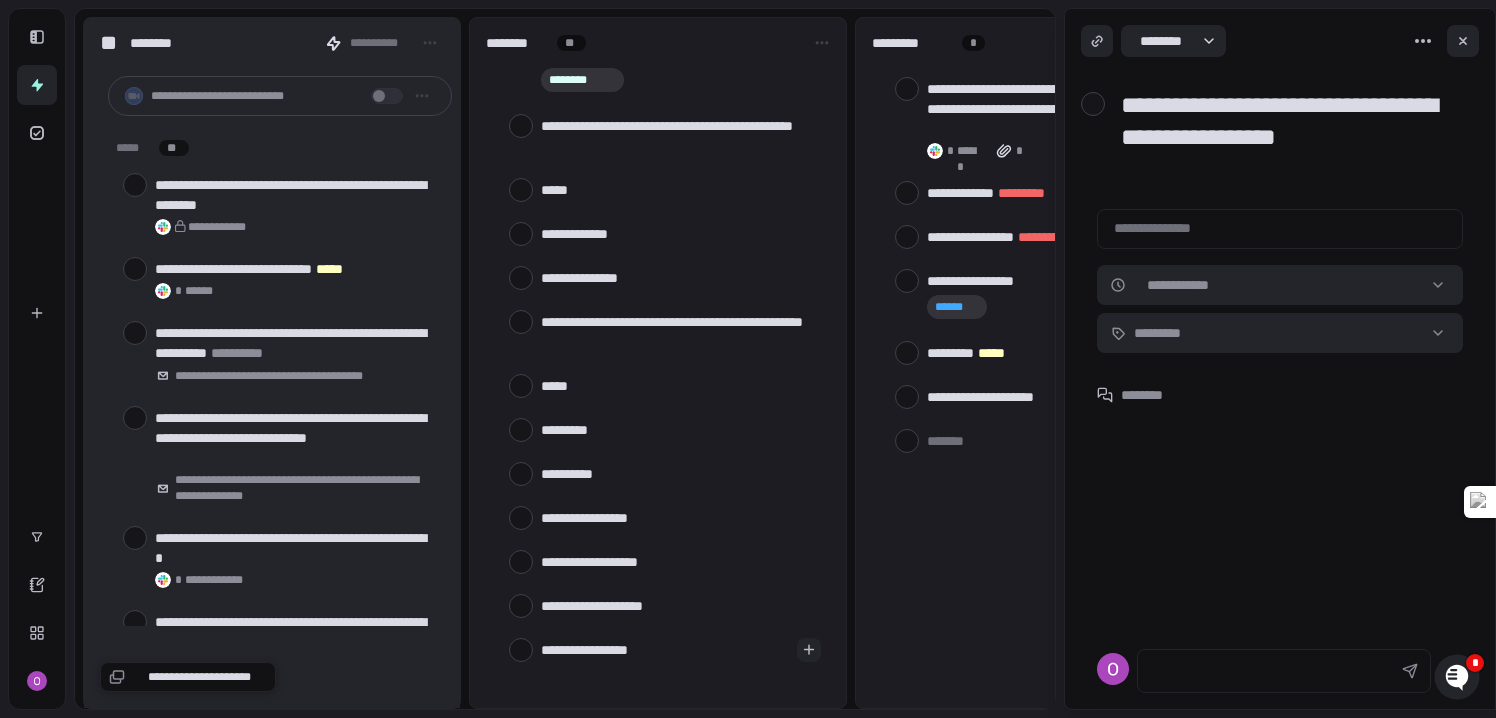type on "**********" 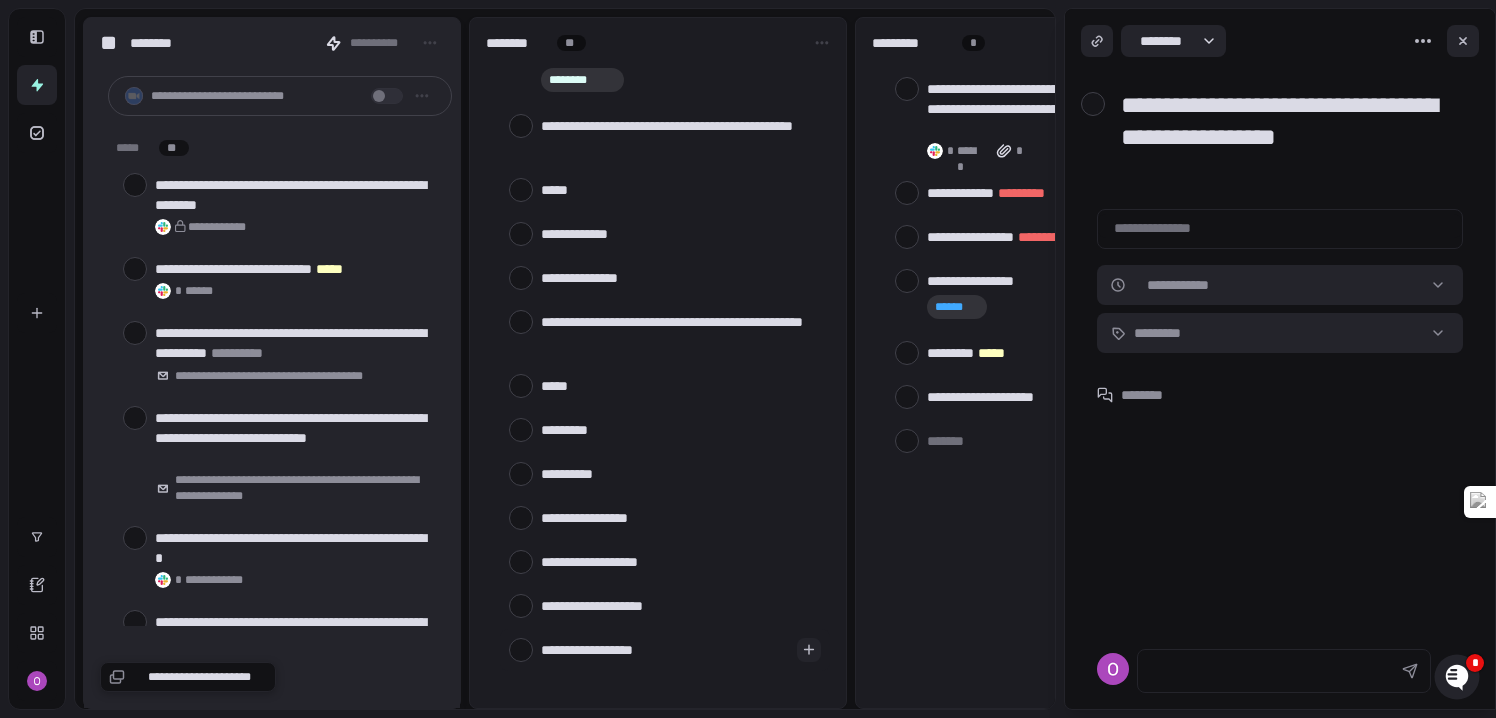 type on "**********" 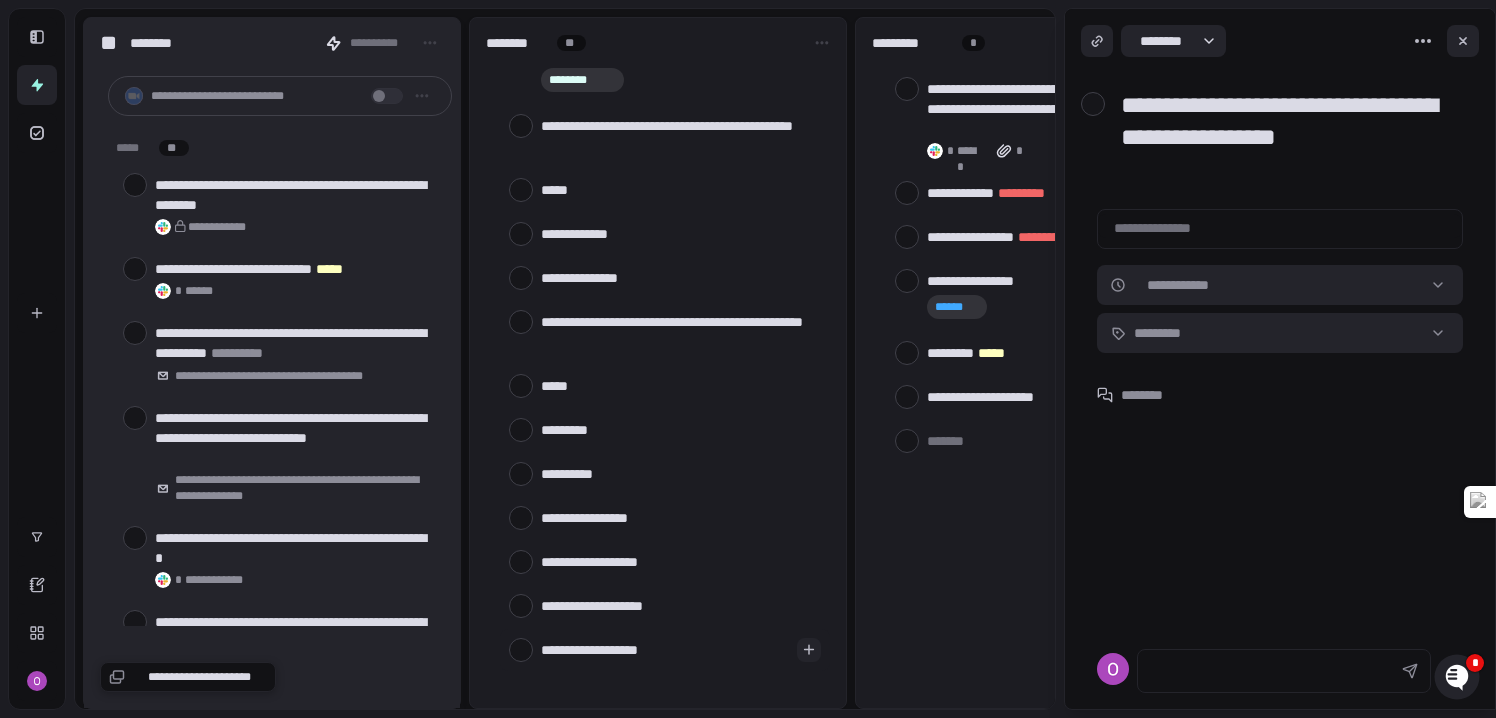 type on "*" 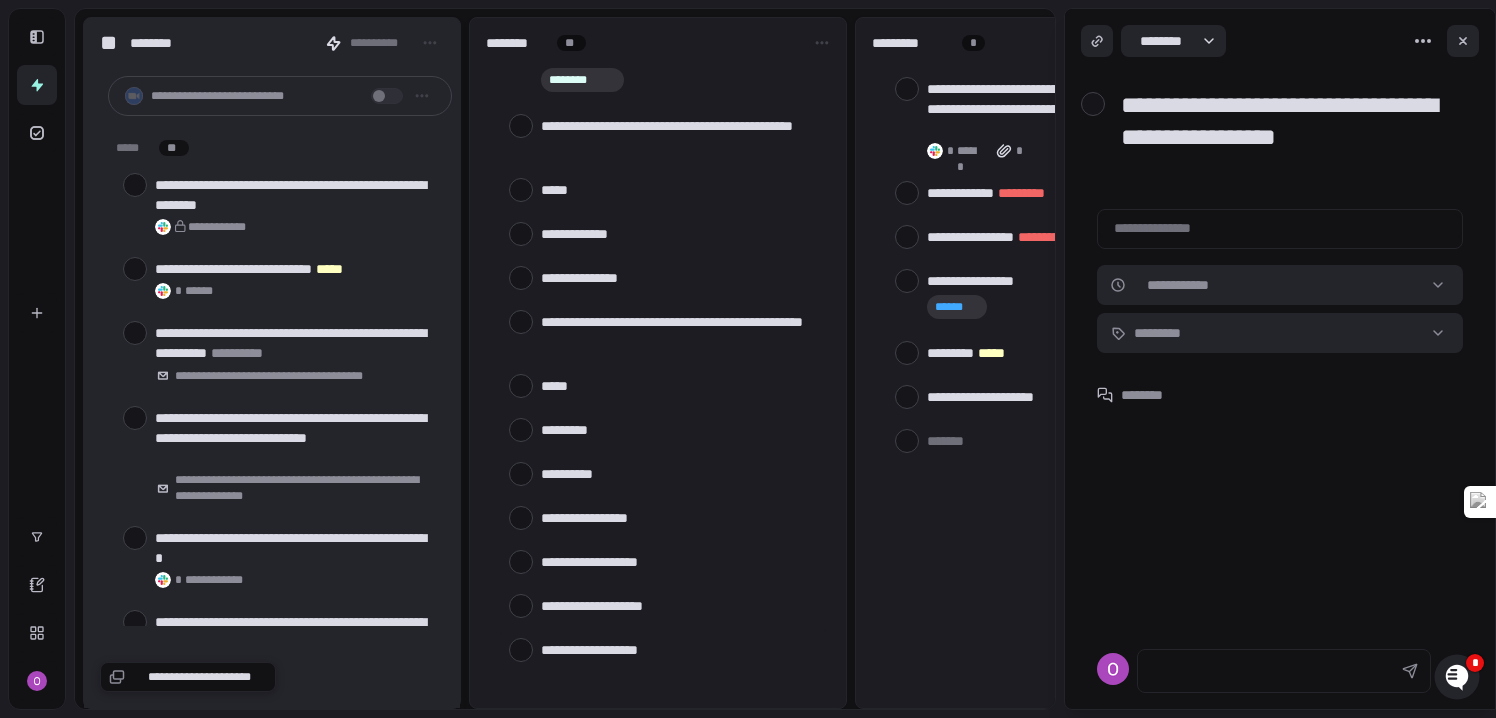 type 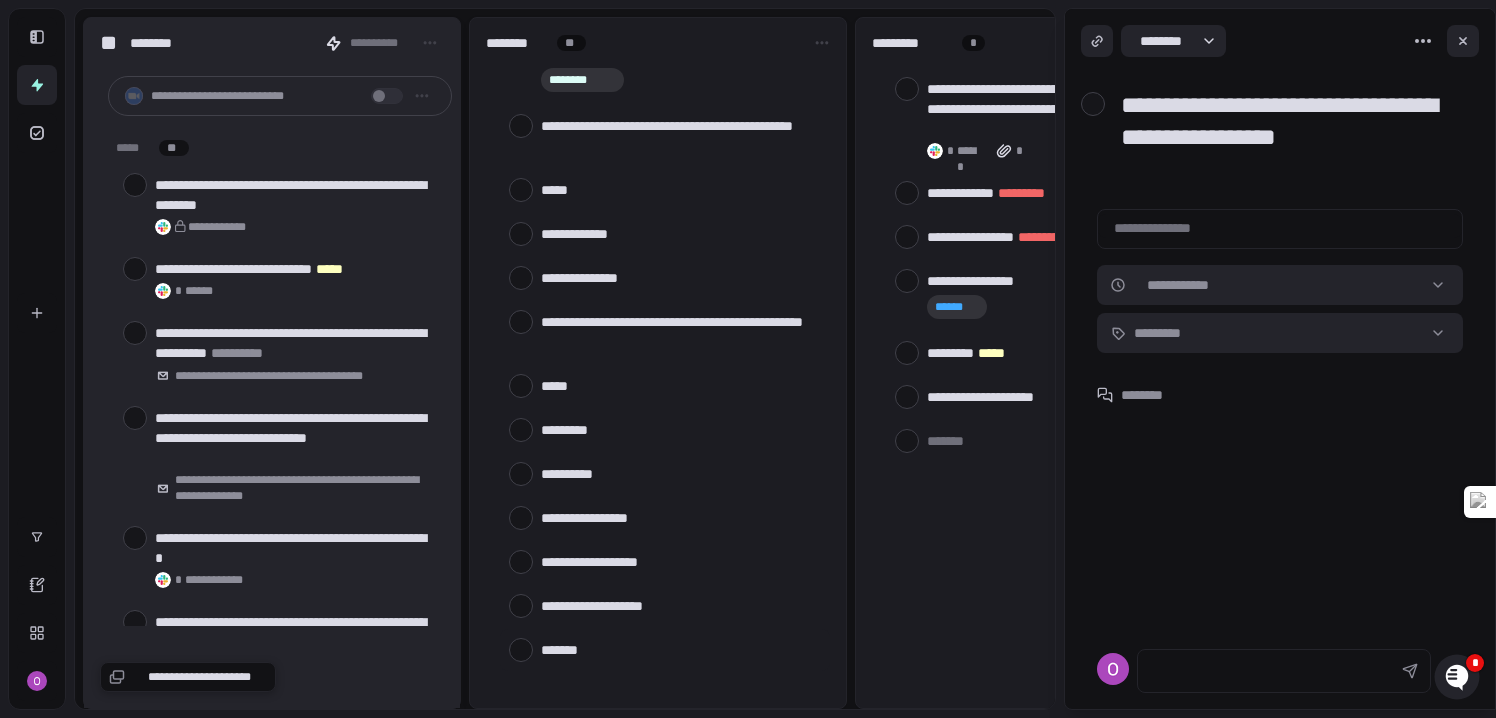 scroll, scrollTop: 167, scrollLeft: 0, axis: vertical 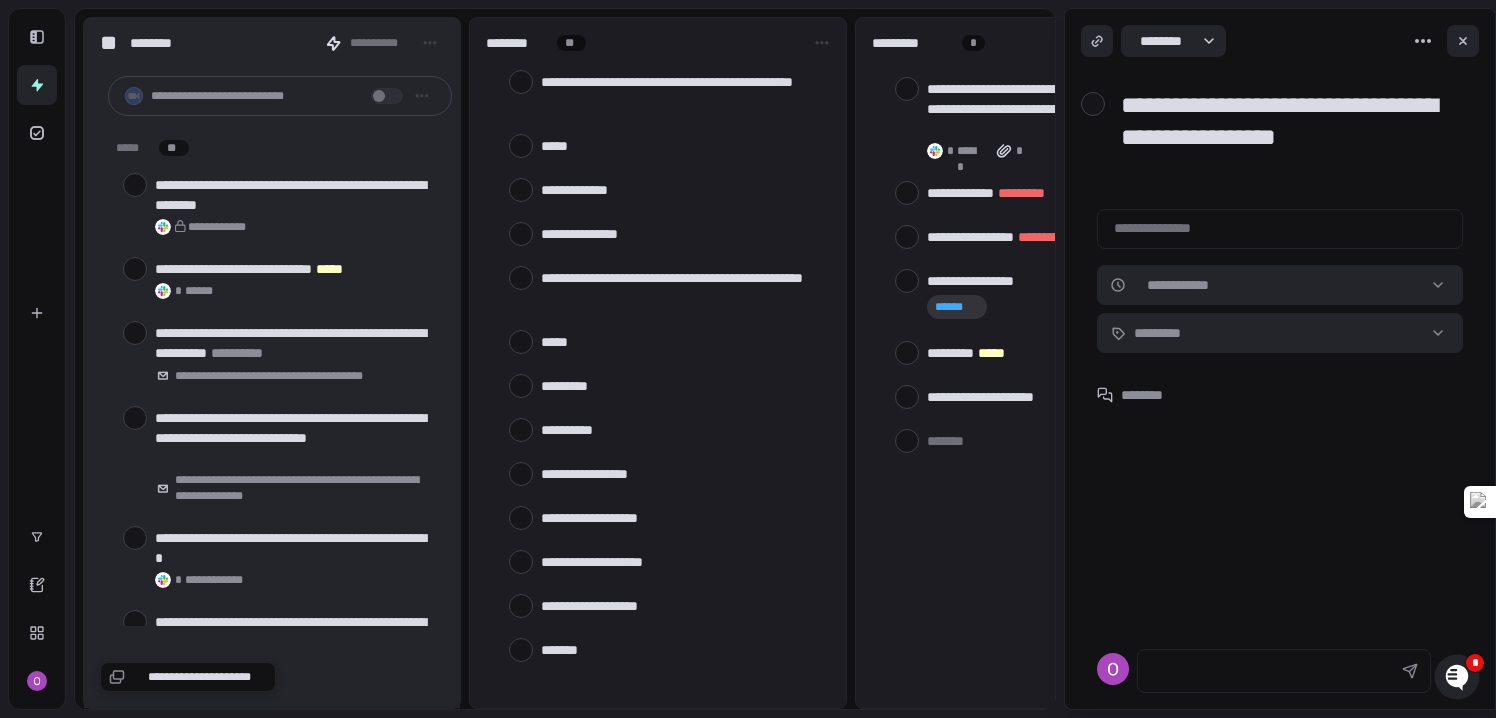 type on "*" 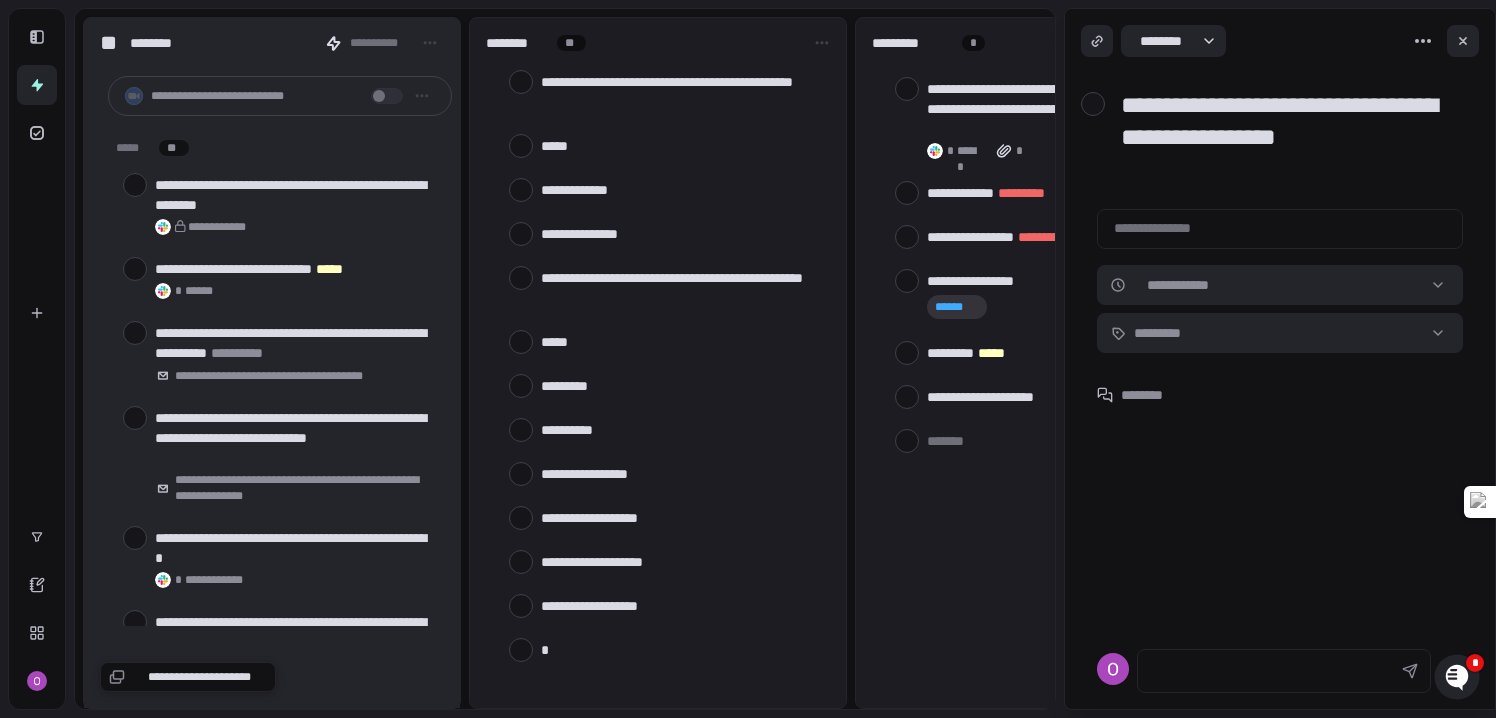 type on "**" 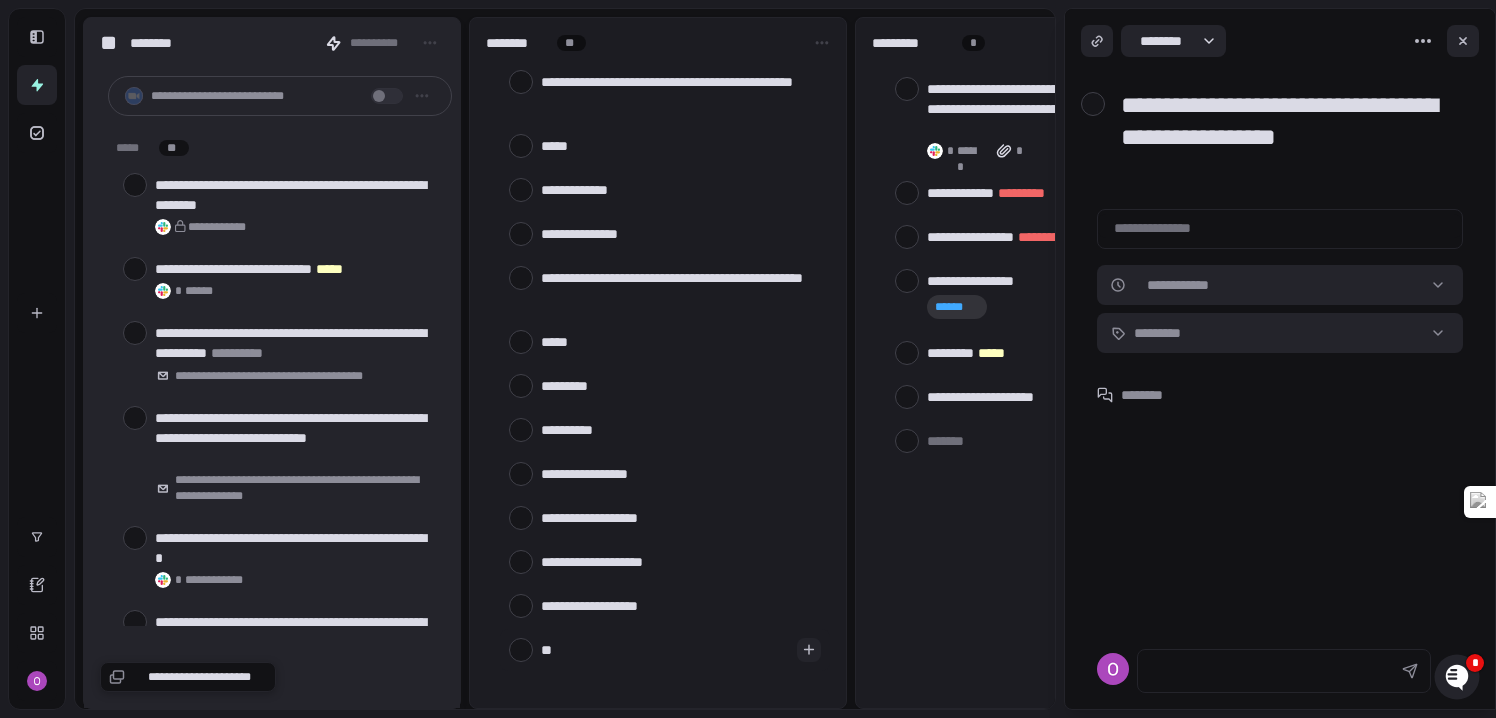 type on "***" 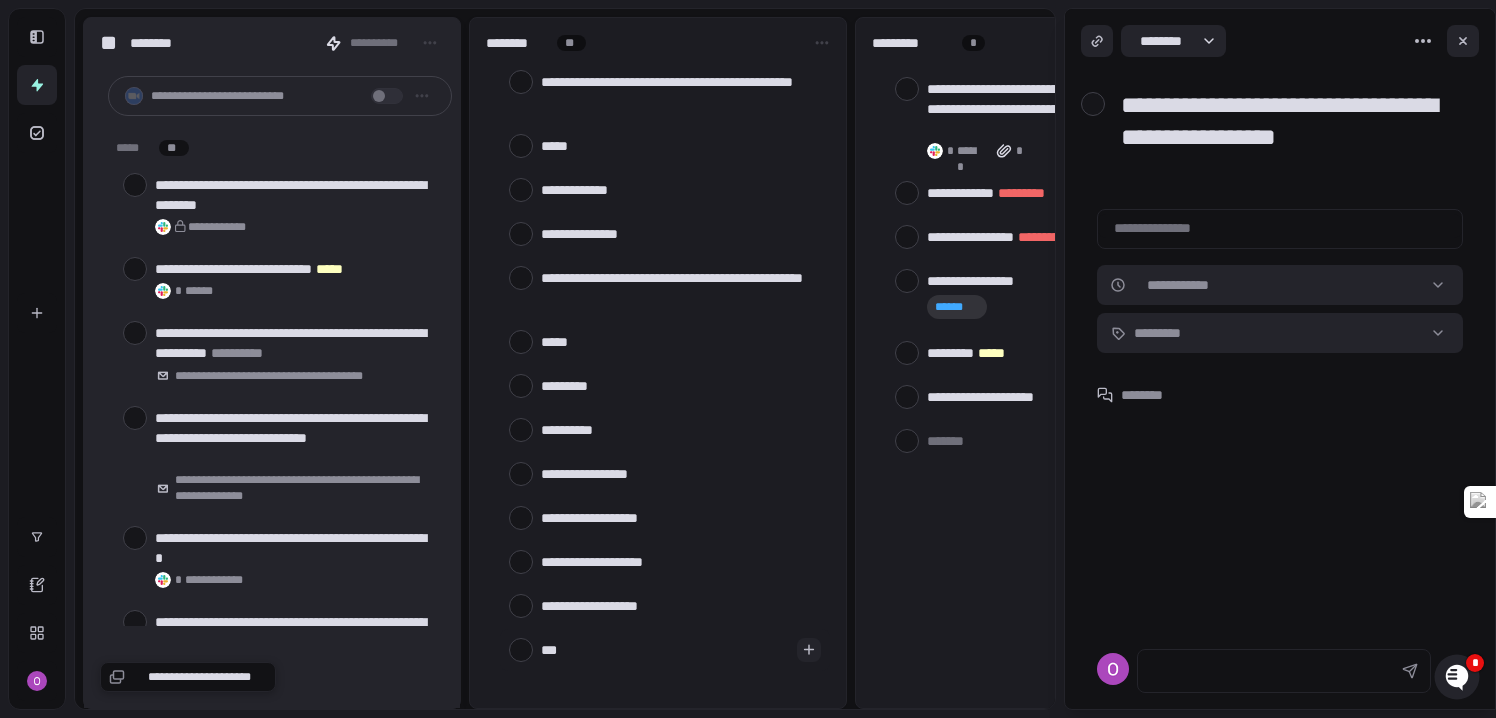 type on "***" 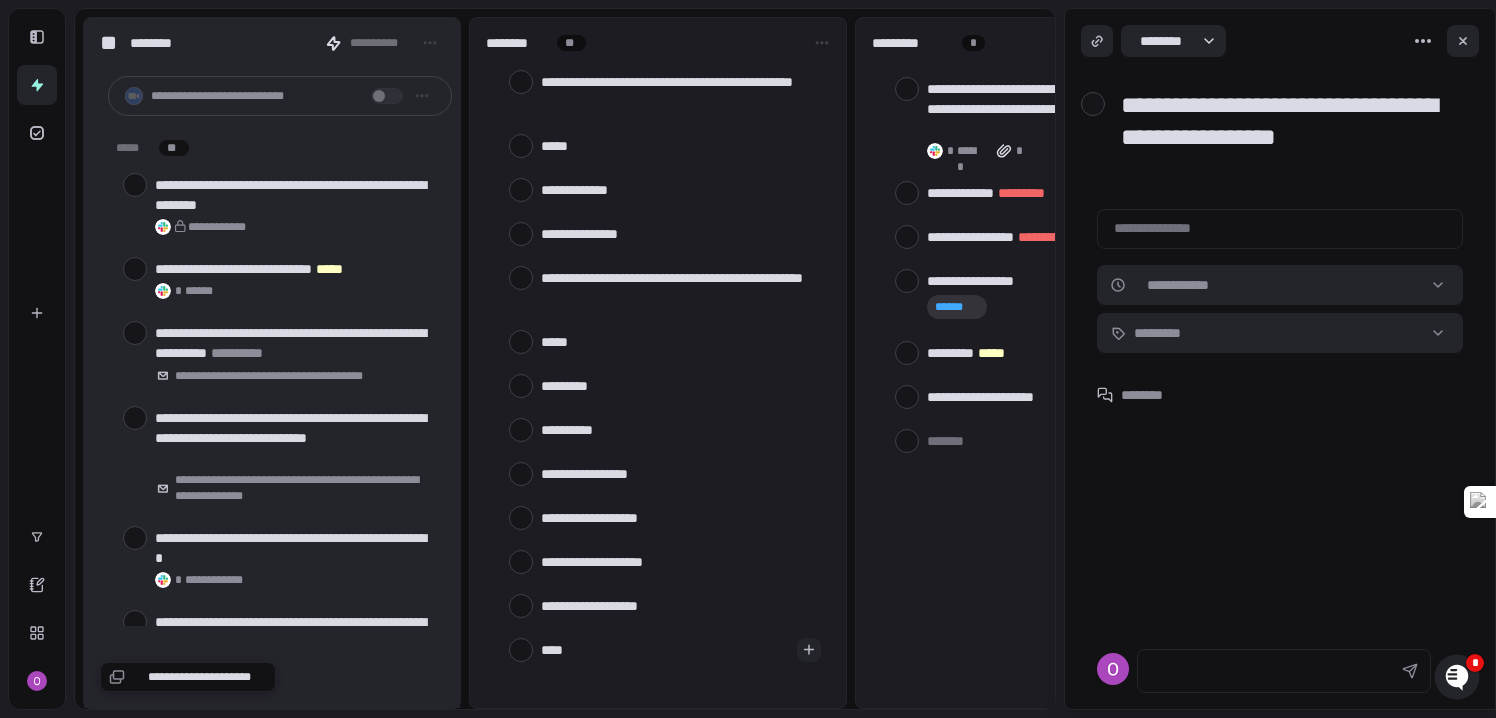 type on "*****" 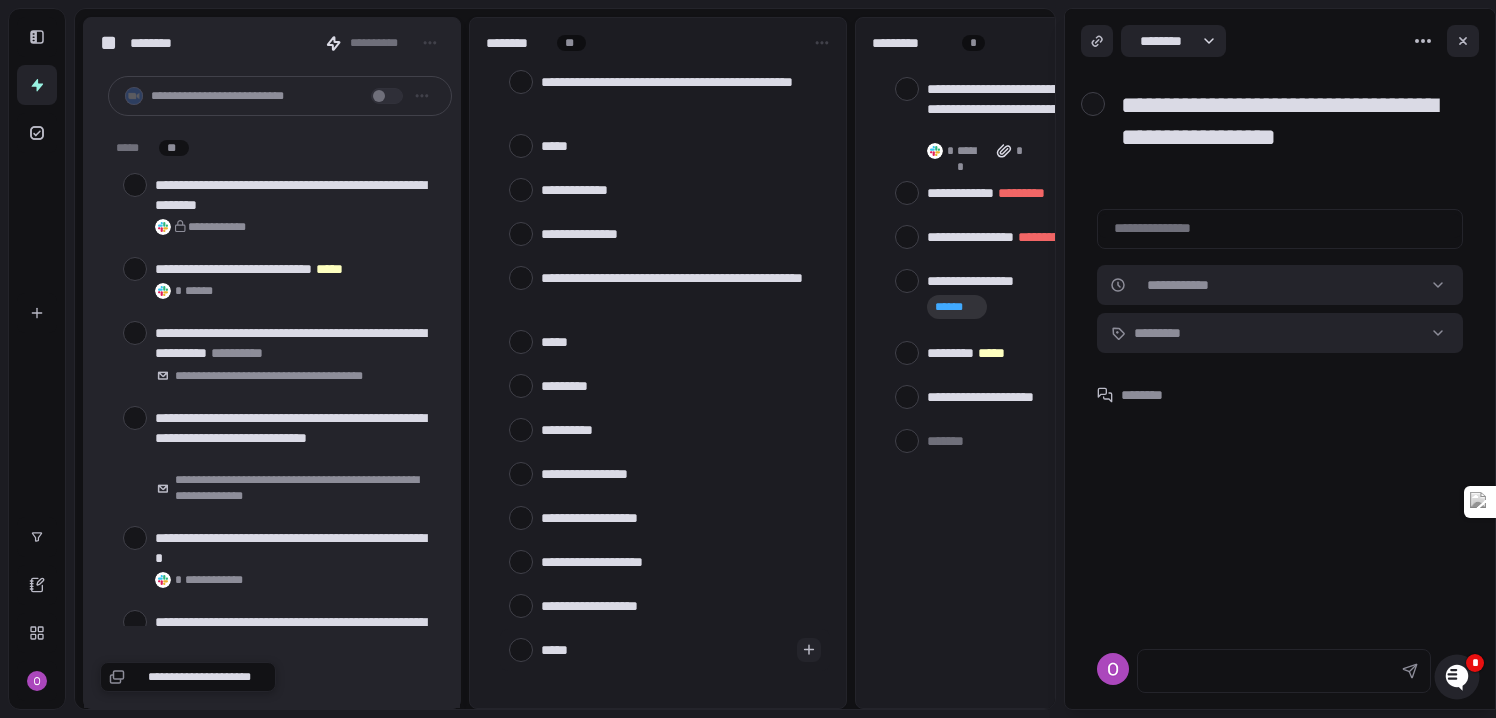 type on "*****" 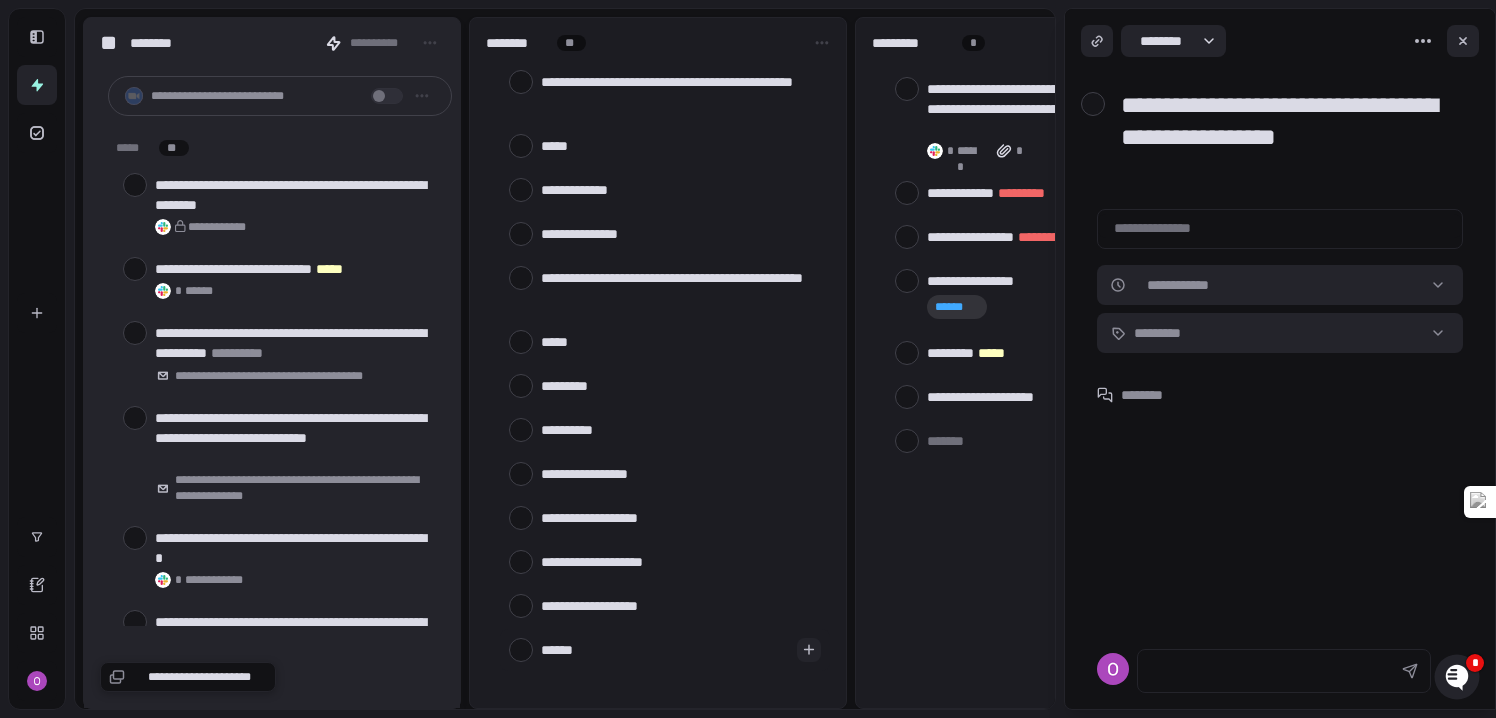 type on "*******" 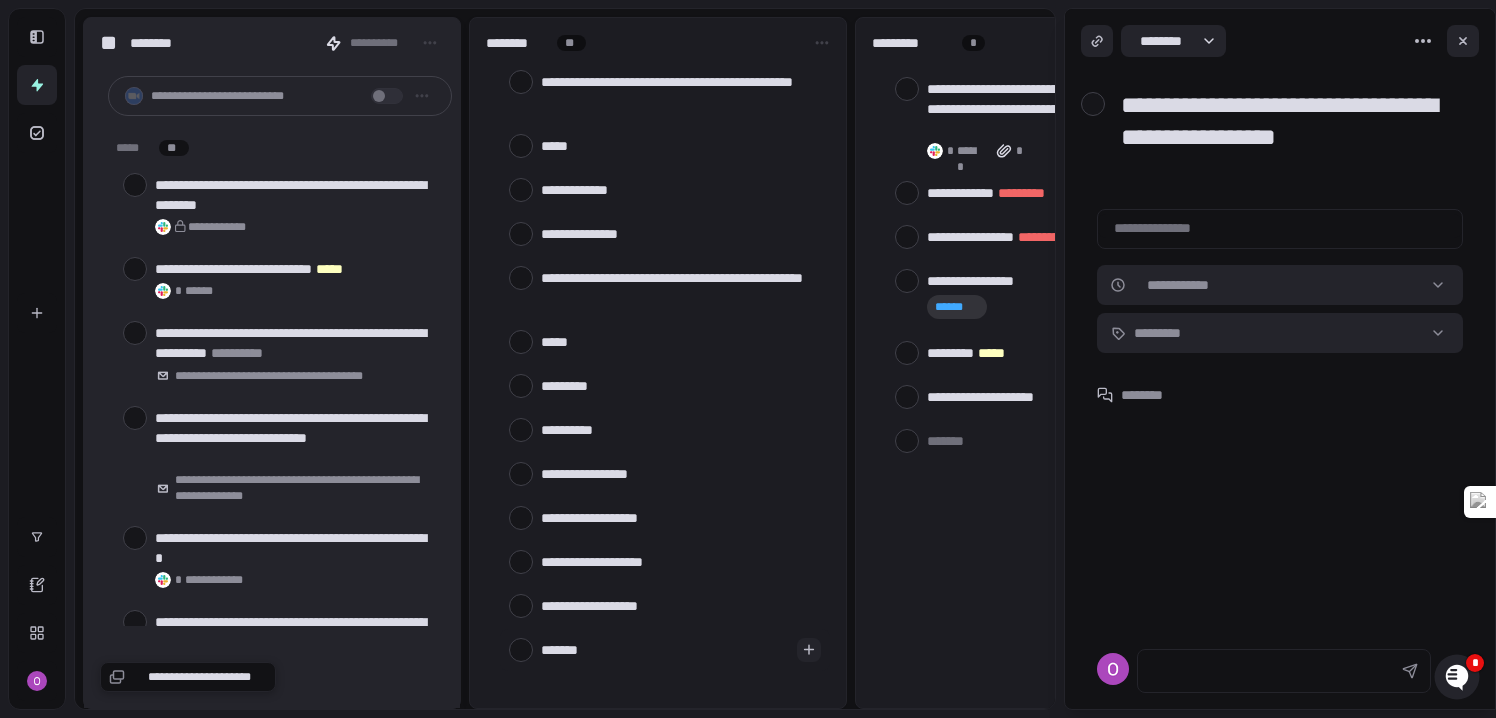 type on "********" 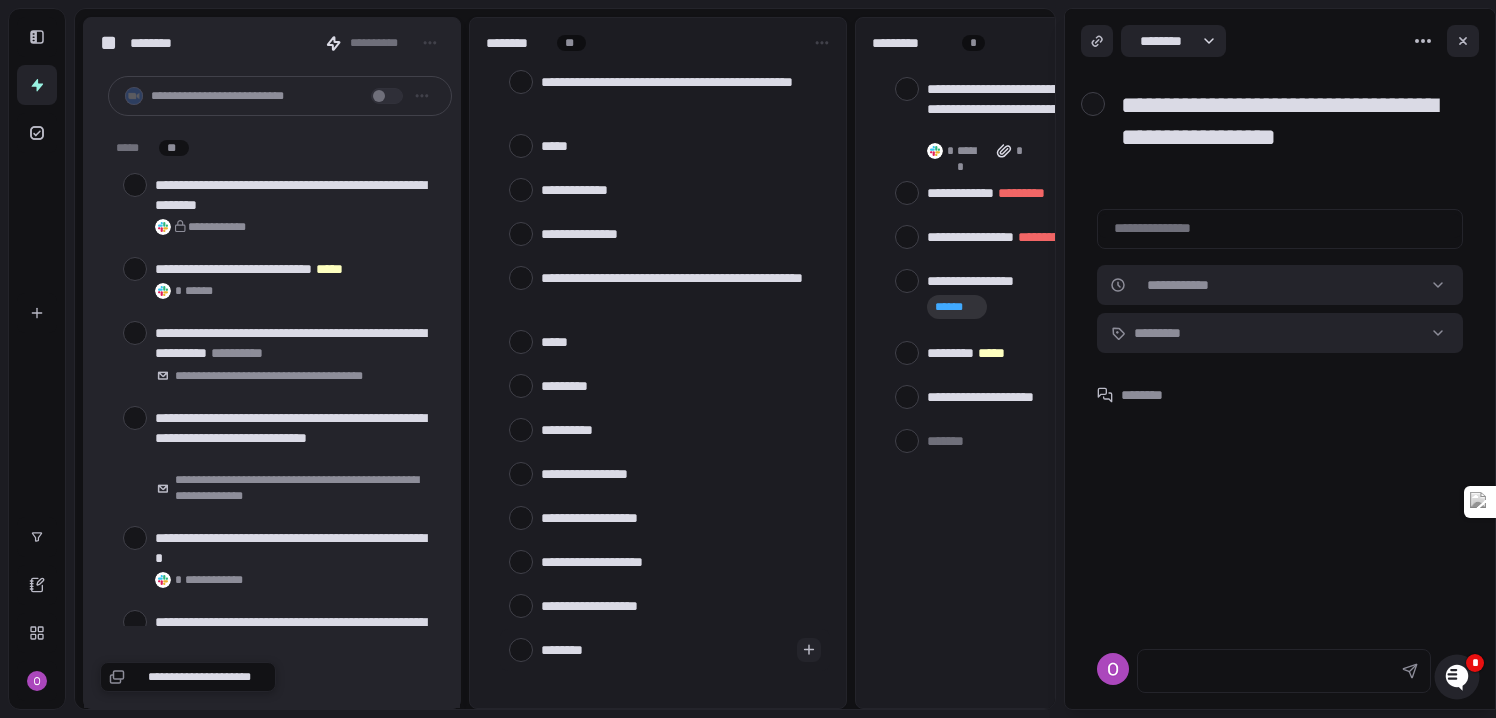 type on "*********" 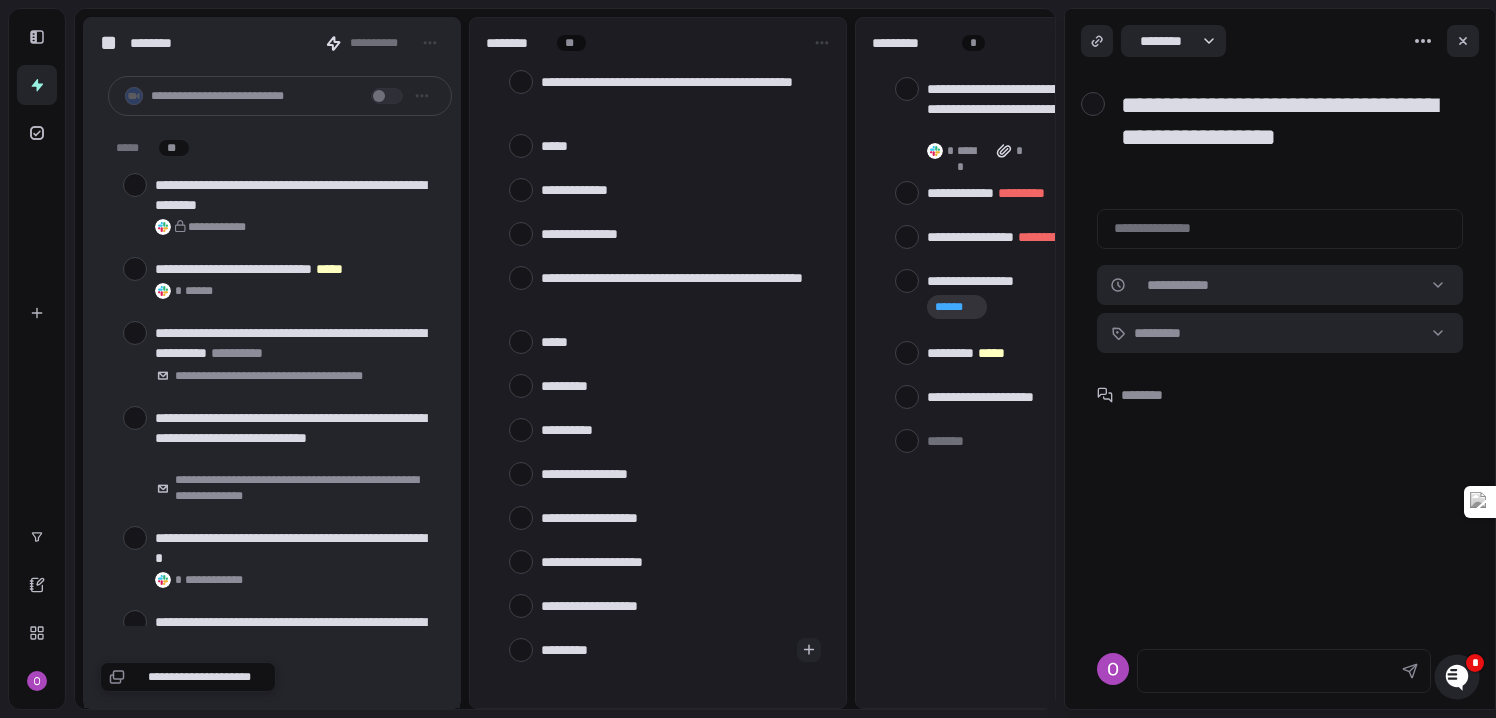 type on "**********" 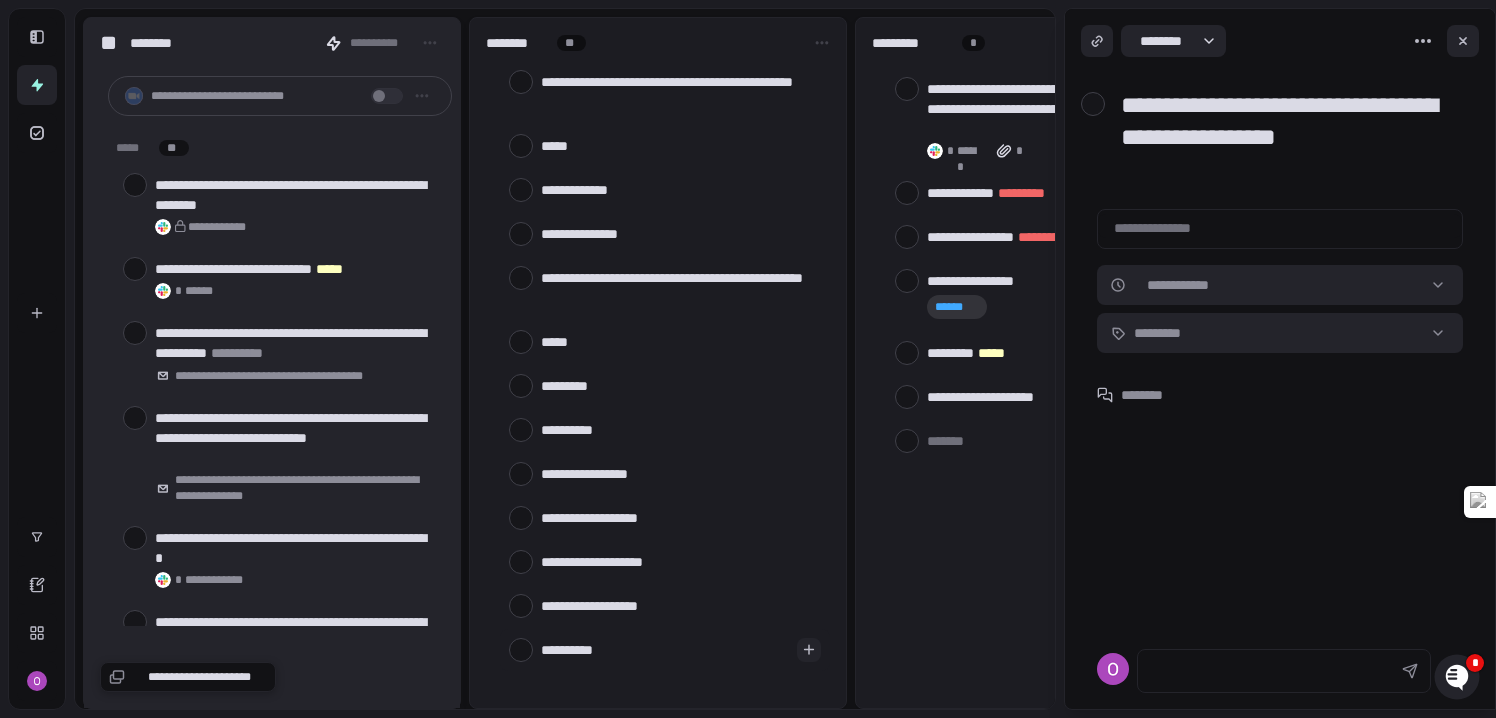 type on "**********" 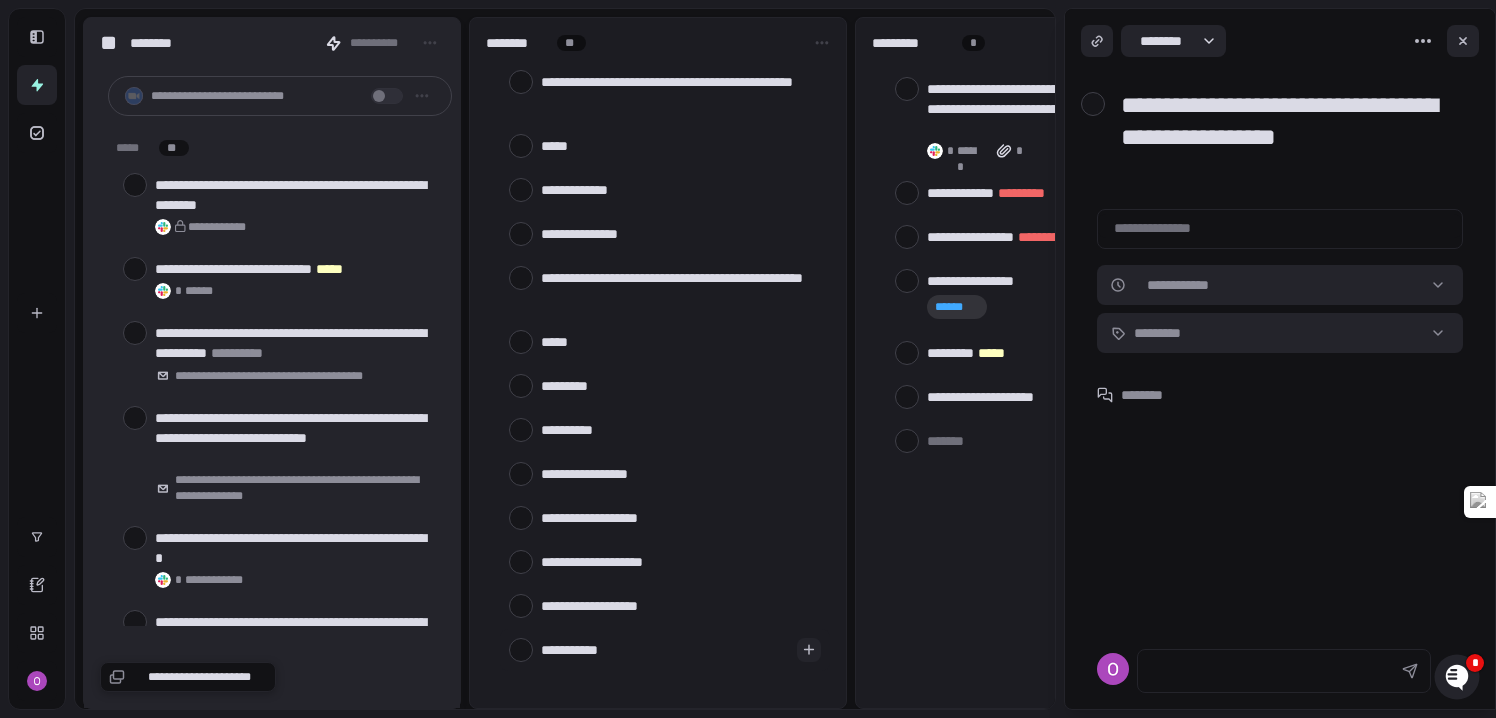 type on "*" 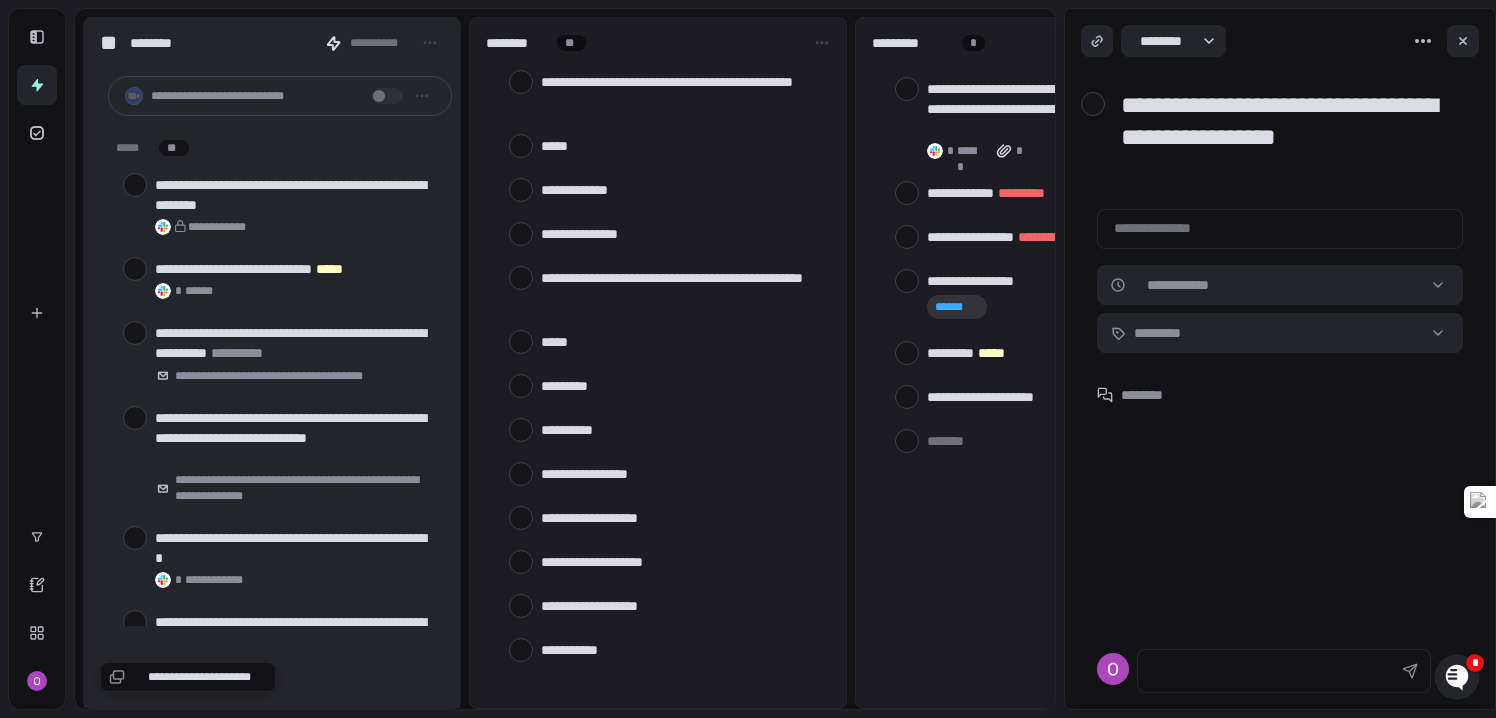 scroll, scrollTop: 211, scrollLeft: 0, axis: vertical 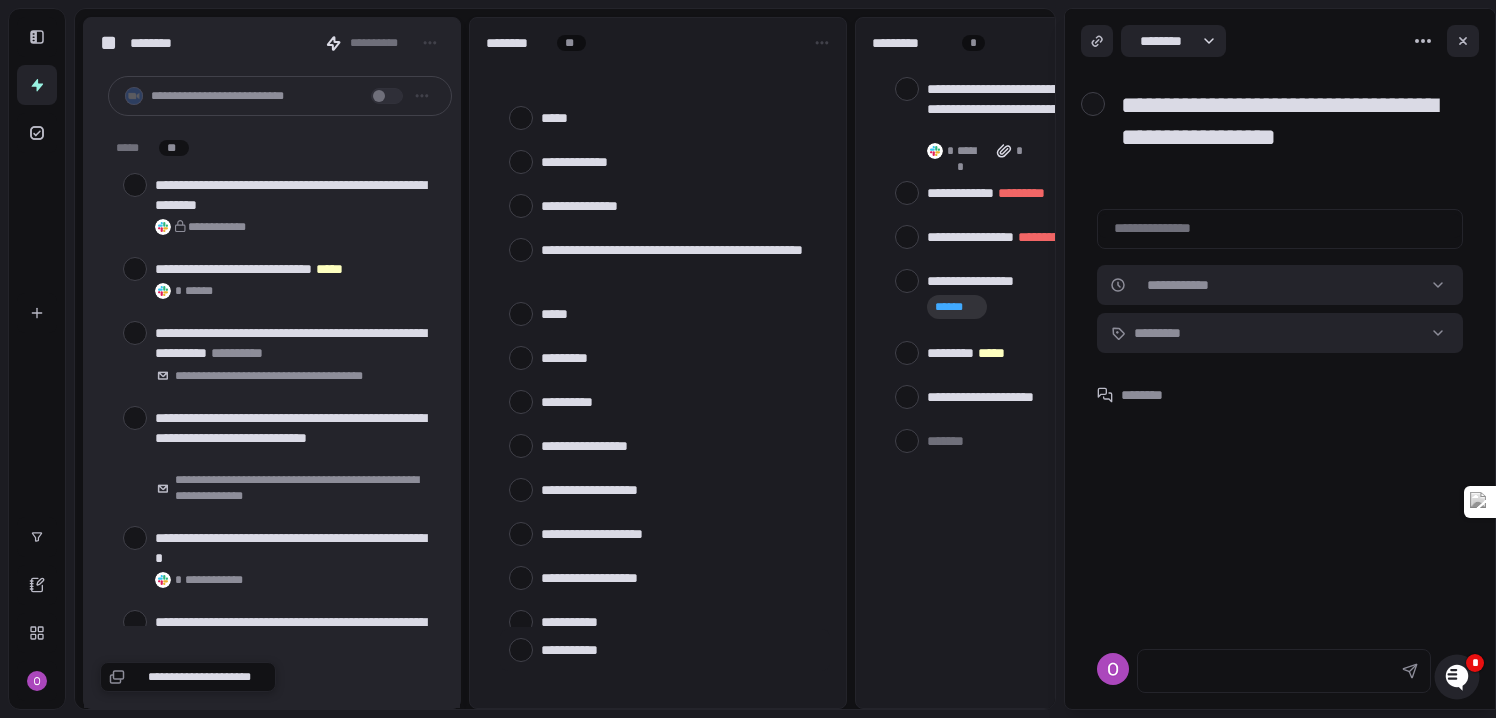 type 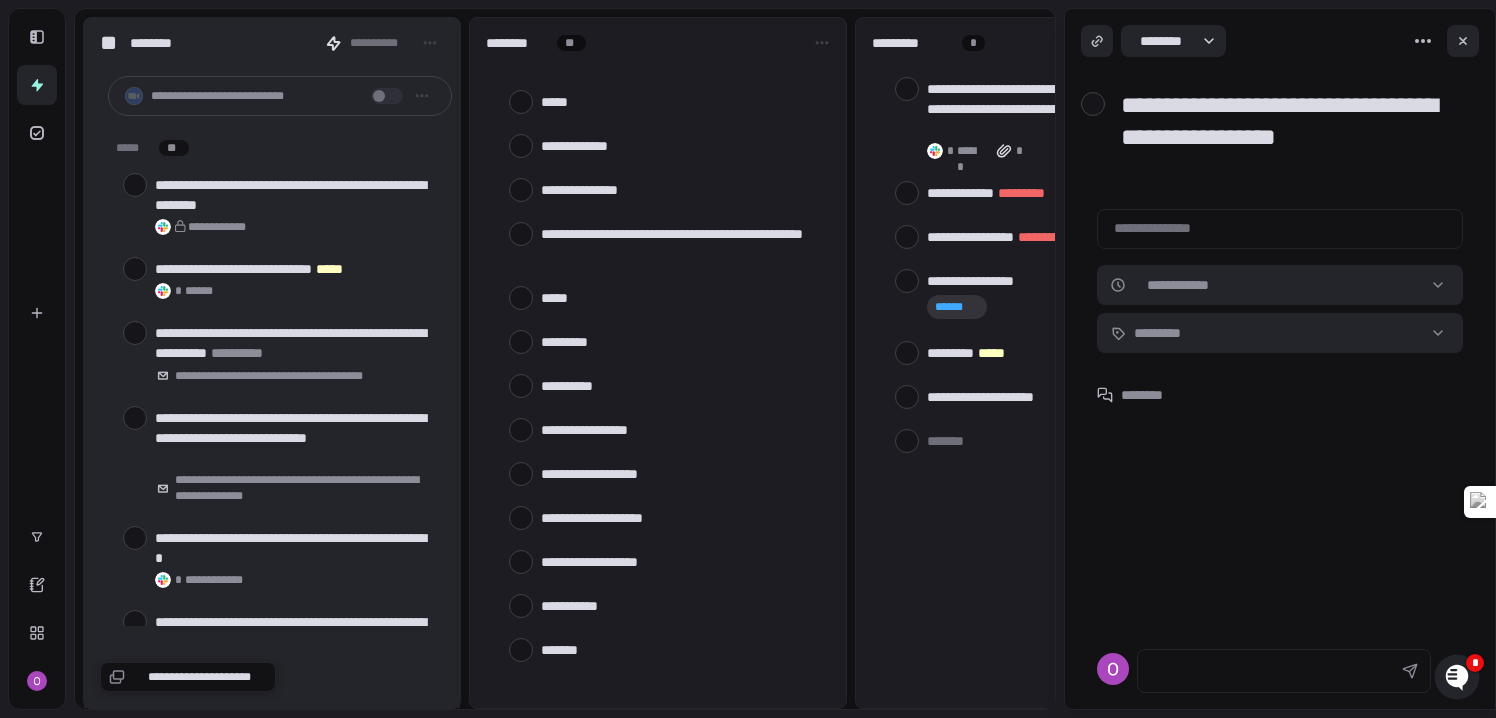 type on "*" 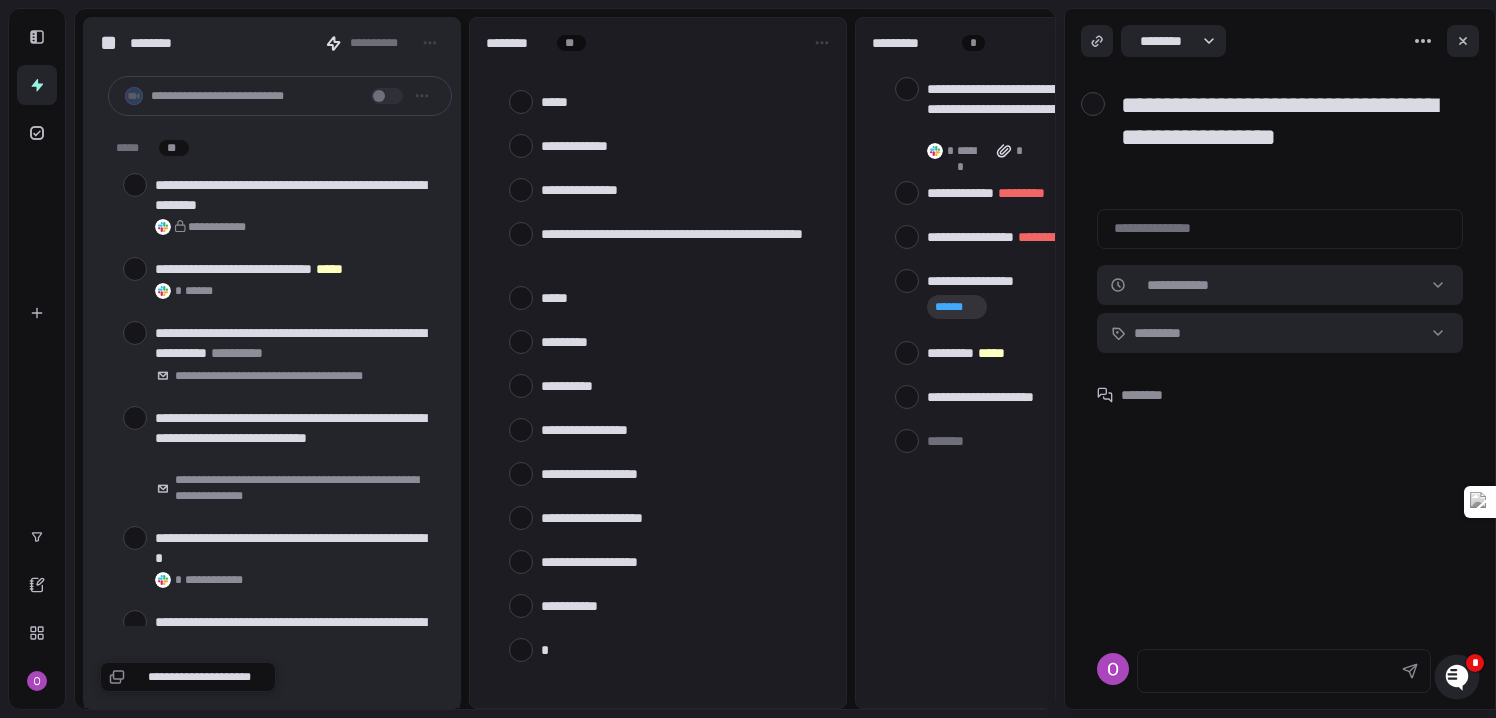 type on "**" 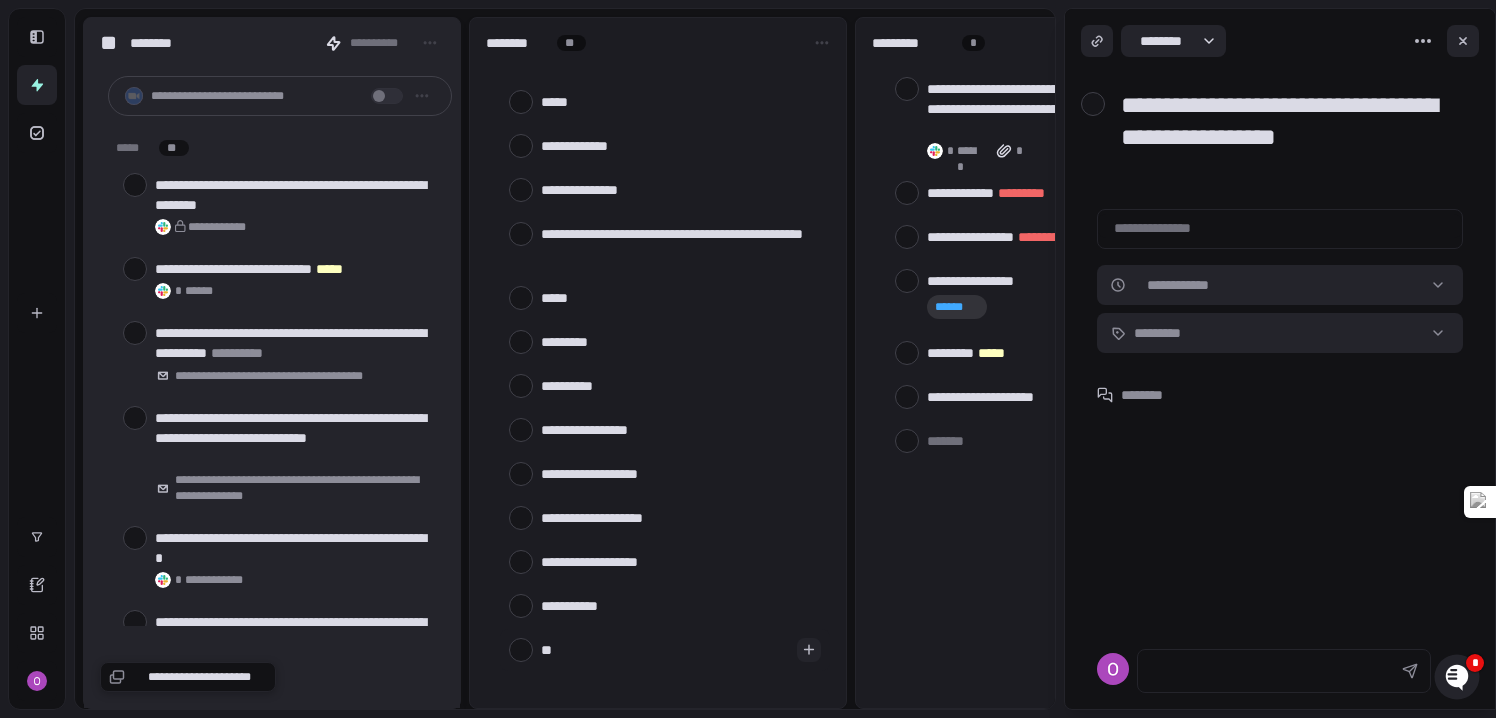 type on "***" 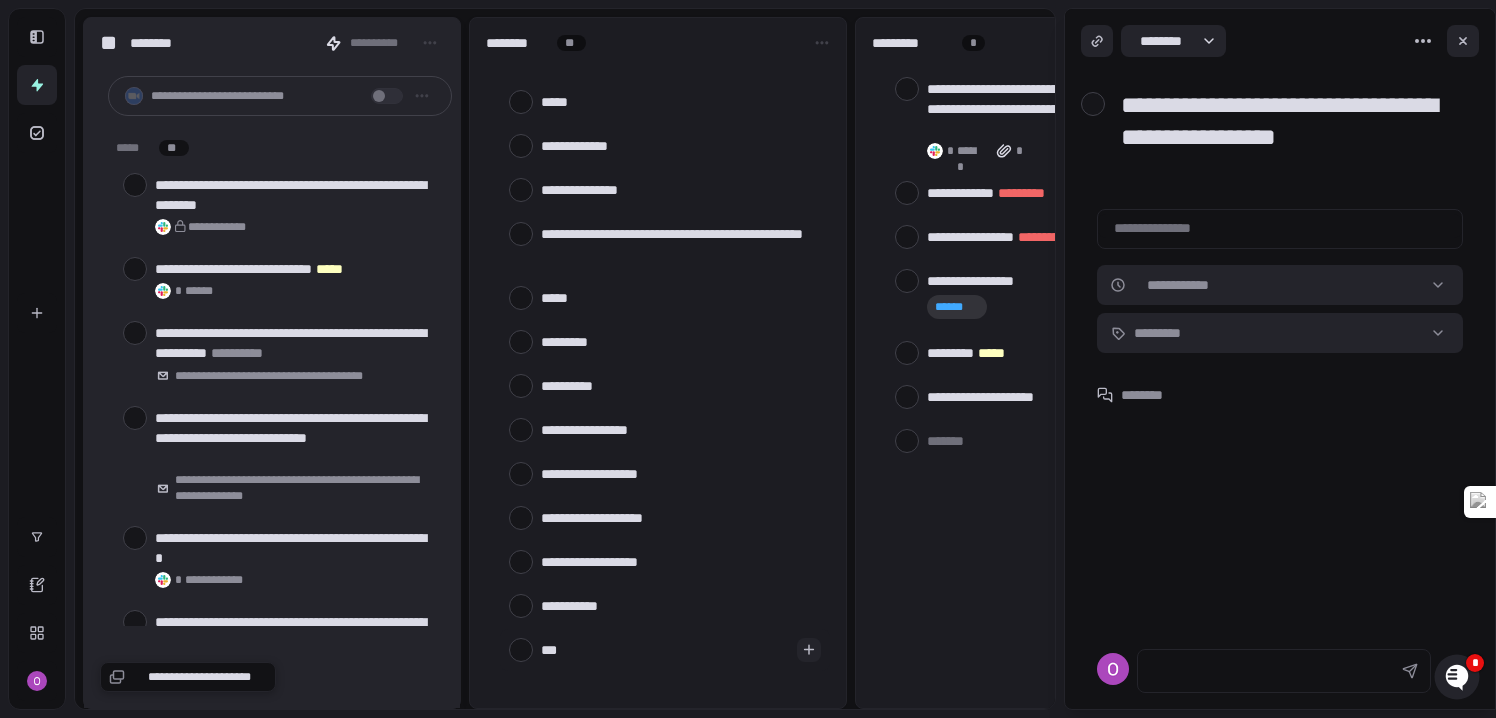 type on "****" 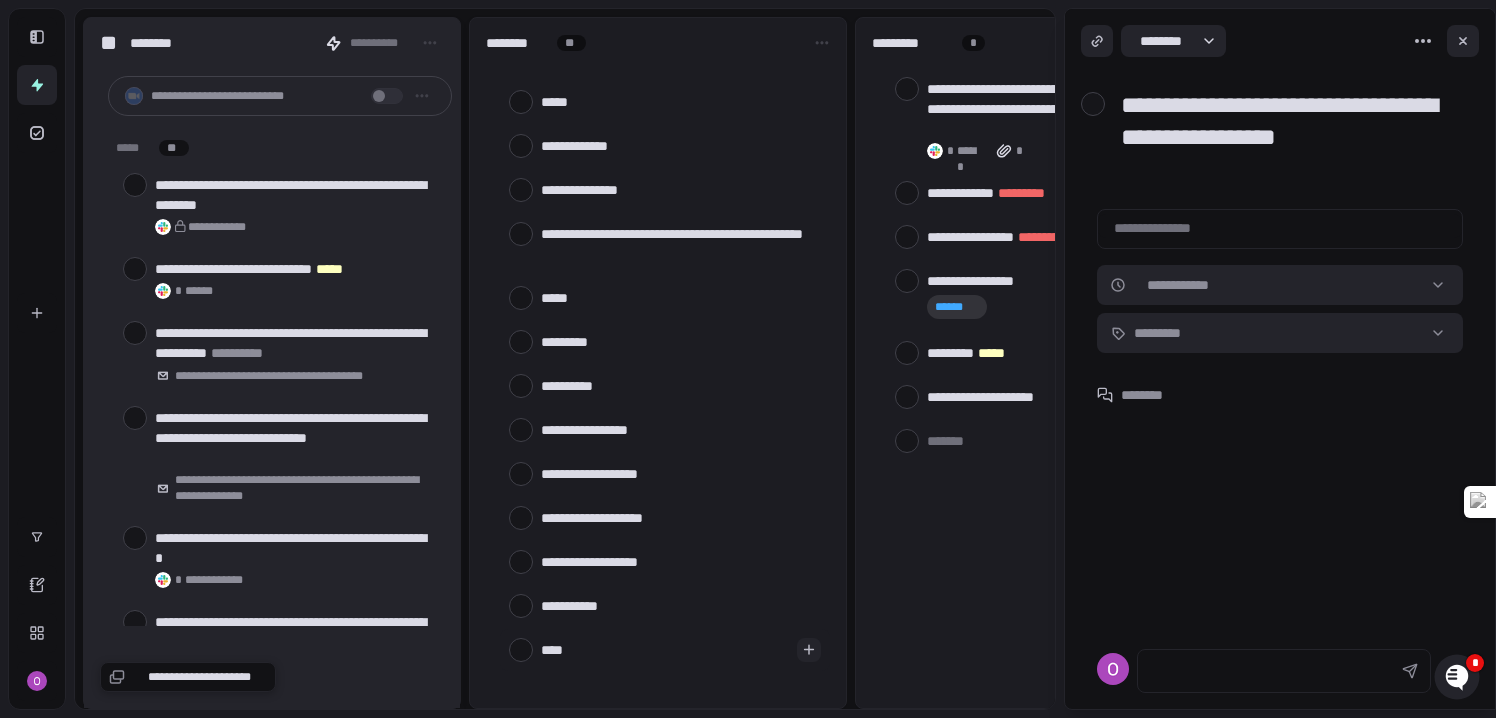 type on "*****" 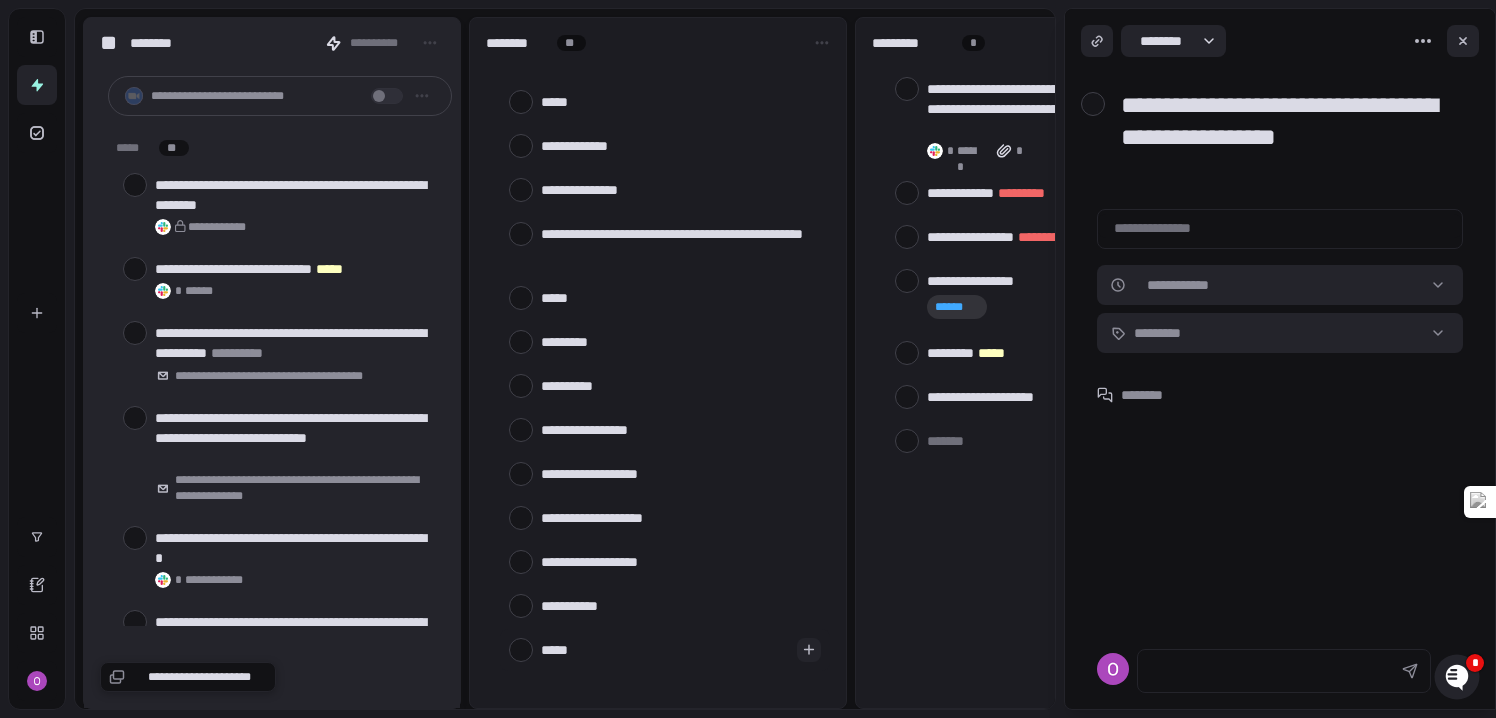 type on "*****" 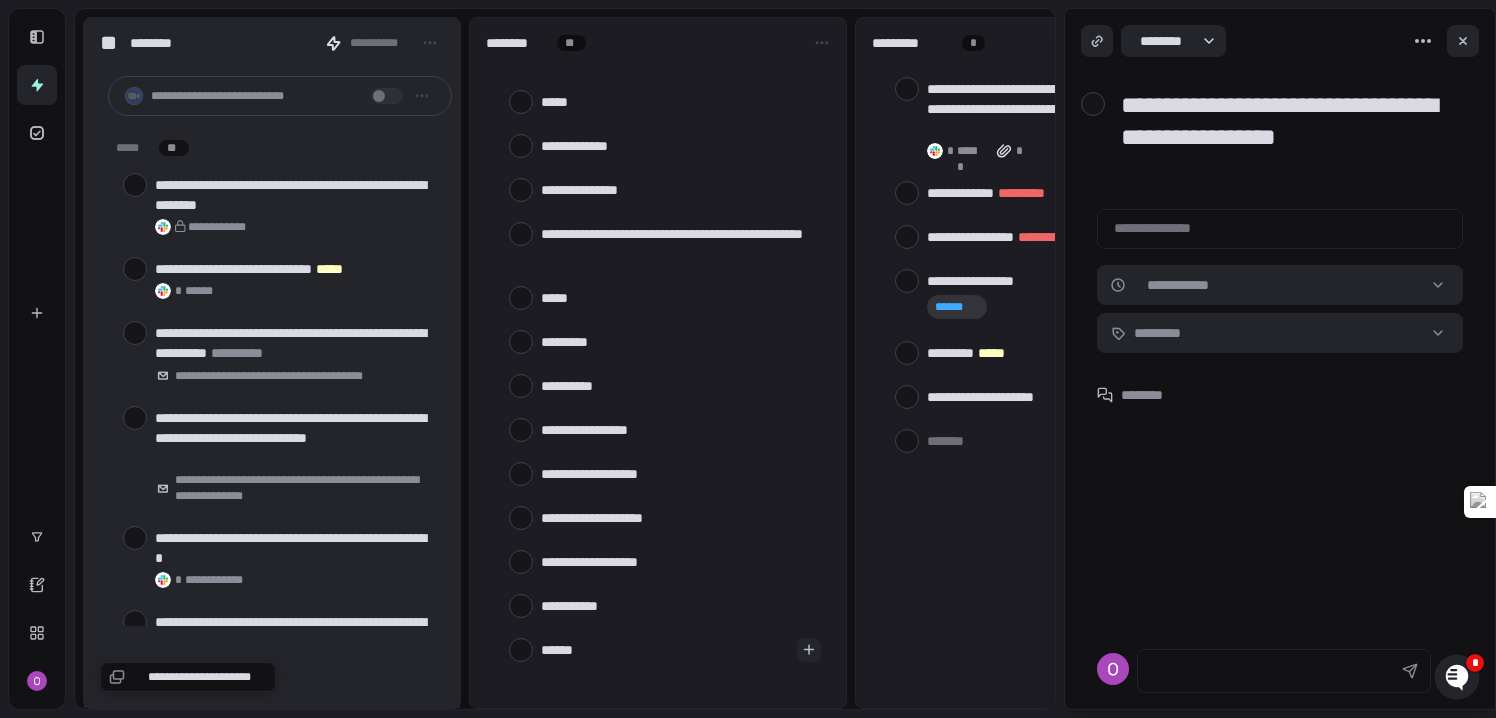 type on "*******" 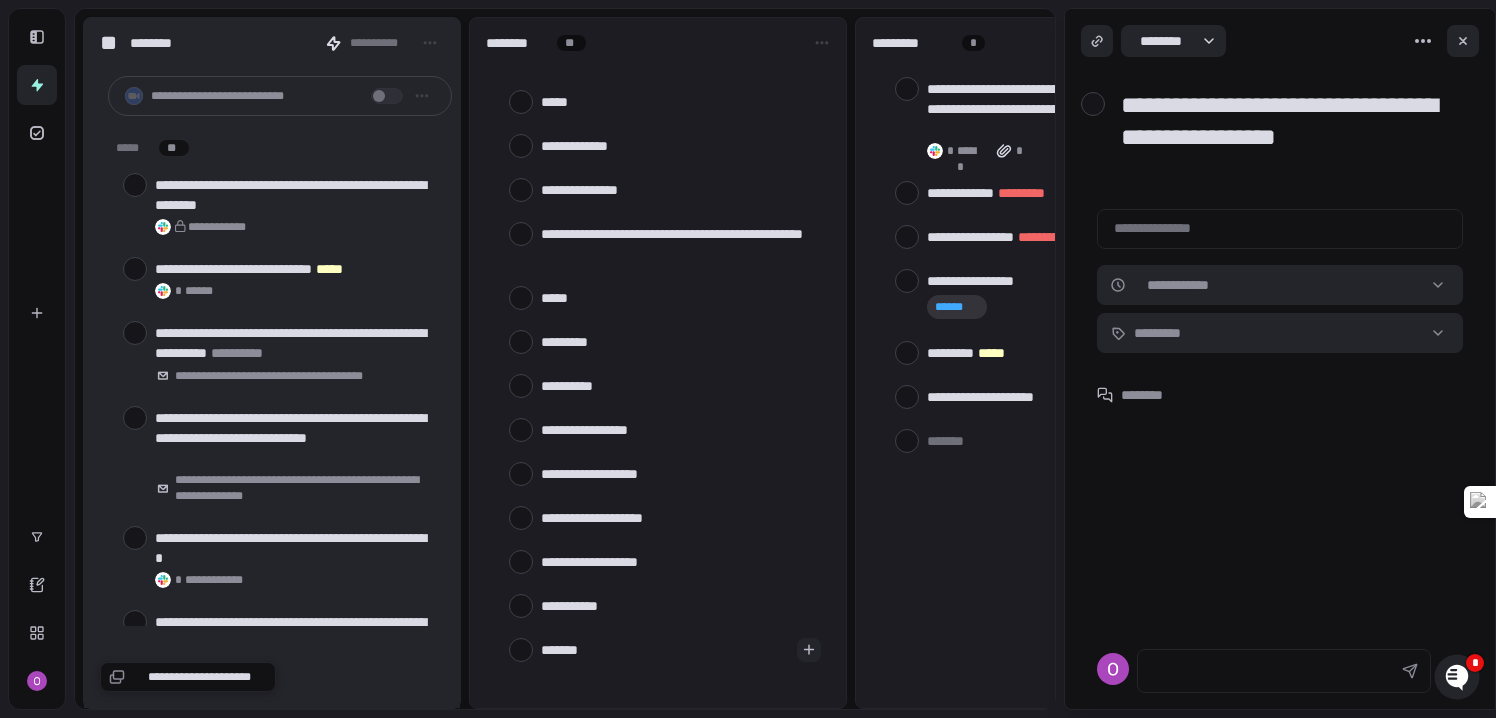 type on "********" 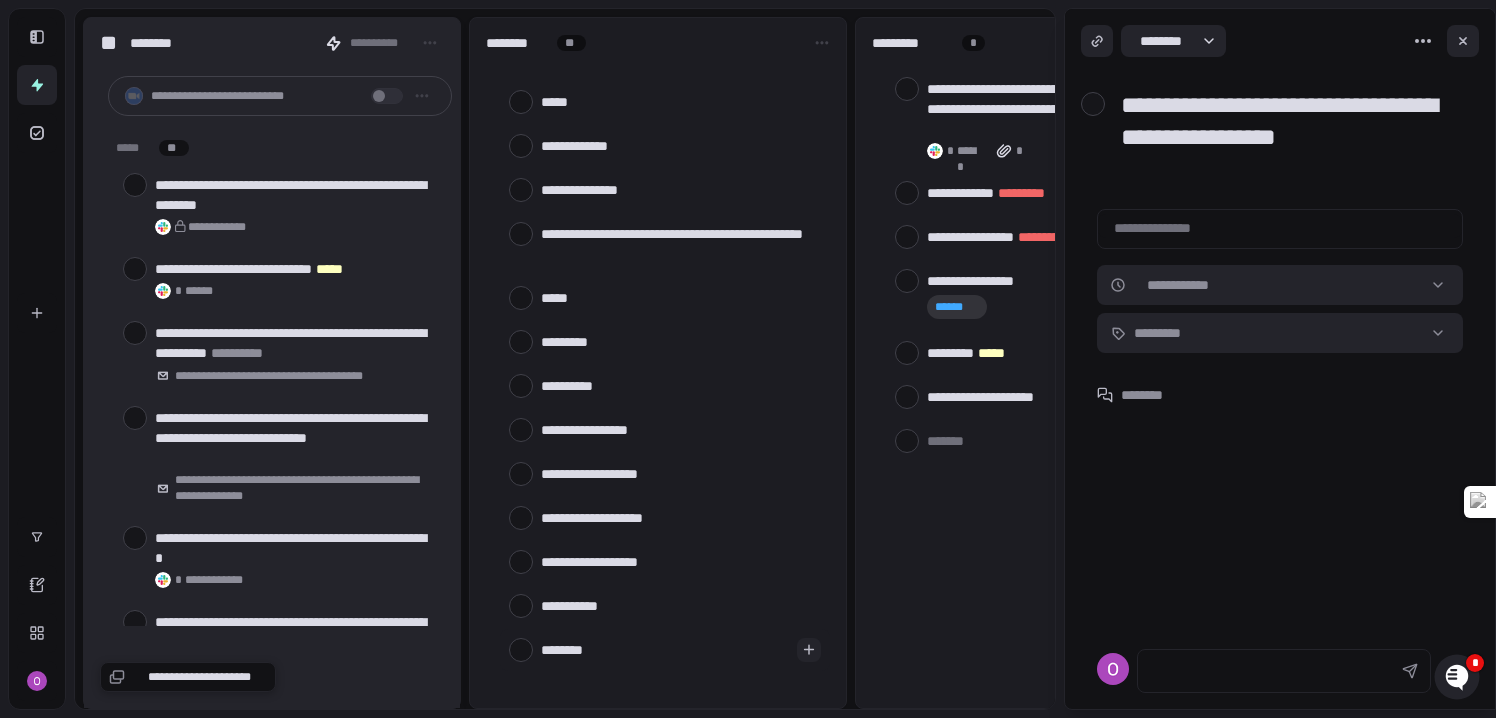 type on "*********" 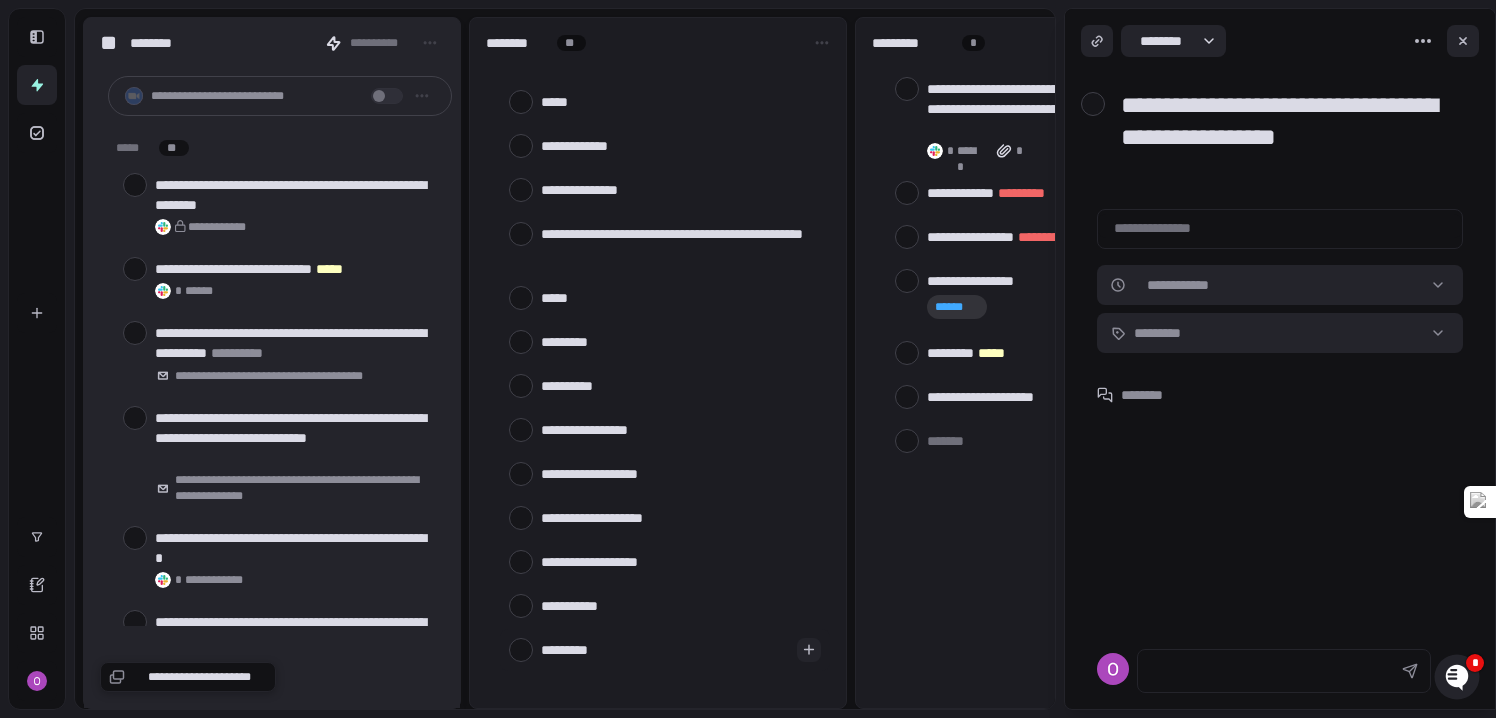 type on "**********" 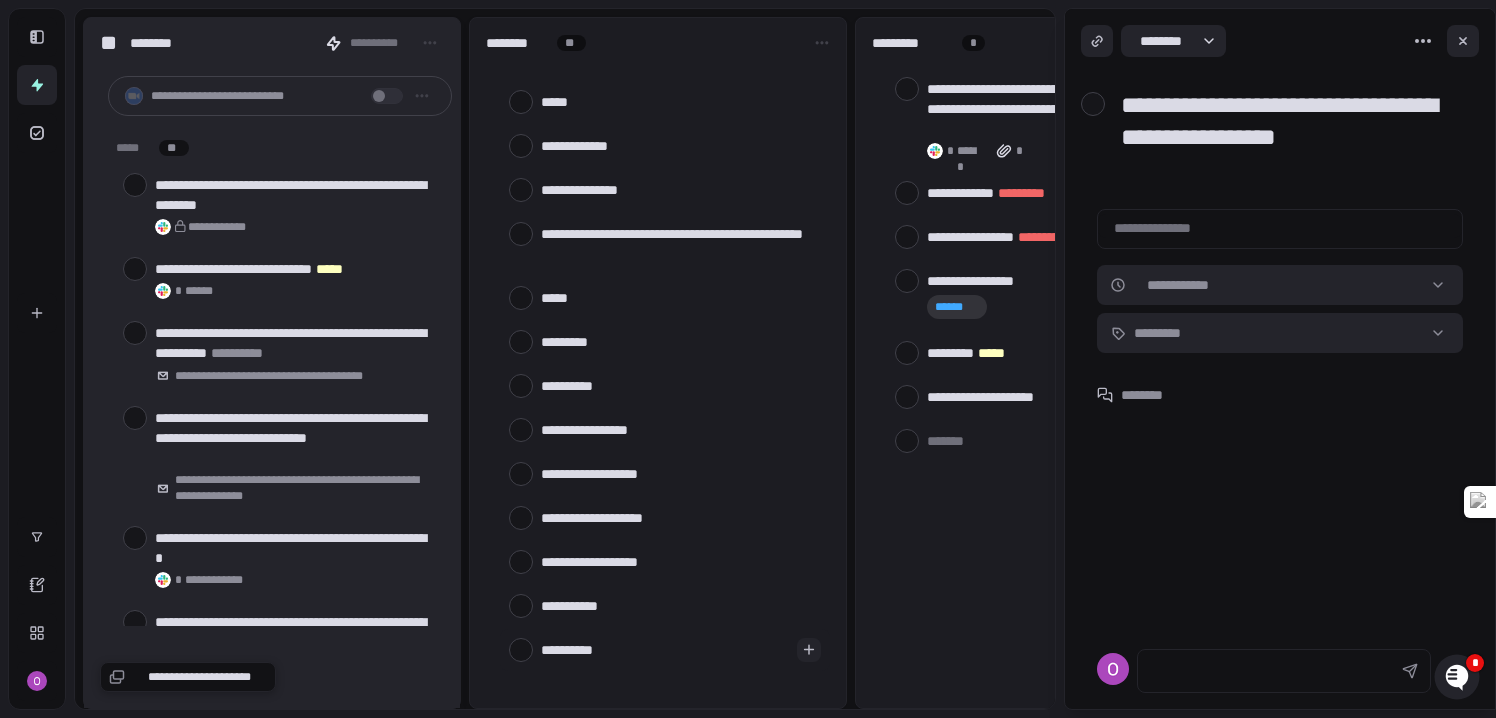 type on "**********" 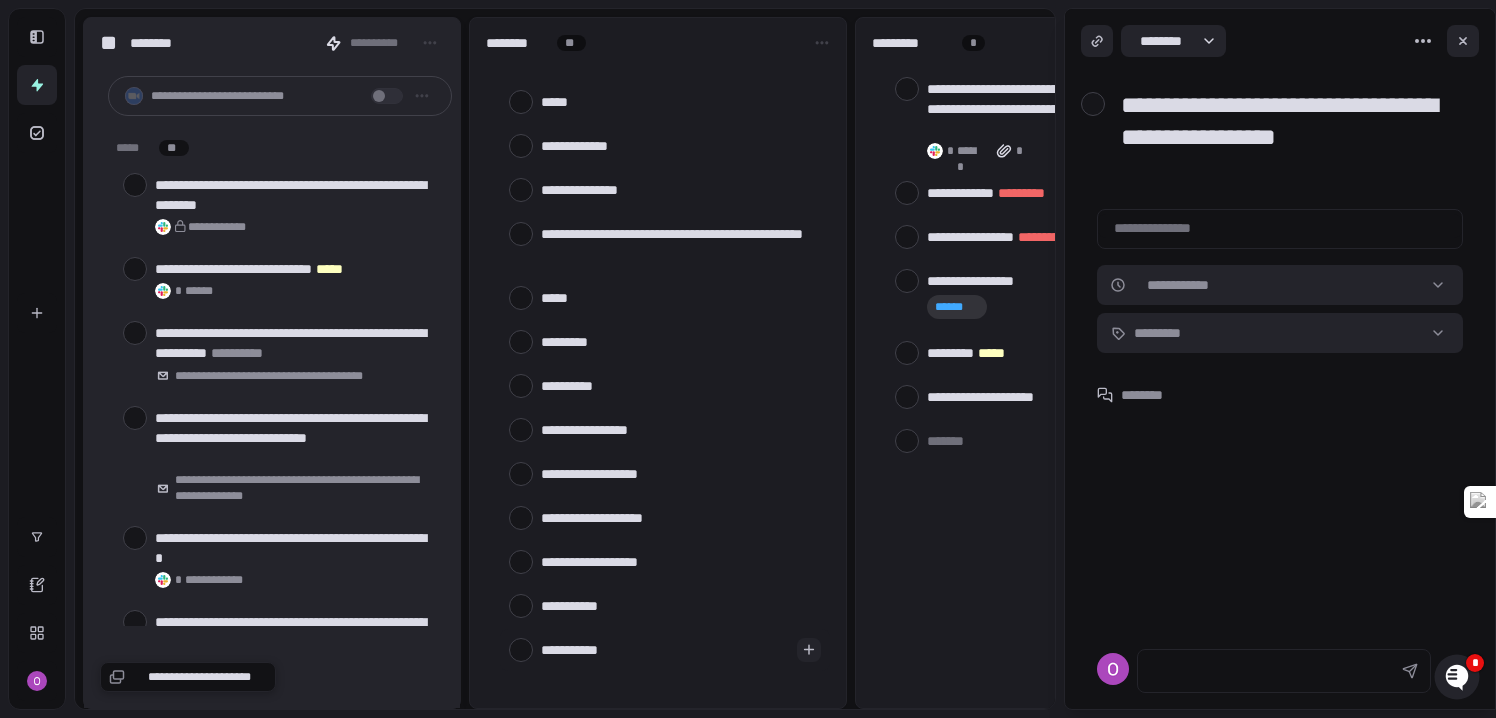 type on "**********" 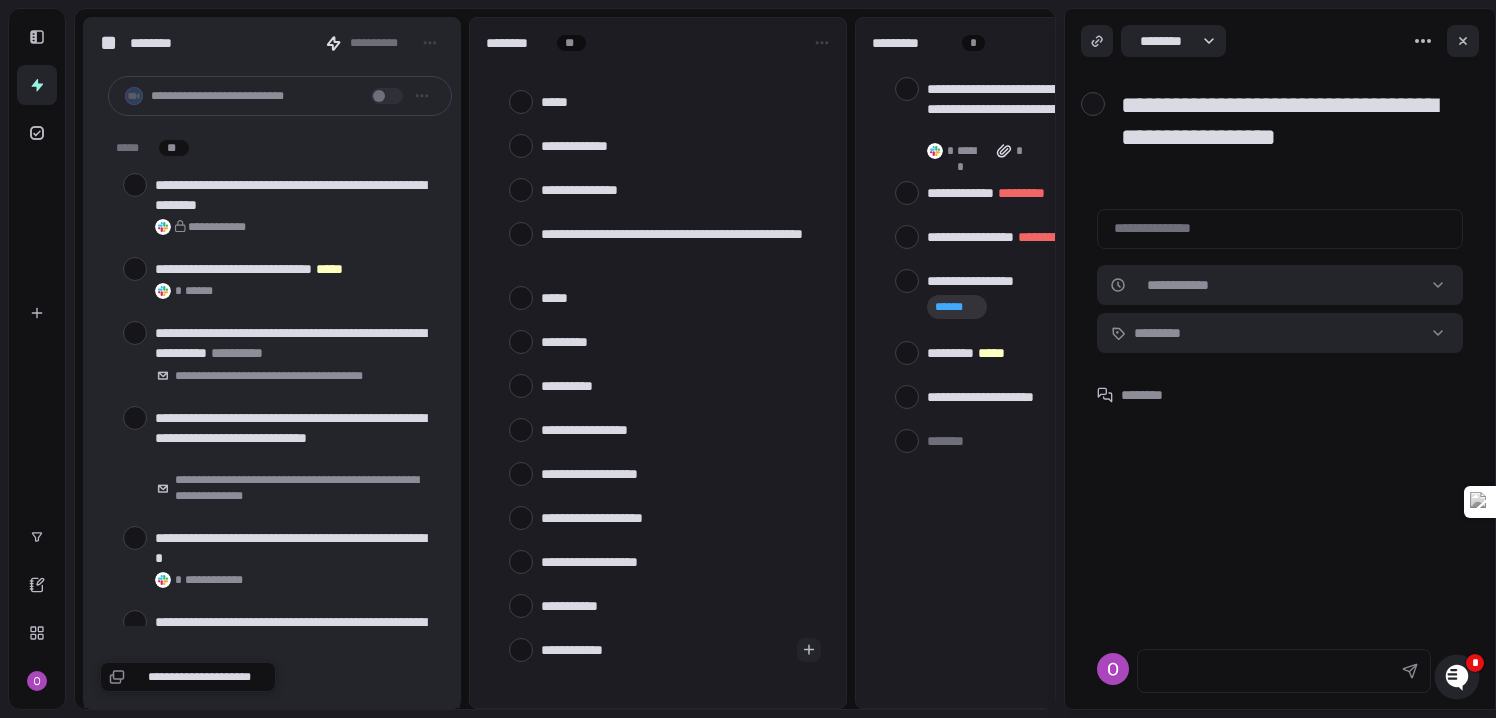 type on "**********" 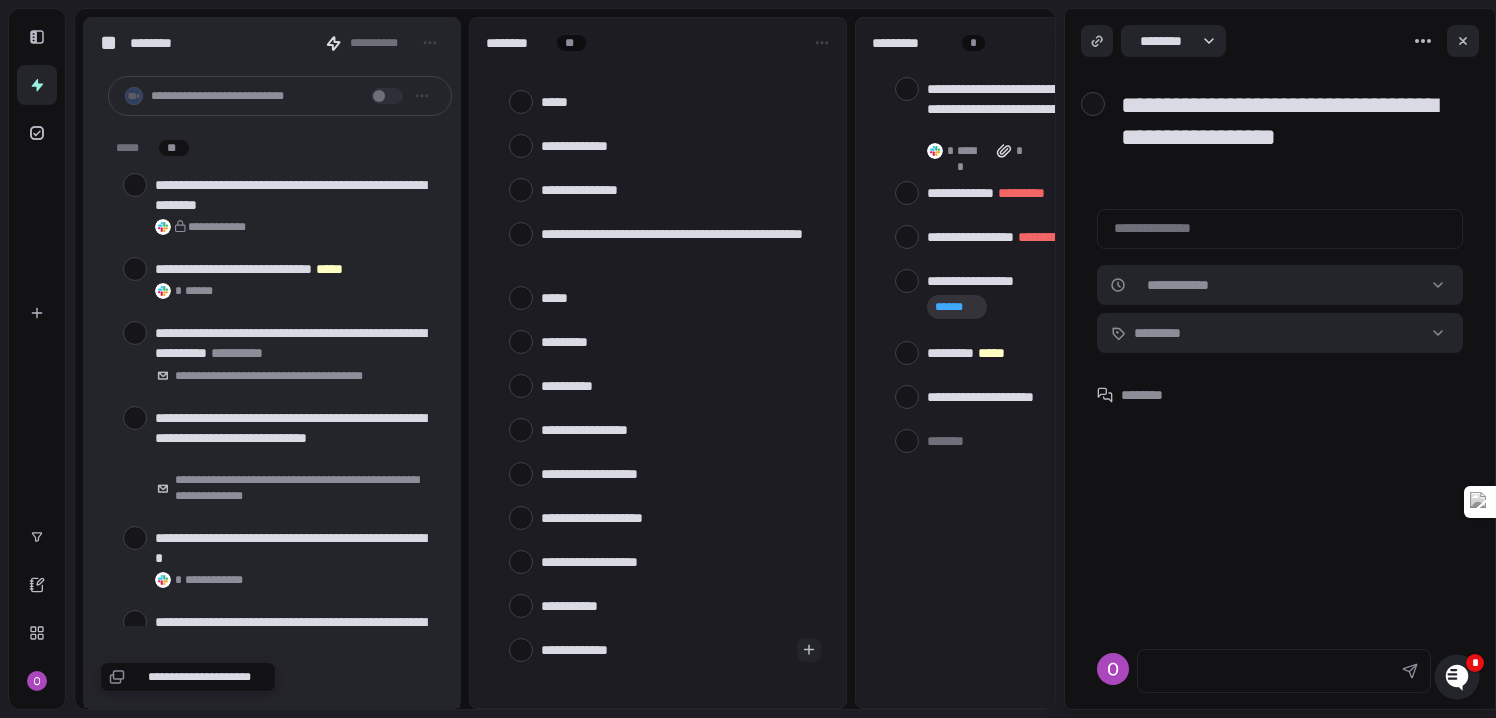 type on "**********" 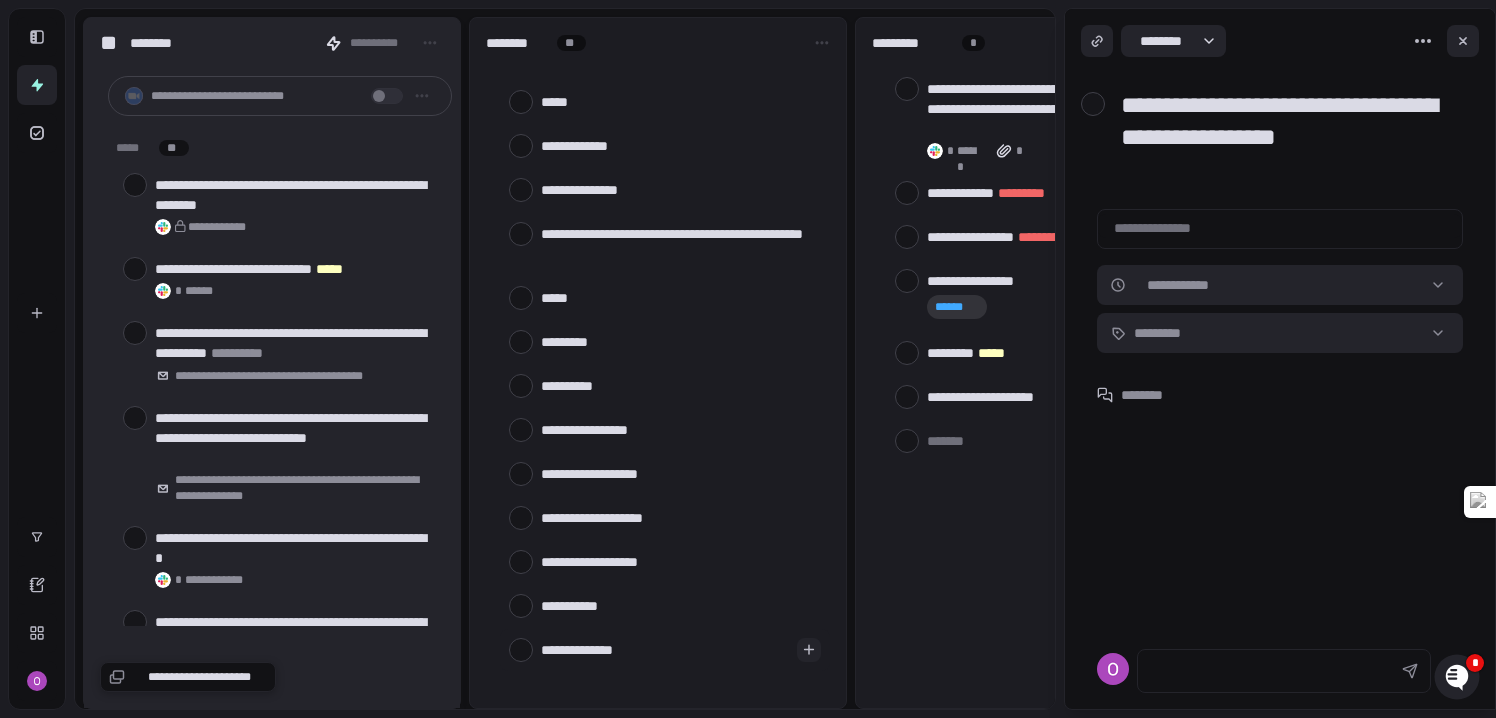 type on "**********" 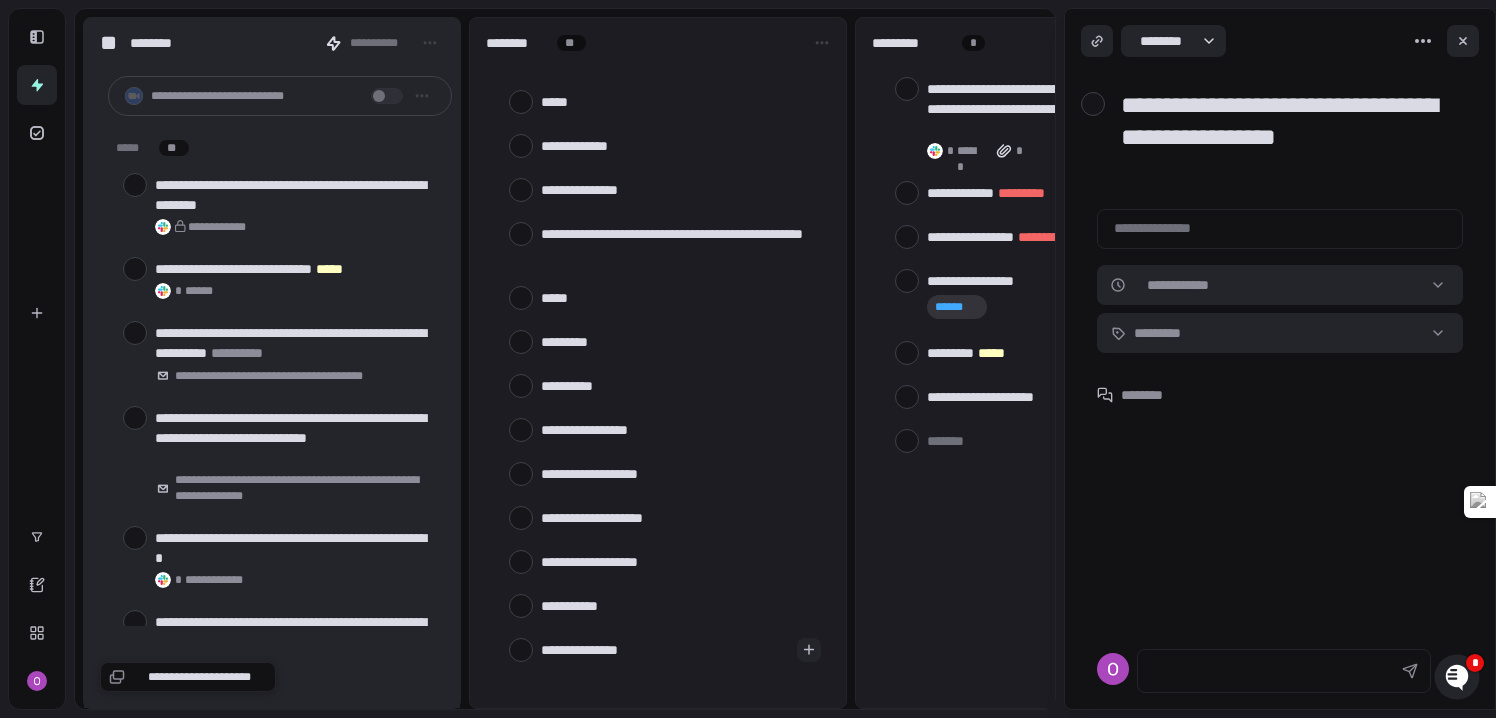 type on "**********" 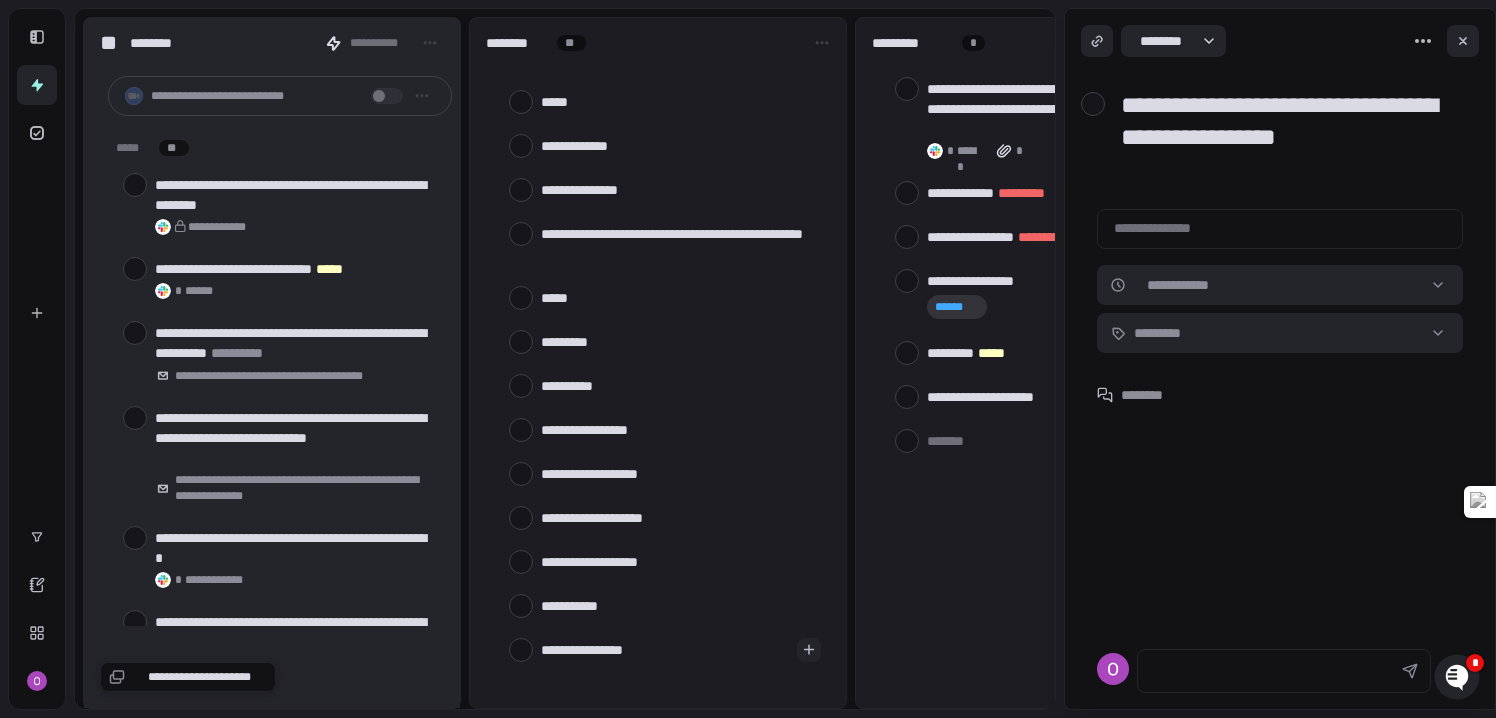 type on "**********" 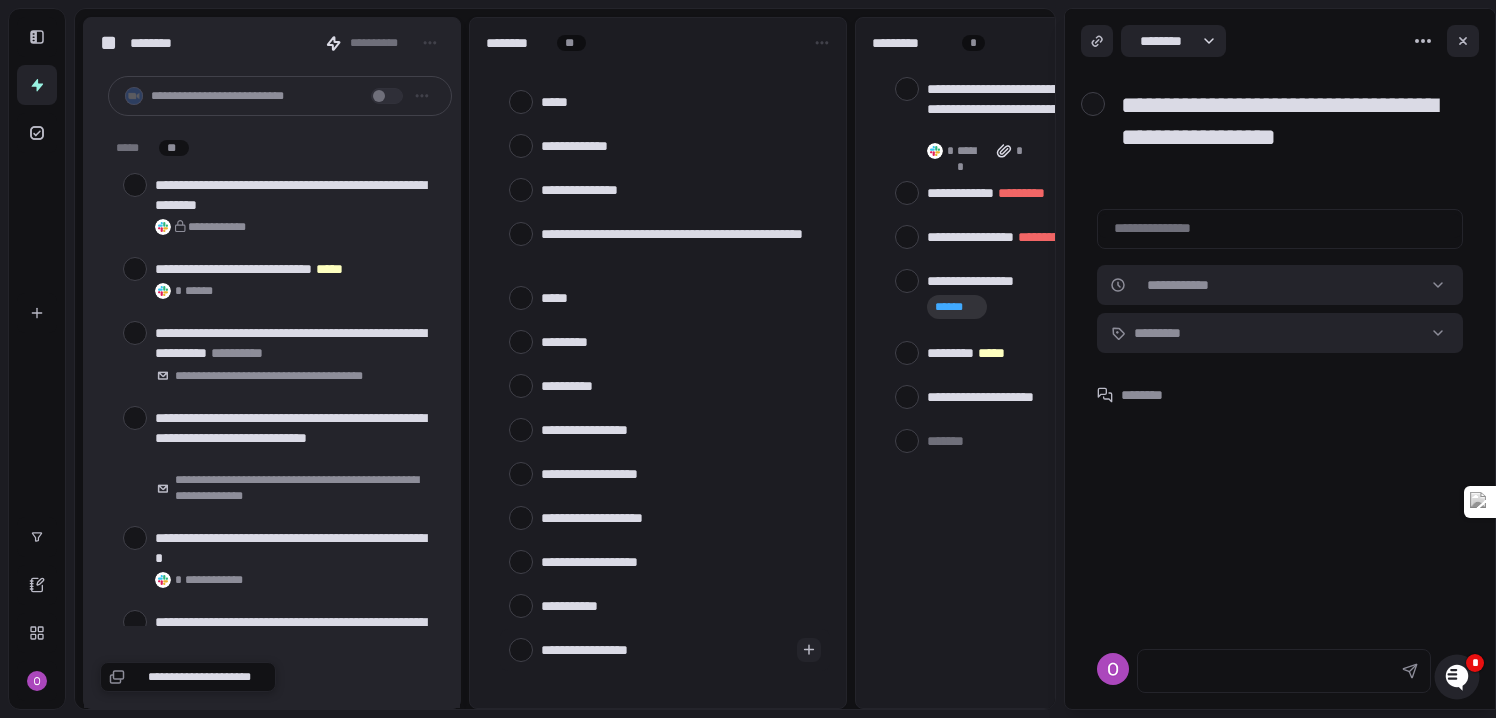 type on "**********" 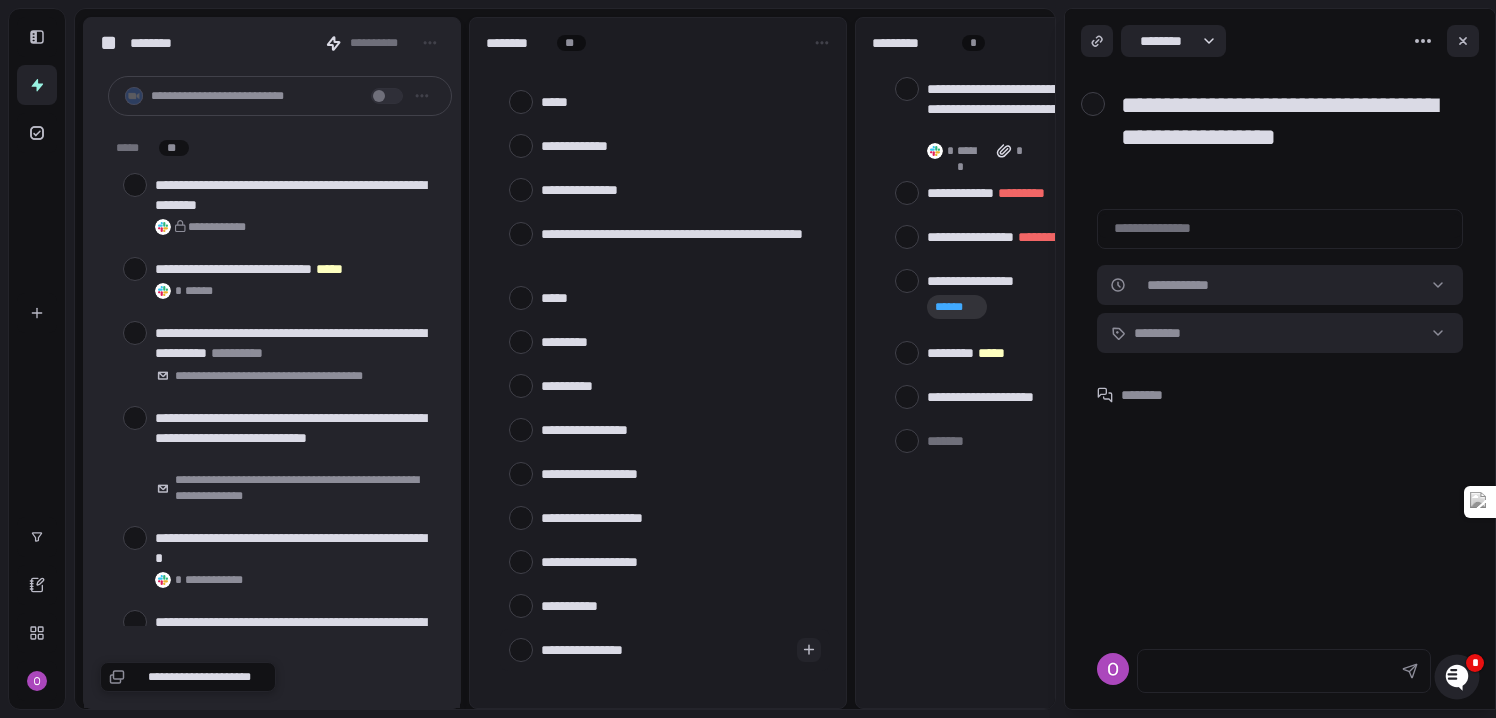 type on "**********" 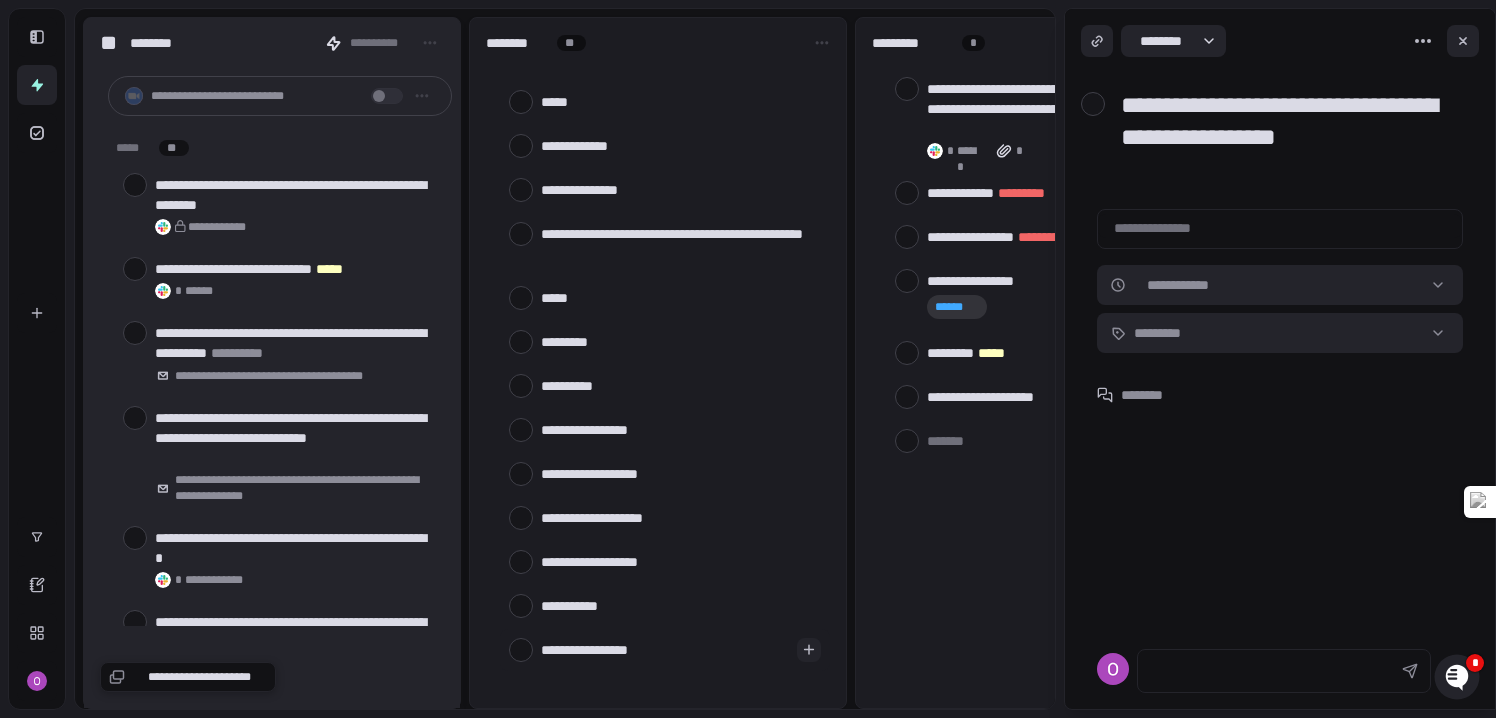 type on "**********" 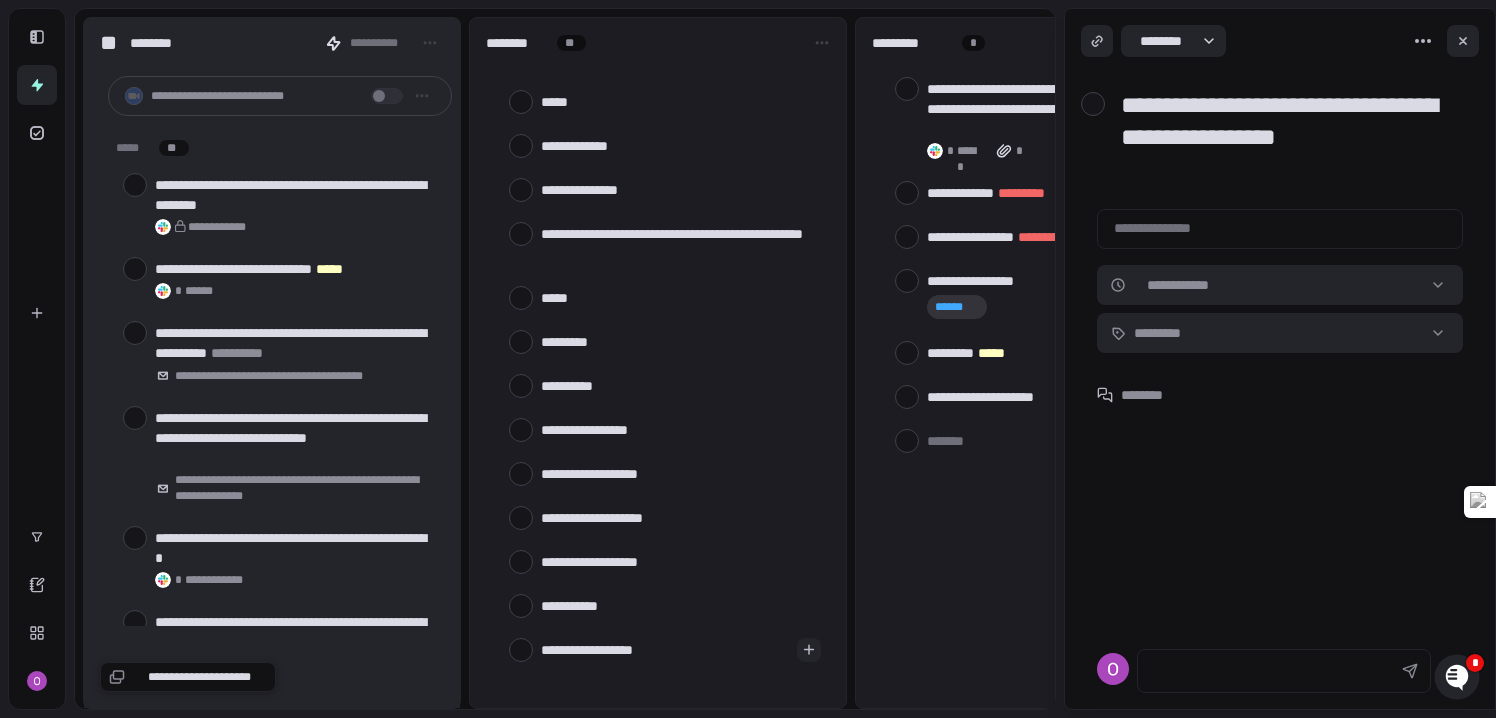 type on "*" 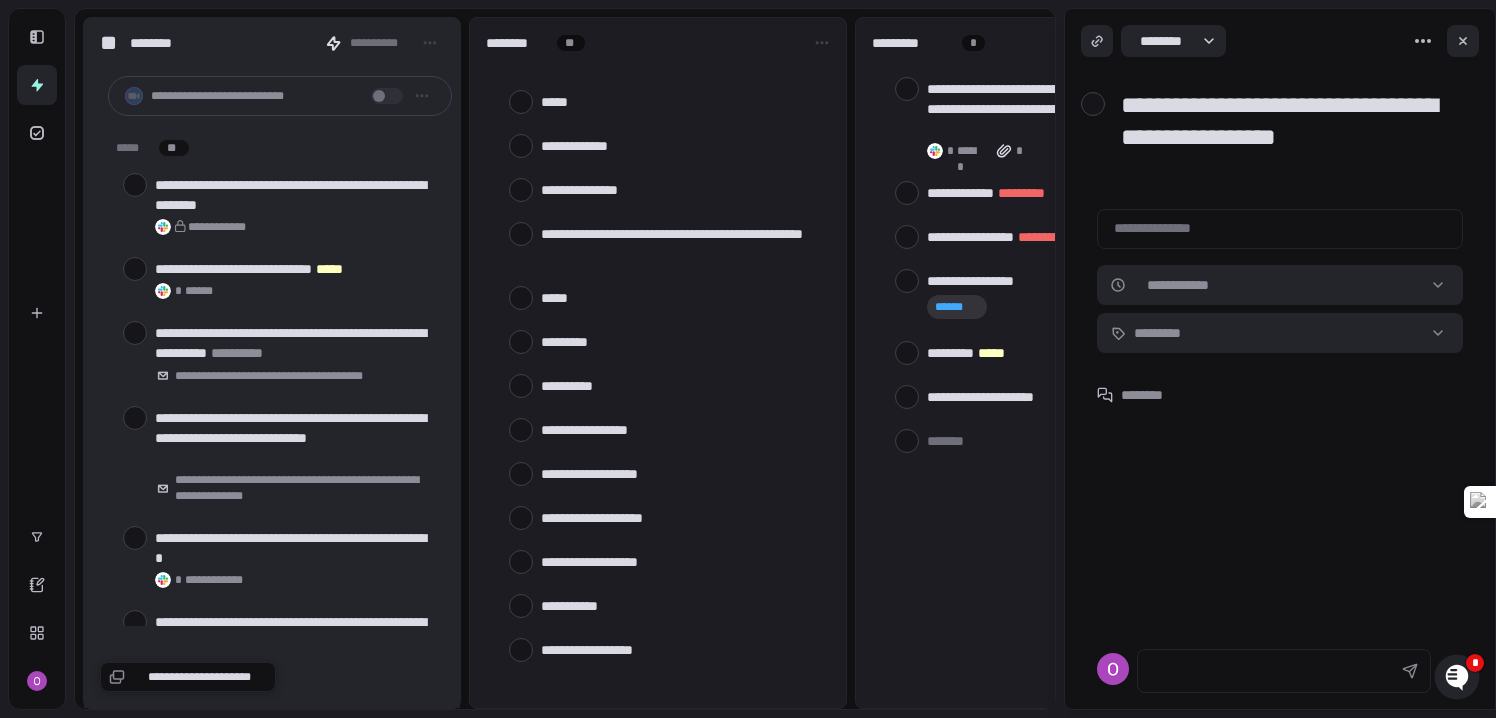 type 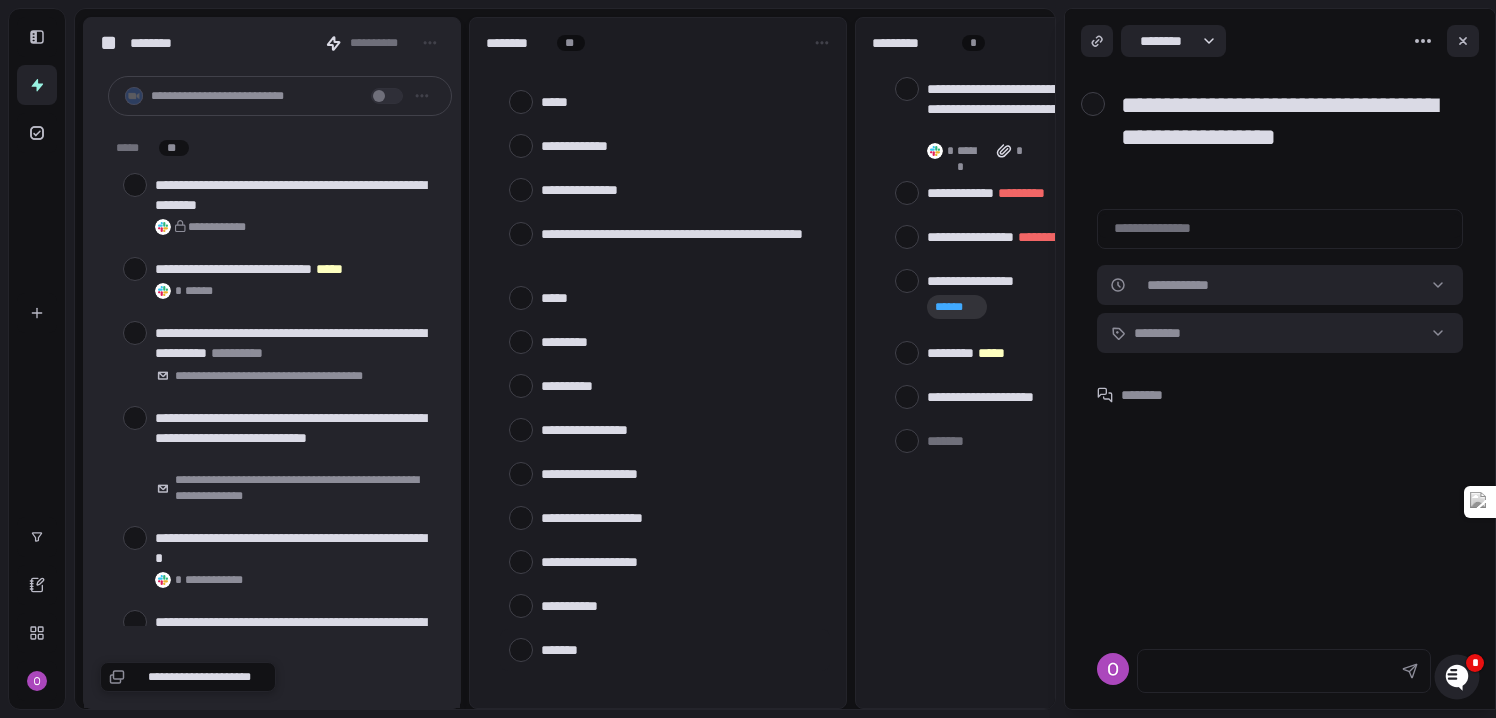 scroll, scrollTop: 255, scrollLeft: 0, axis: vertical 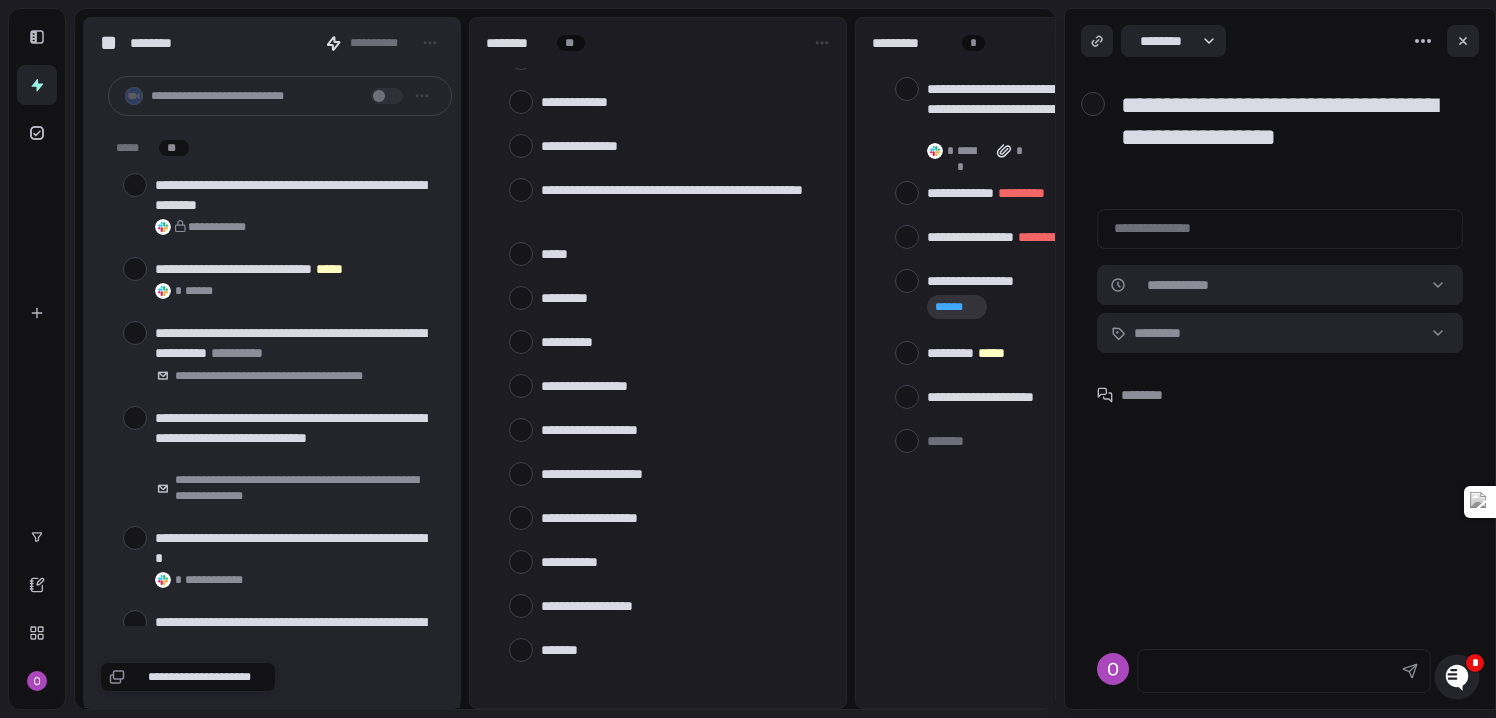 type on "*" 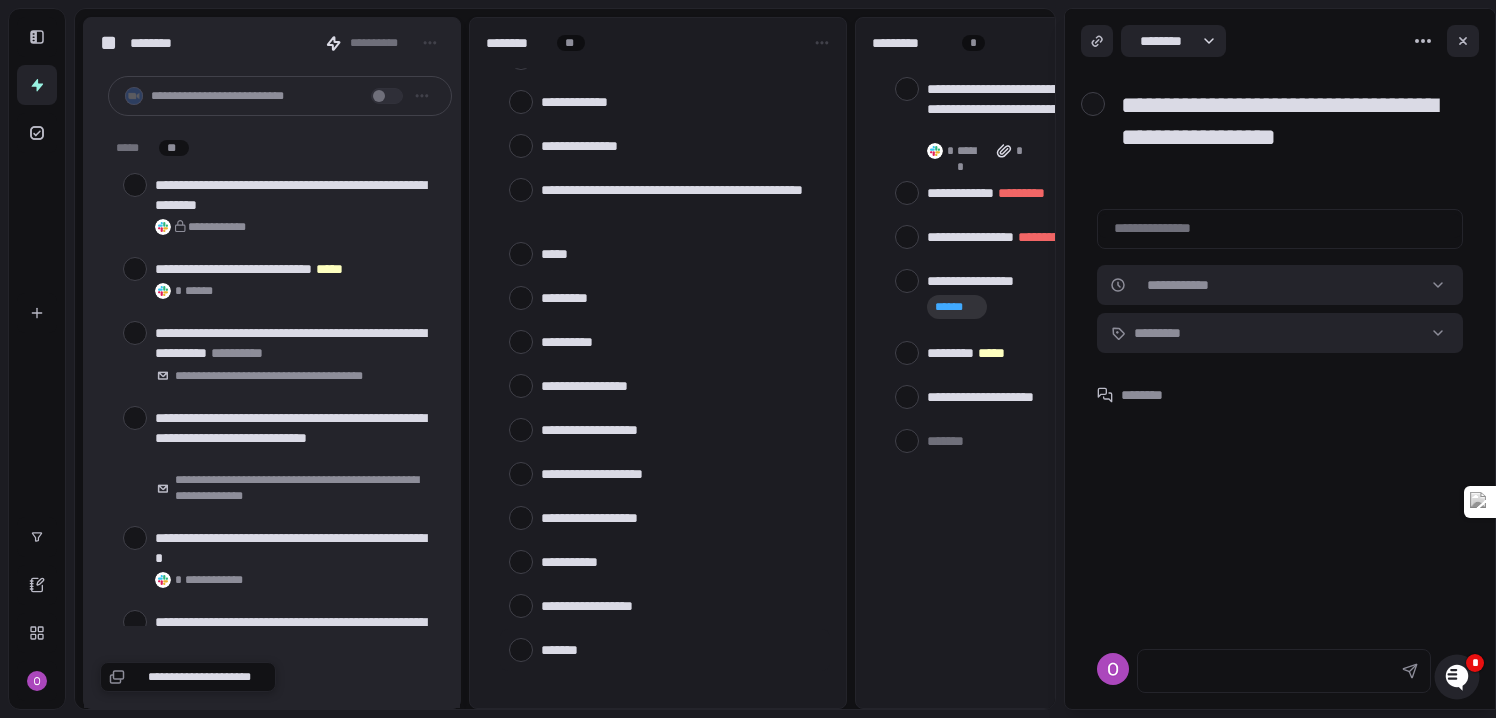 type on "*" 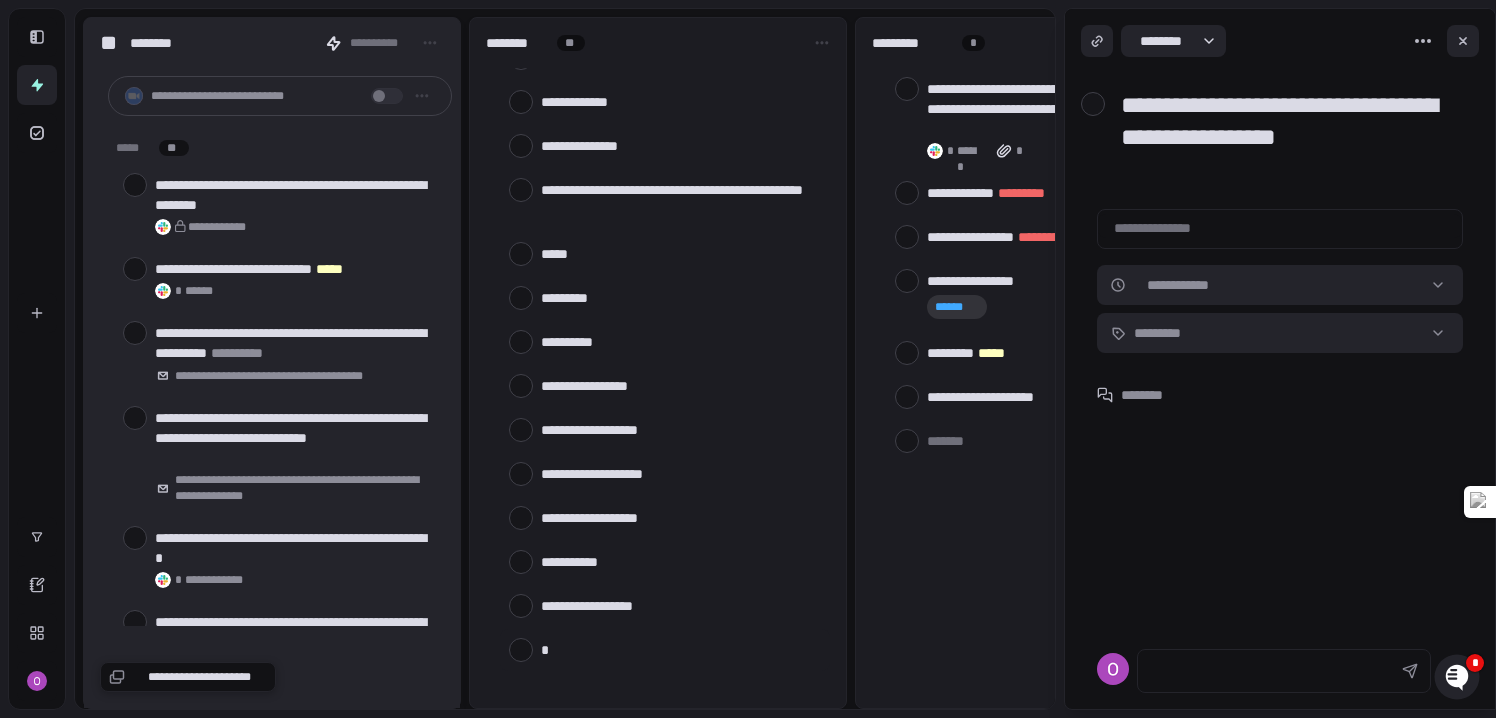 type on "*" 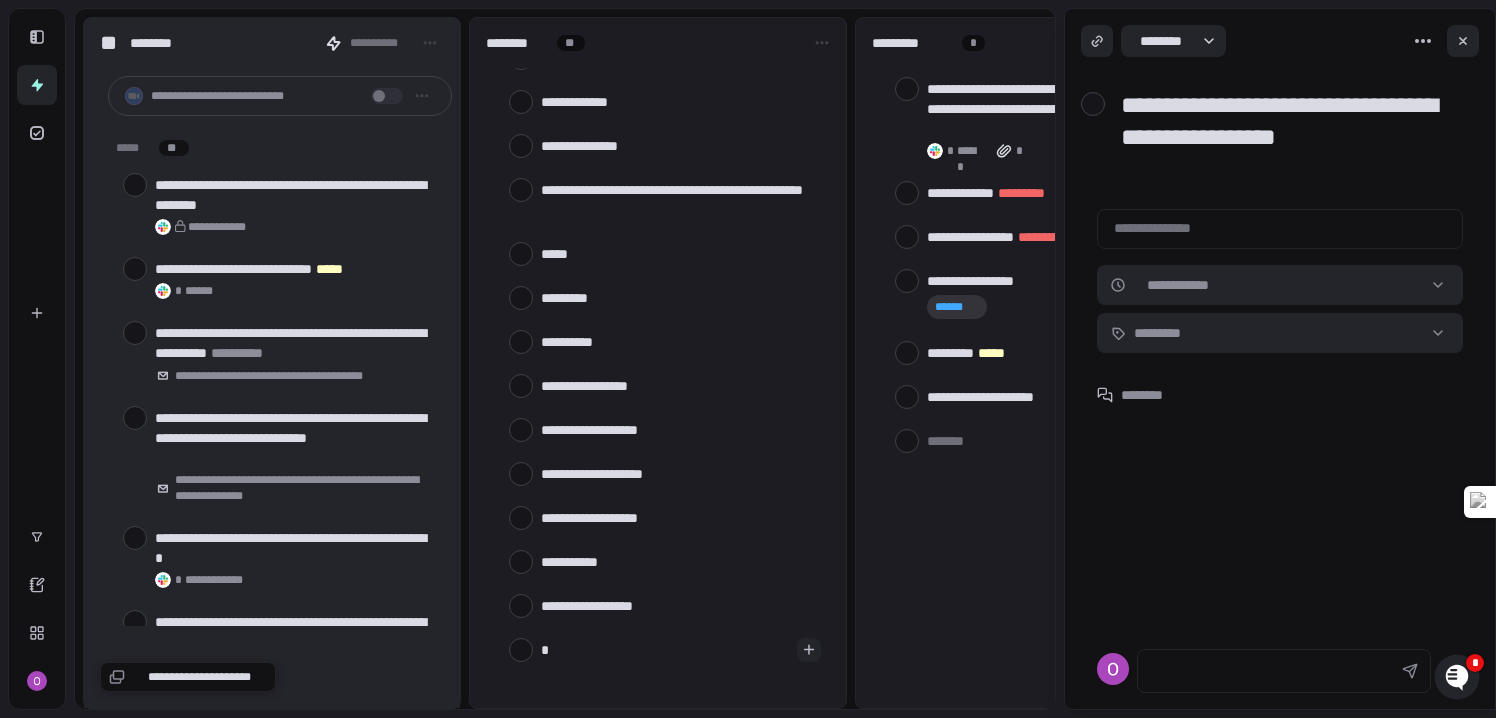 type on "**" 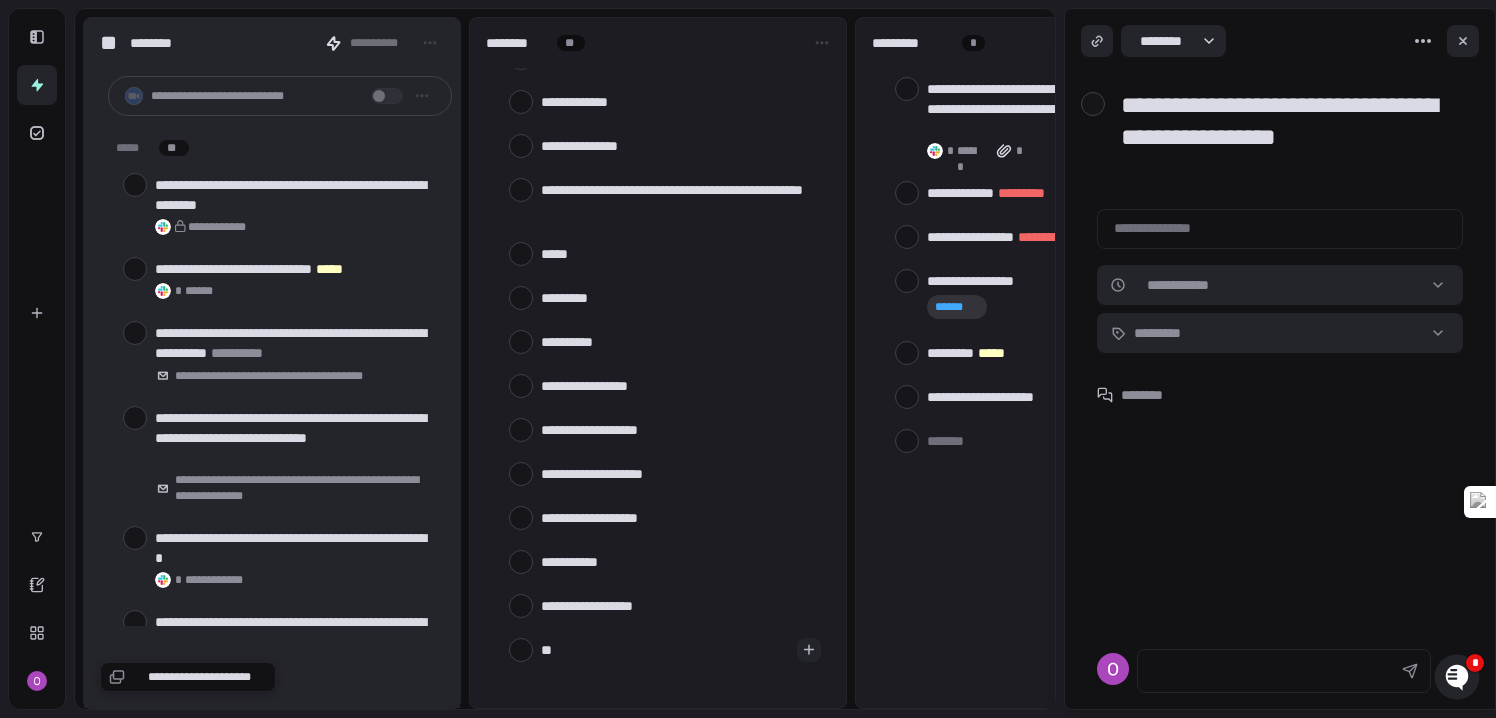 type on "***" 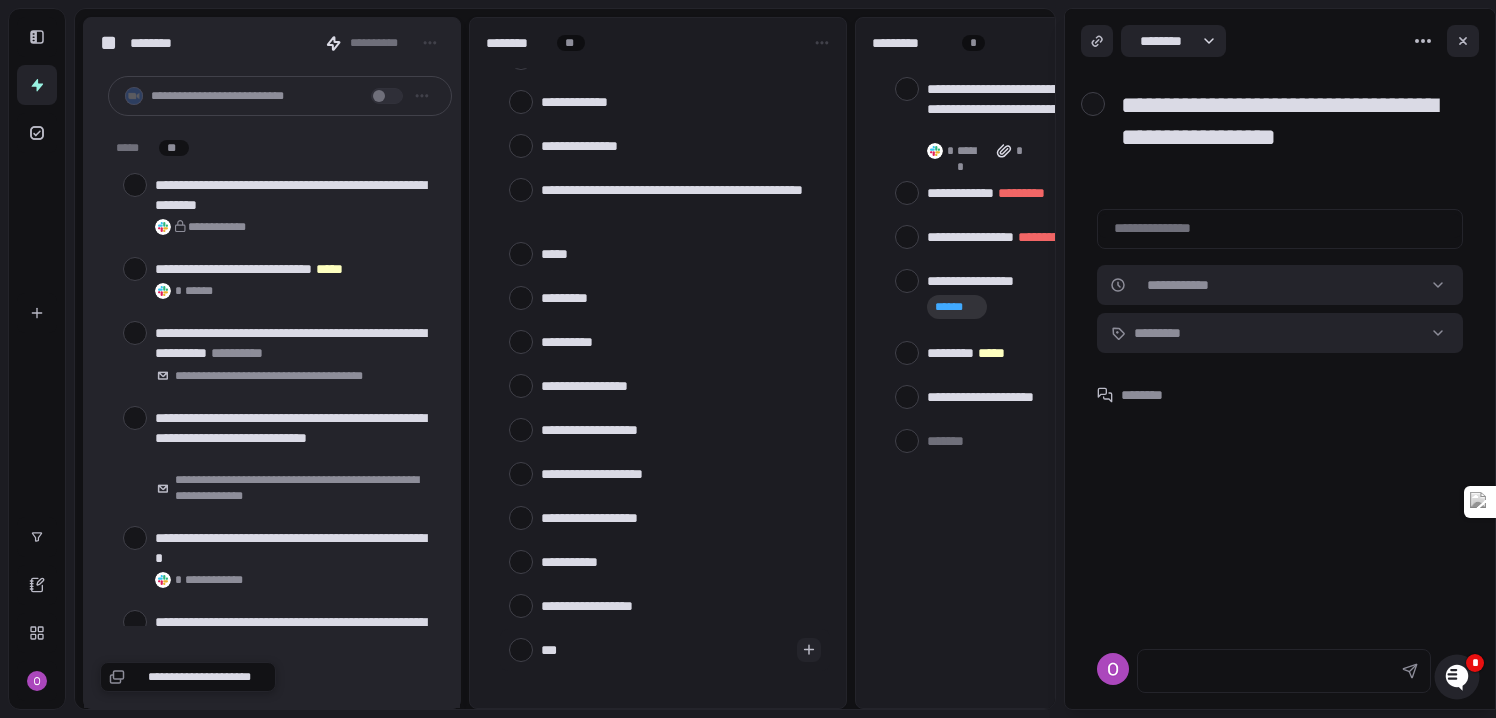 type on "****" 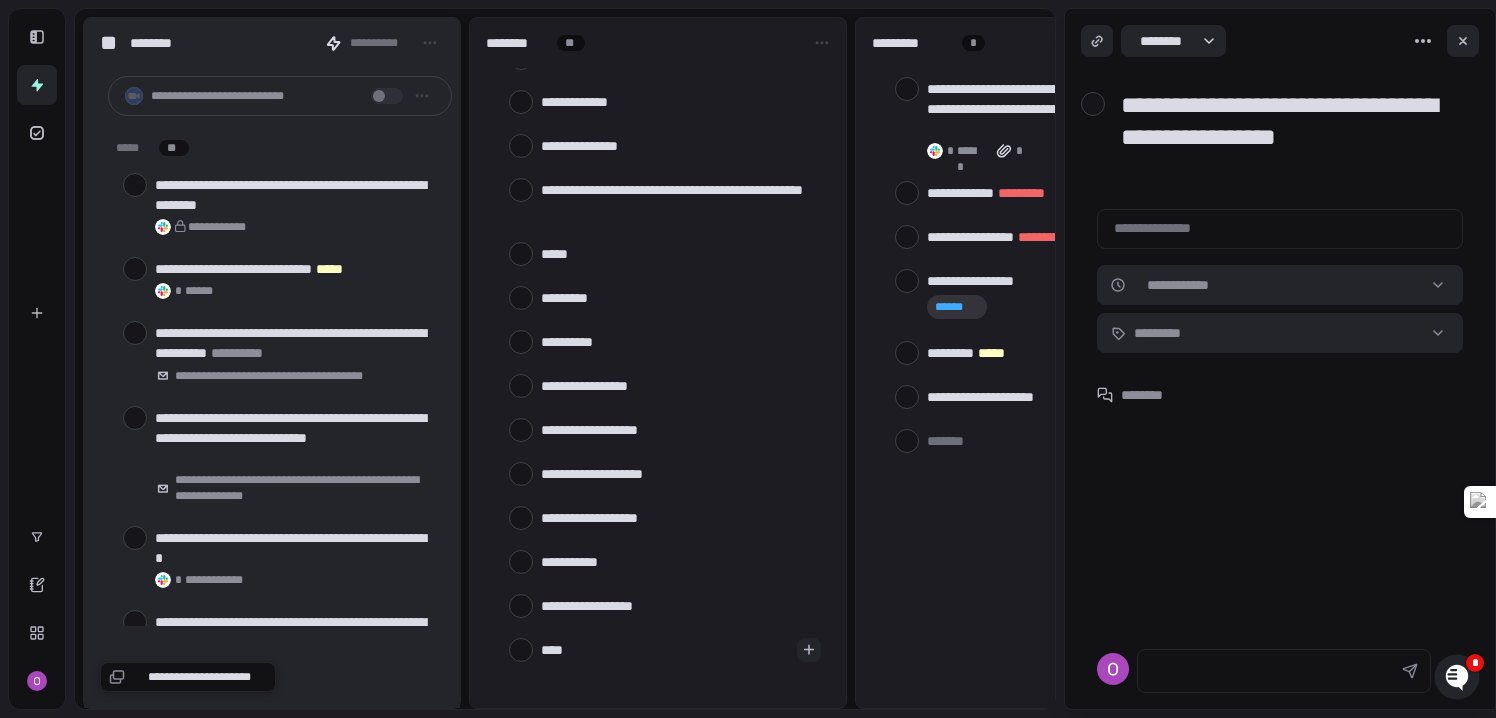 type on "****" 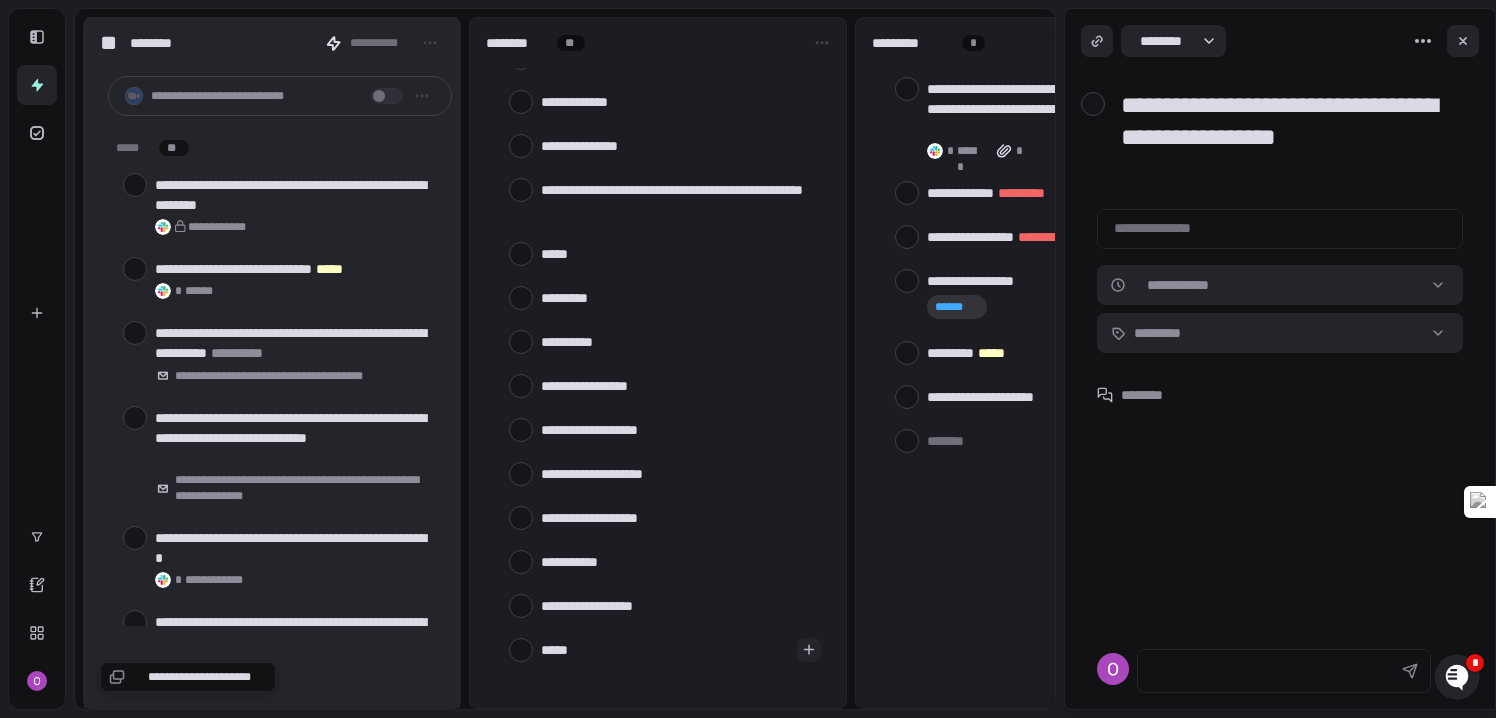 type on "******" 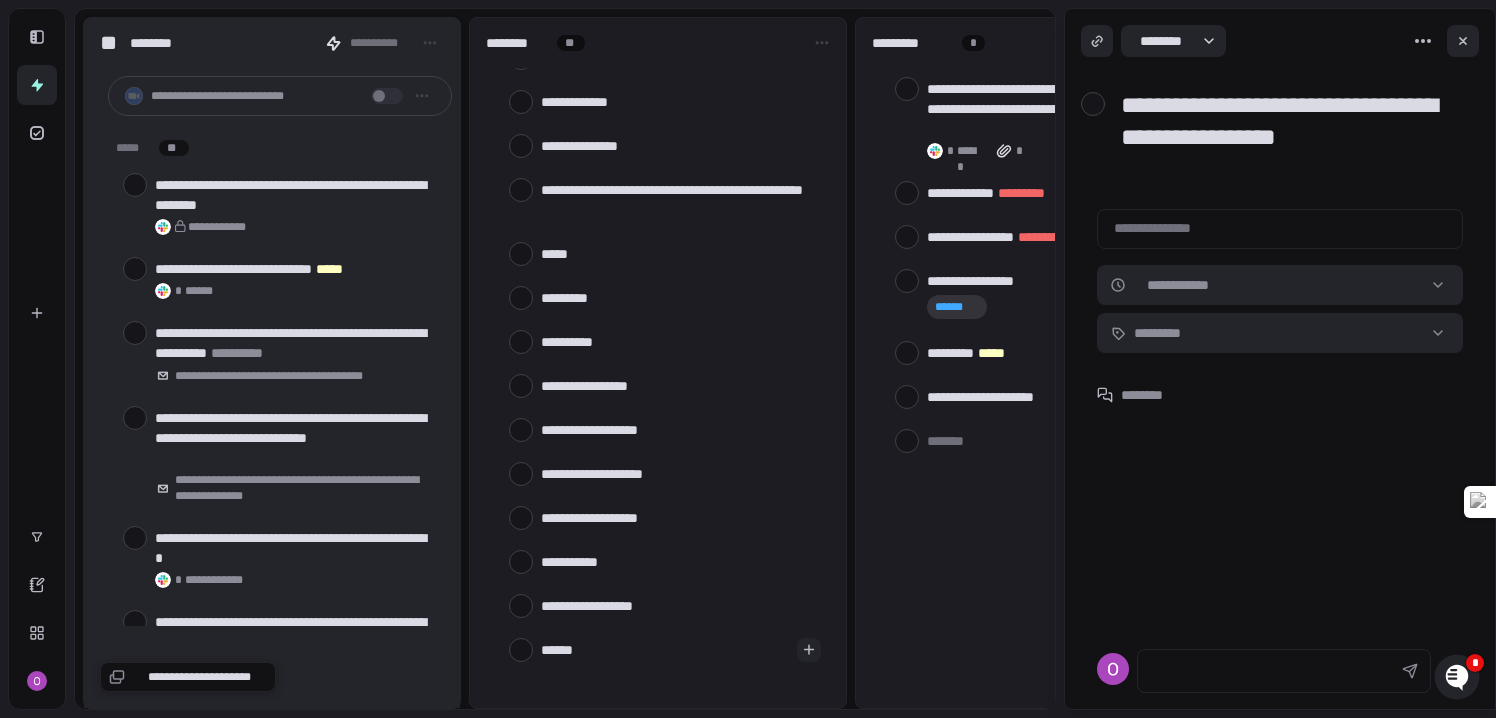 type on "*******" 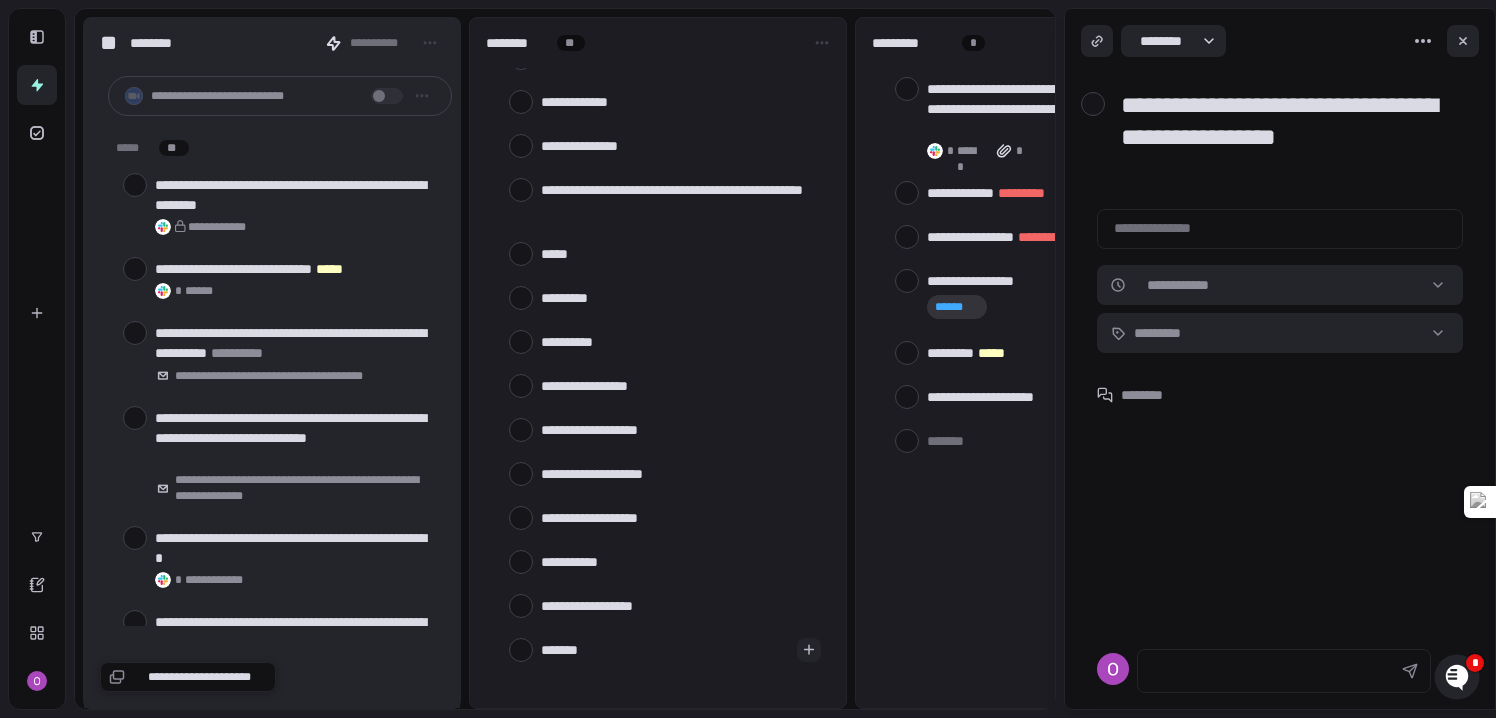 type on "********" 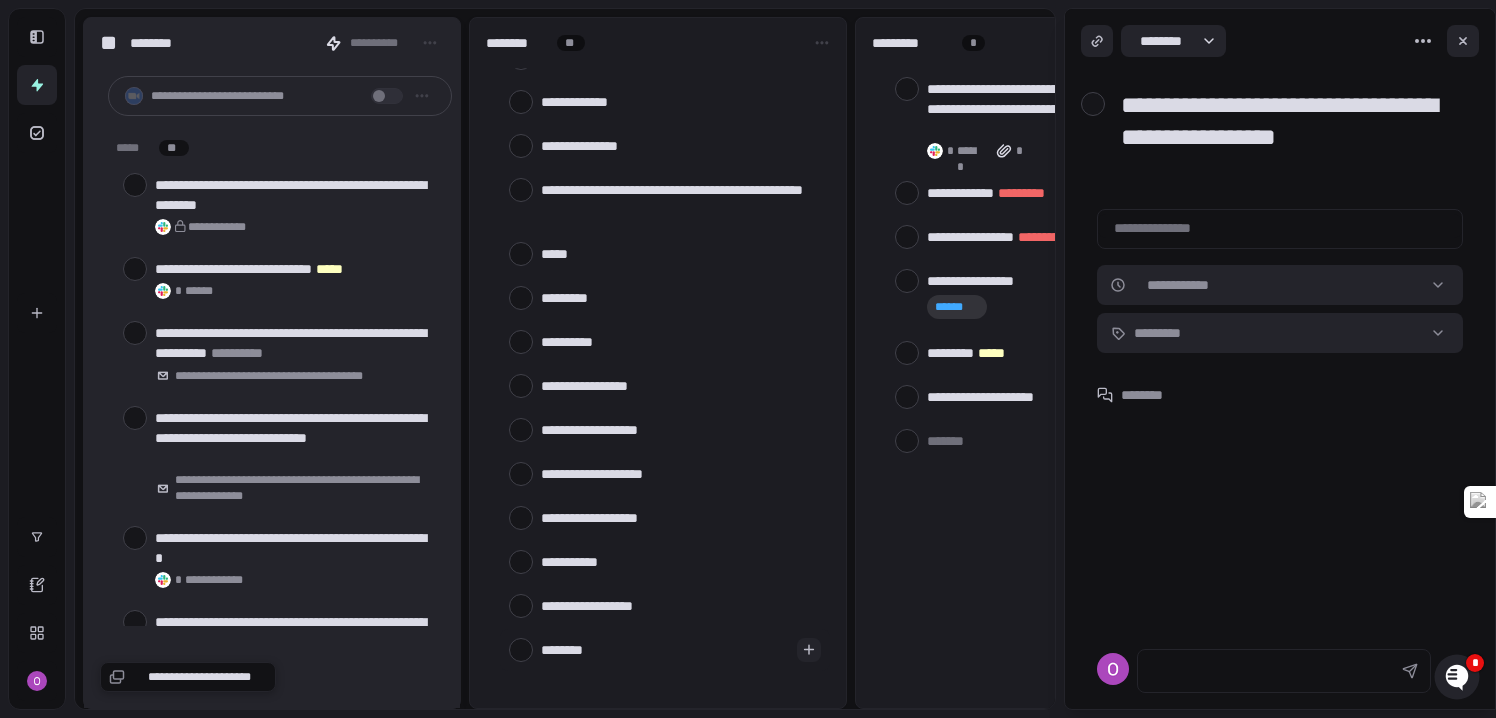 type on "*********" 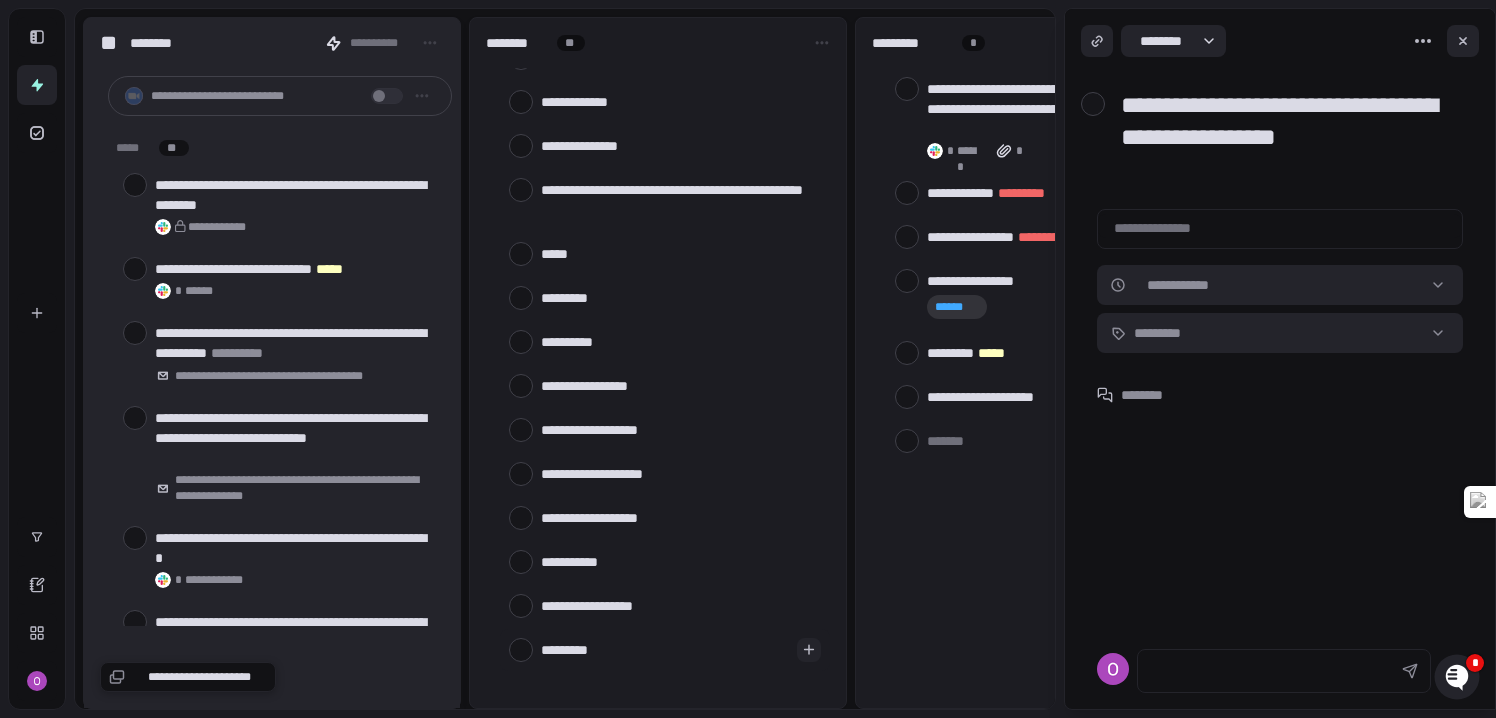 type on "**********" 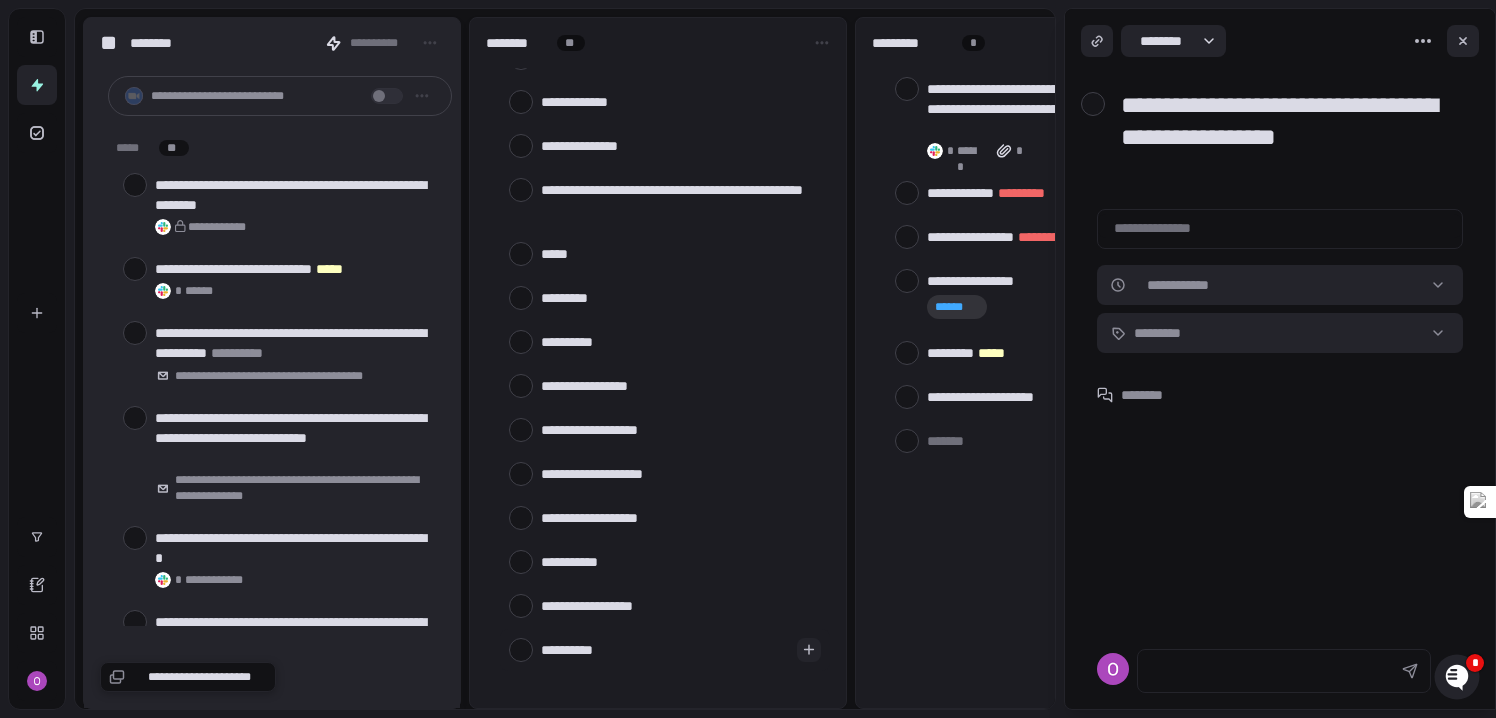 type on "**********" 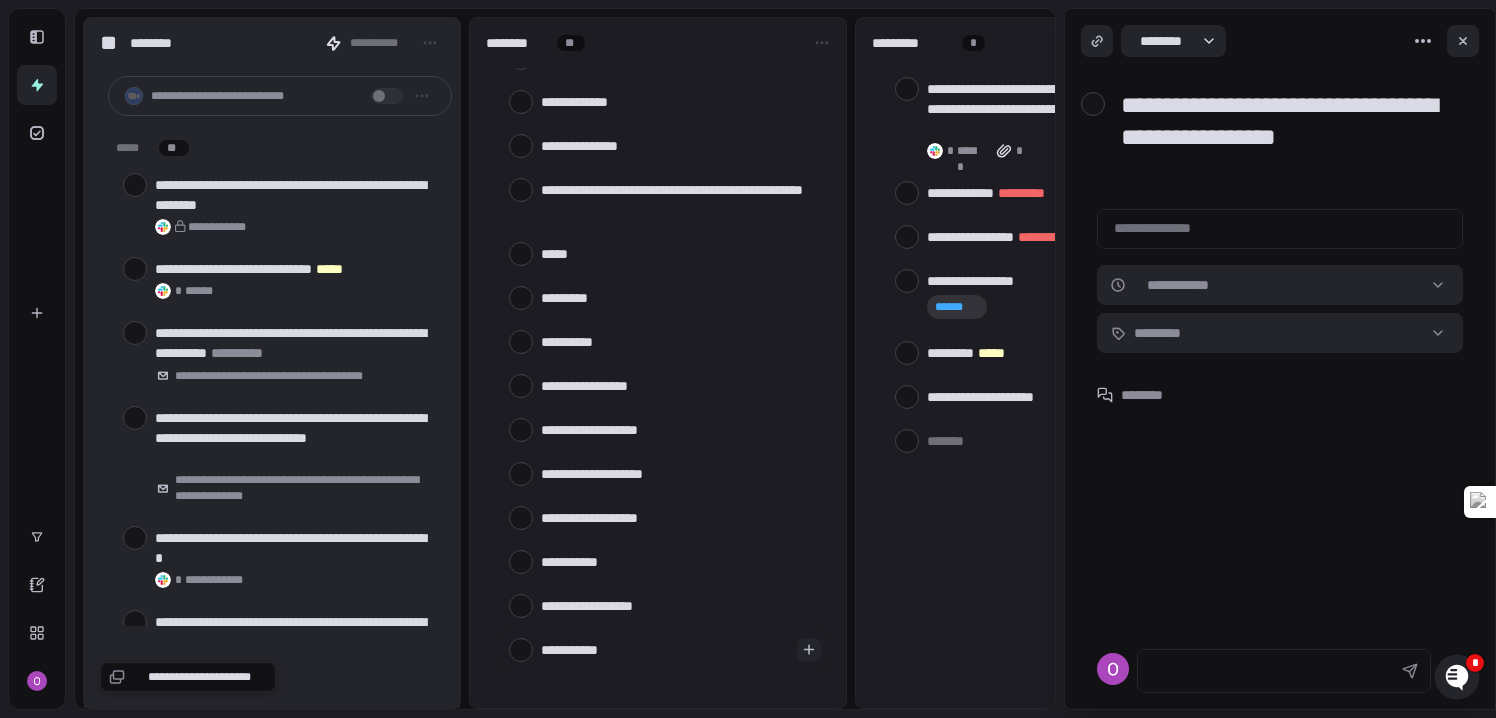 type on "**********" 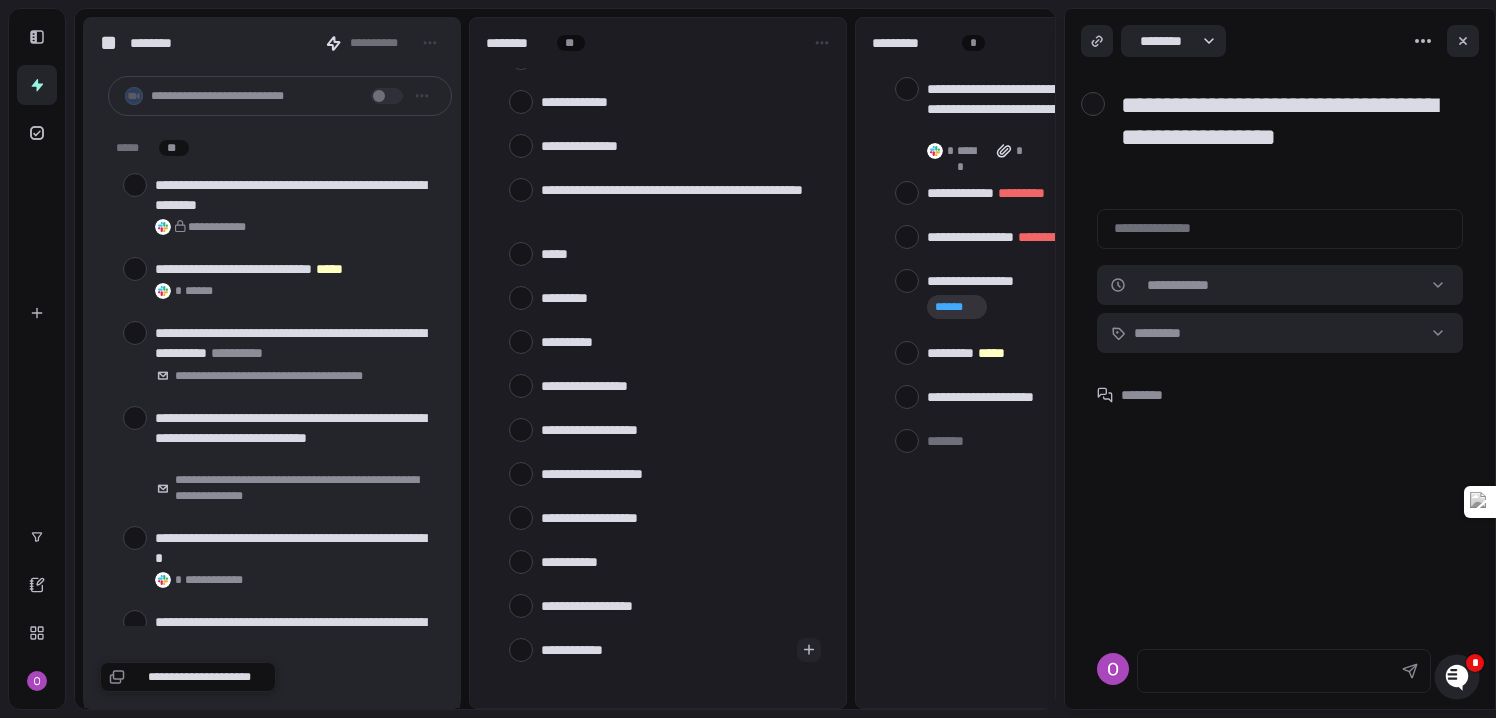 type on "**********" 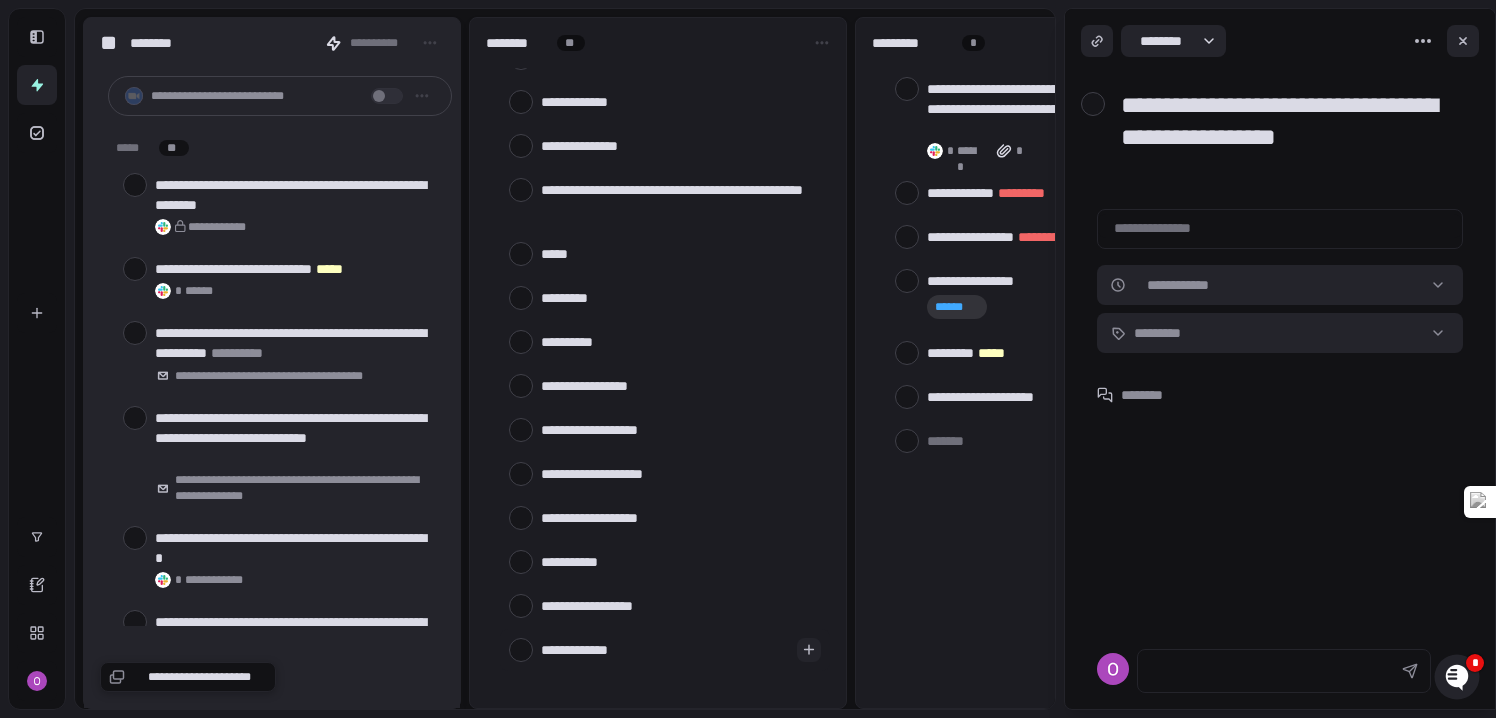 type on "**********" 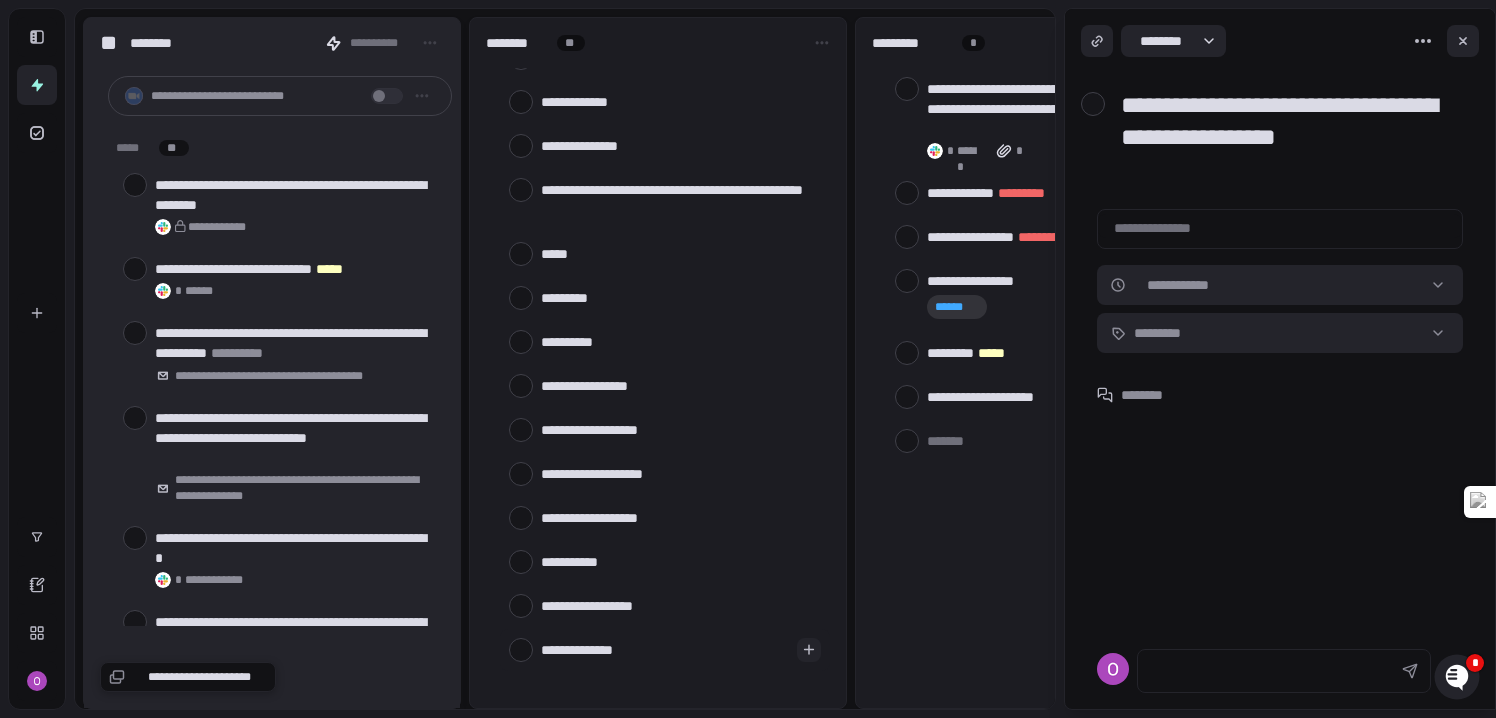 type on "**********" 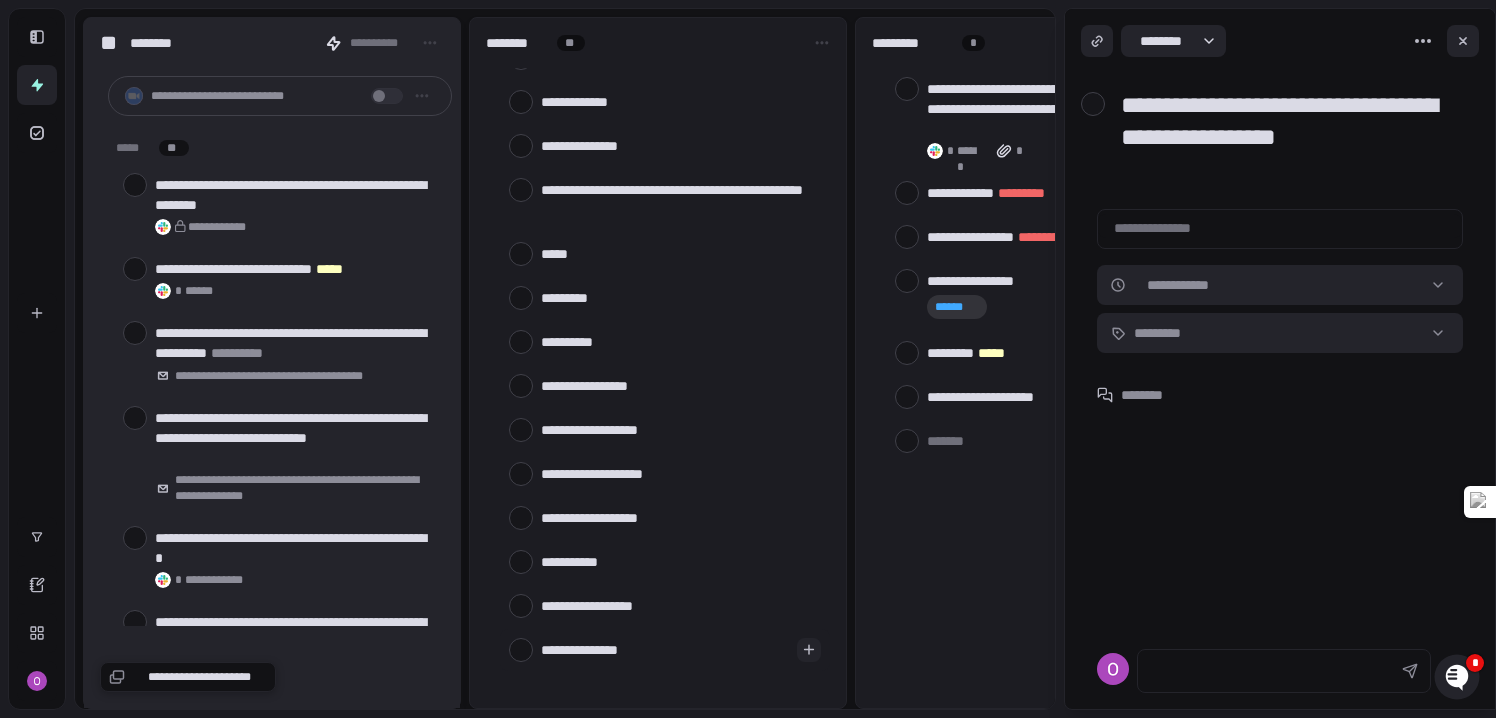 type on "**********" 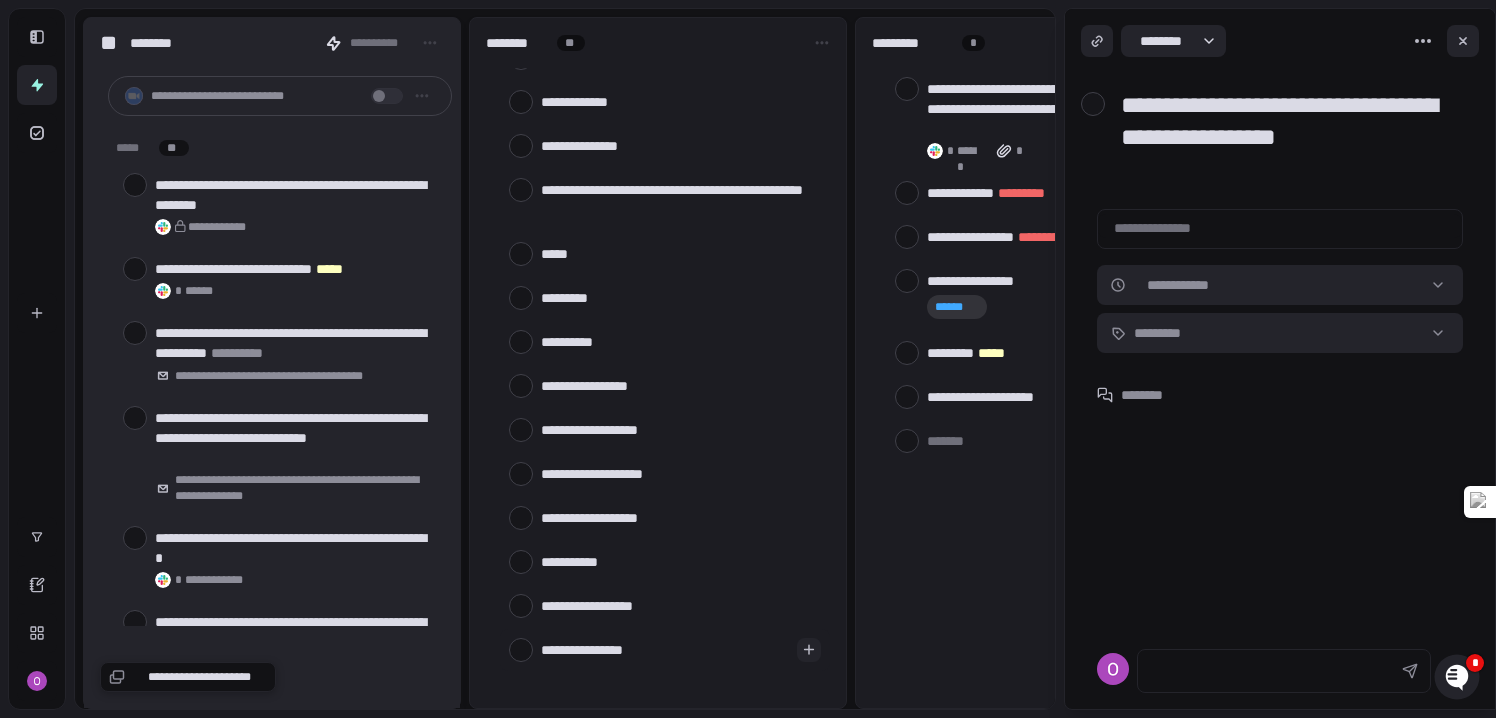 type on "*" 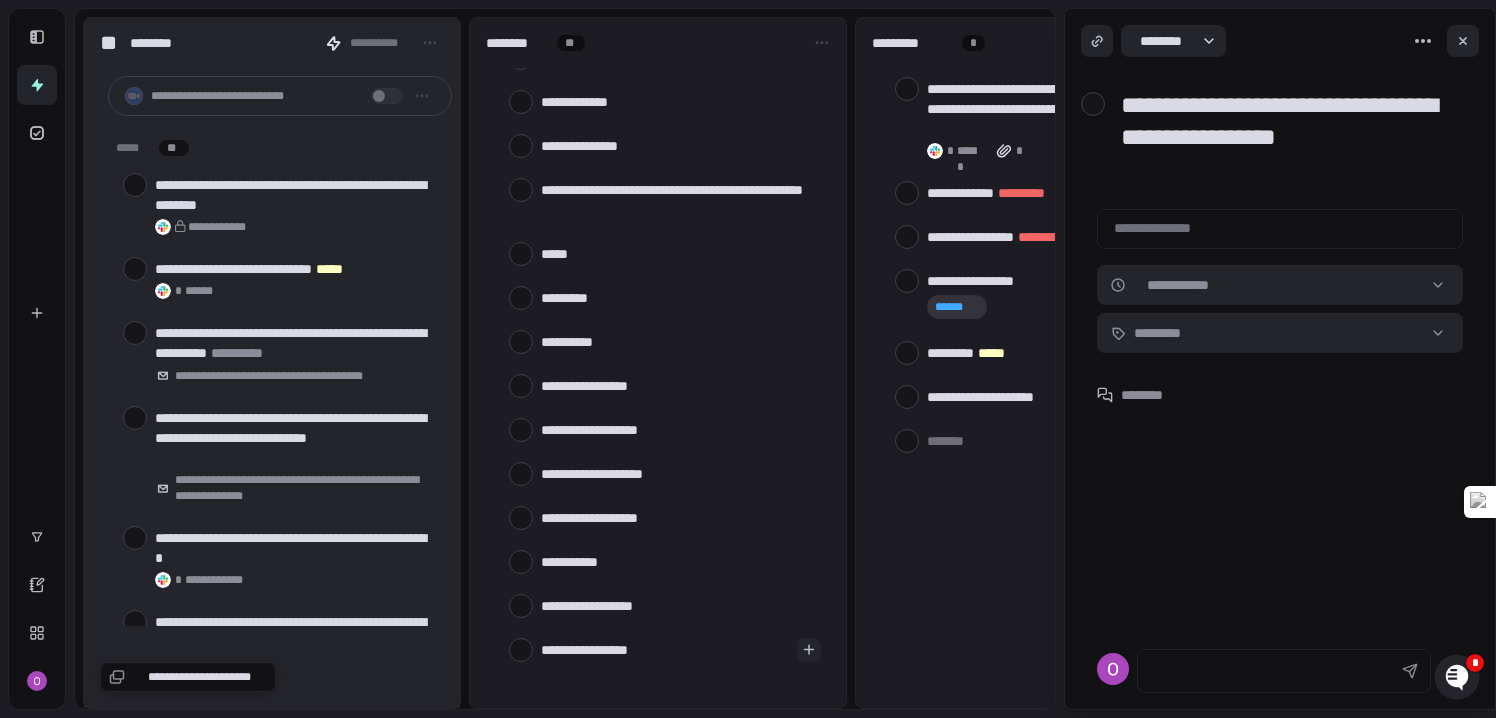 type on "**********" 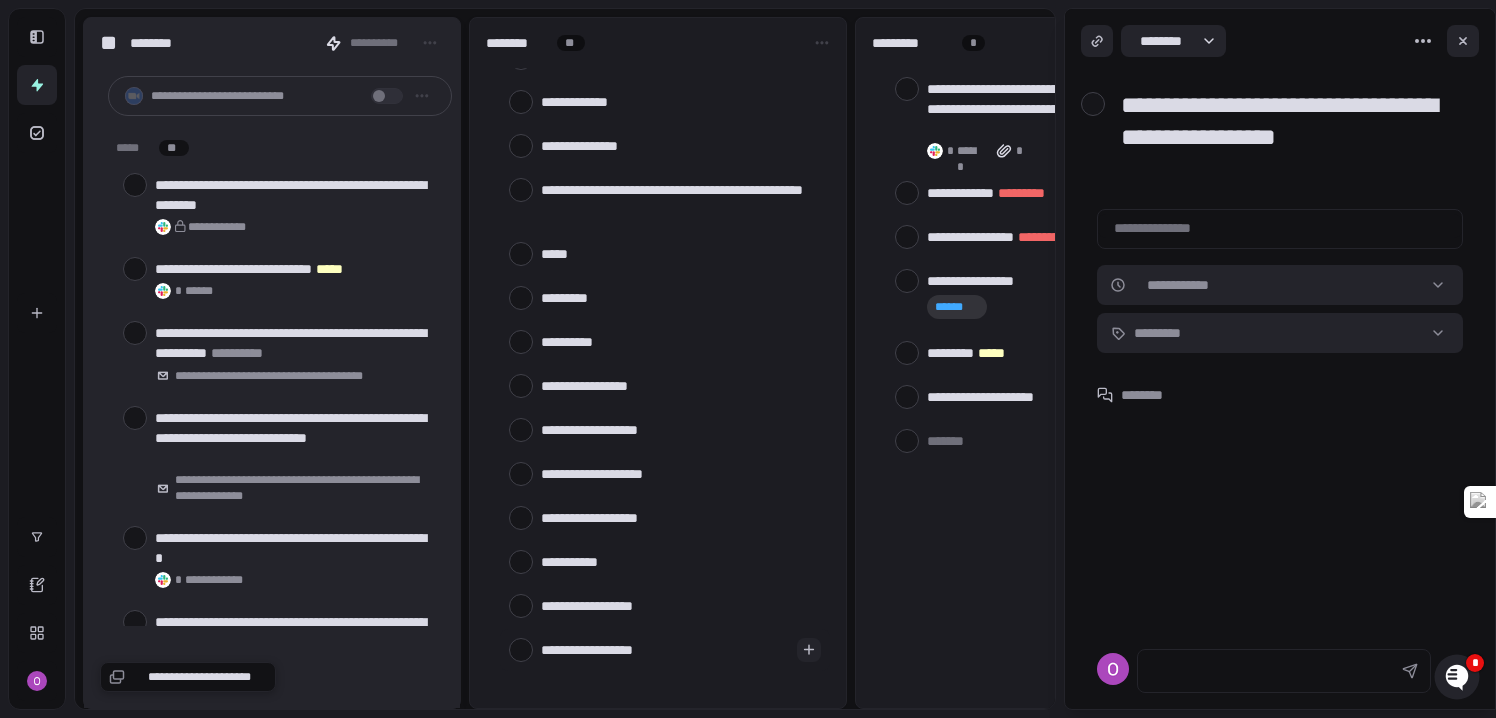 type on "**********" 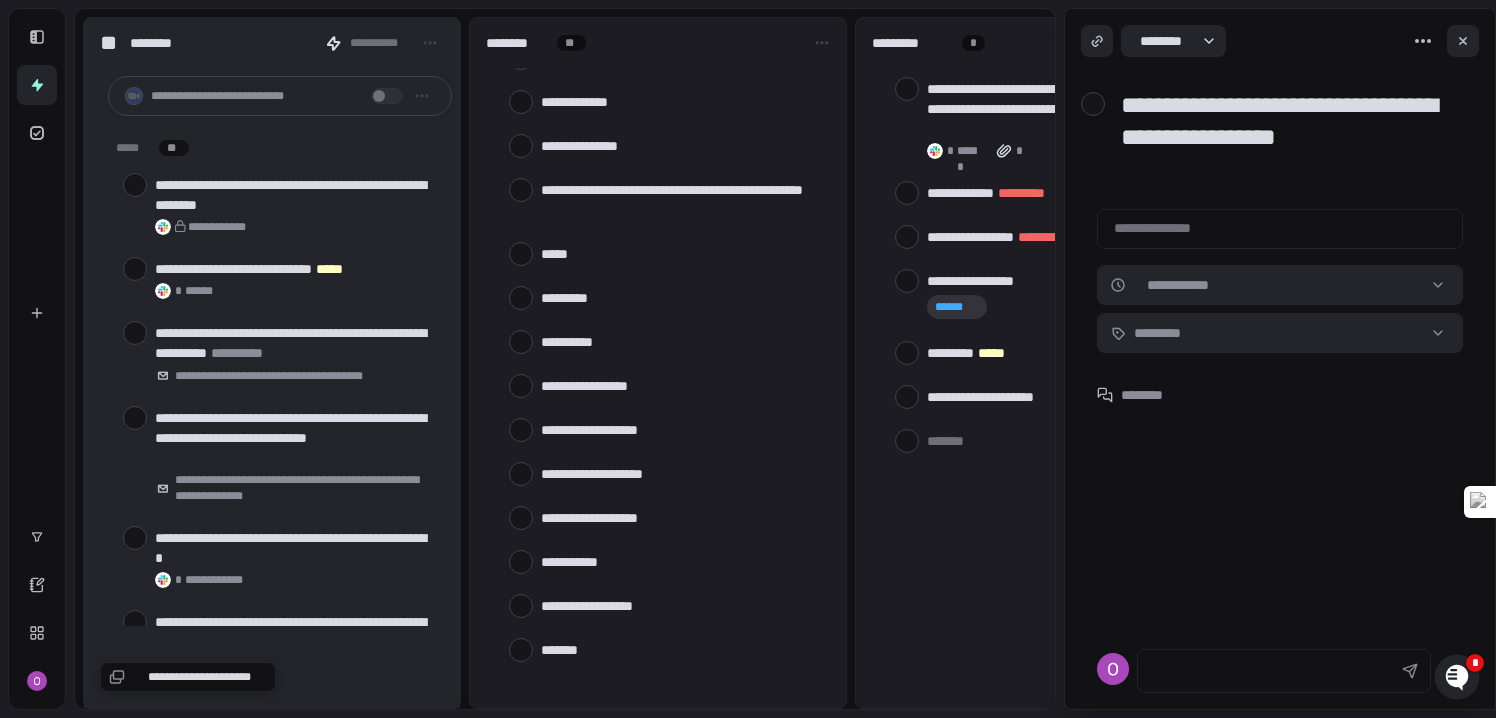 scroll, scrollTop: 299, scrollLeft: 0, axis: vertical 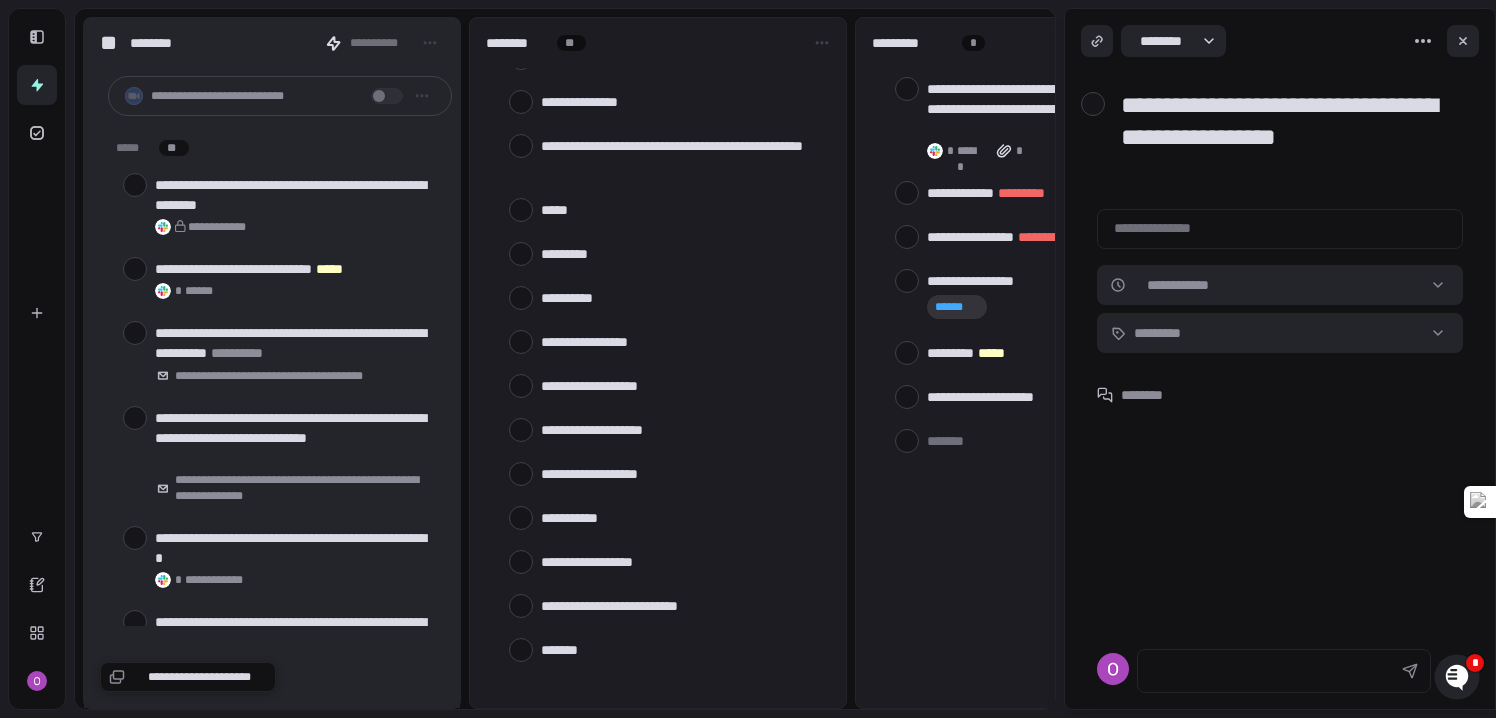 click at bounding box center [681, 649] 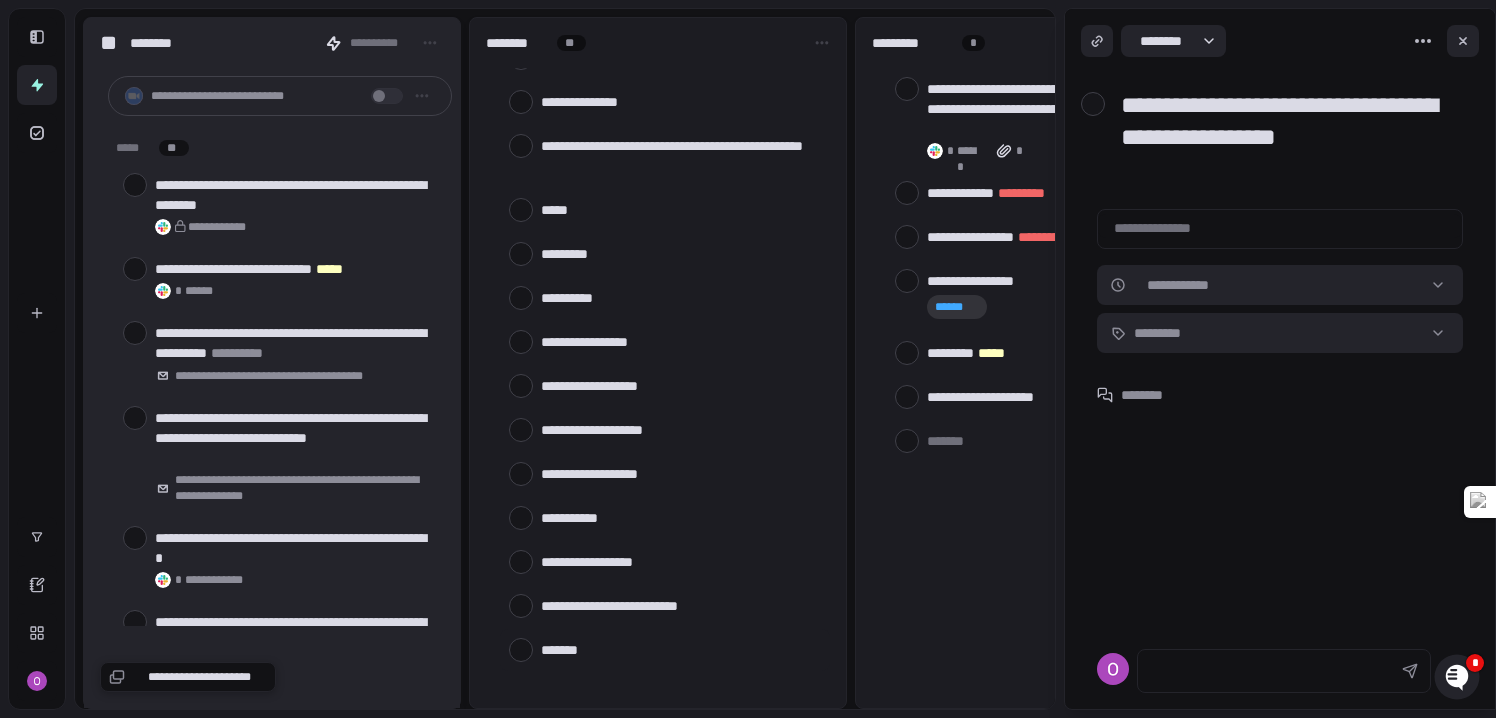 scroll, scrollTop: 343, scrollLeft: 0, axis: vertical 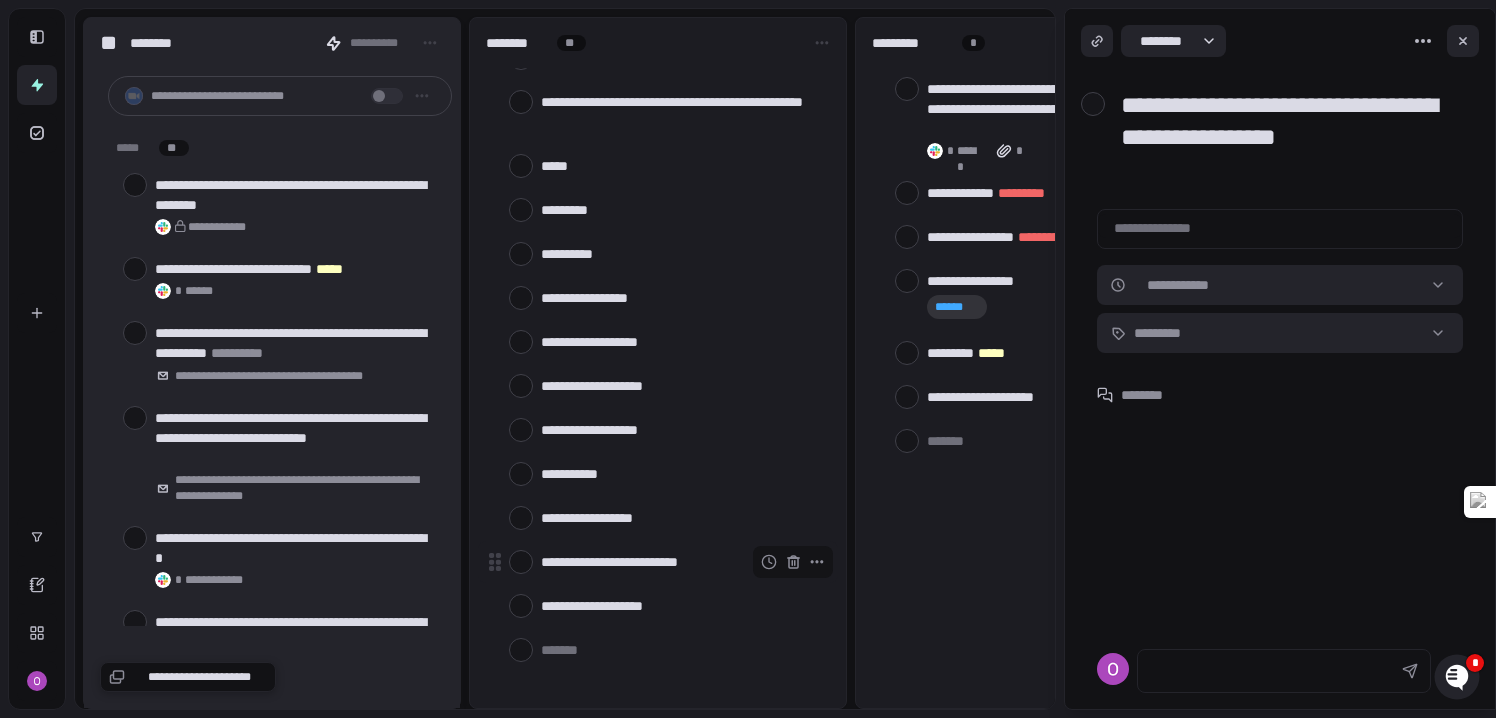 click on "**********" at bounding box center [681, 562] 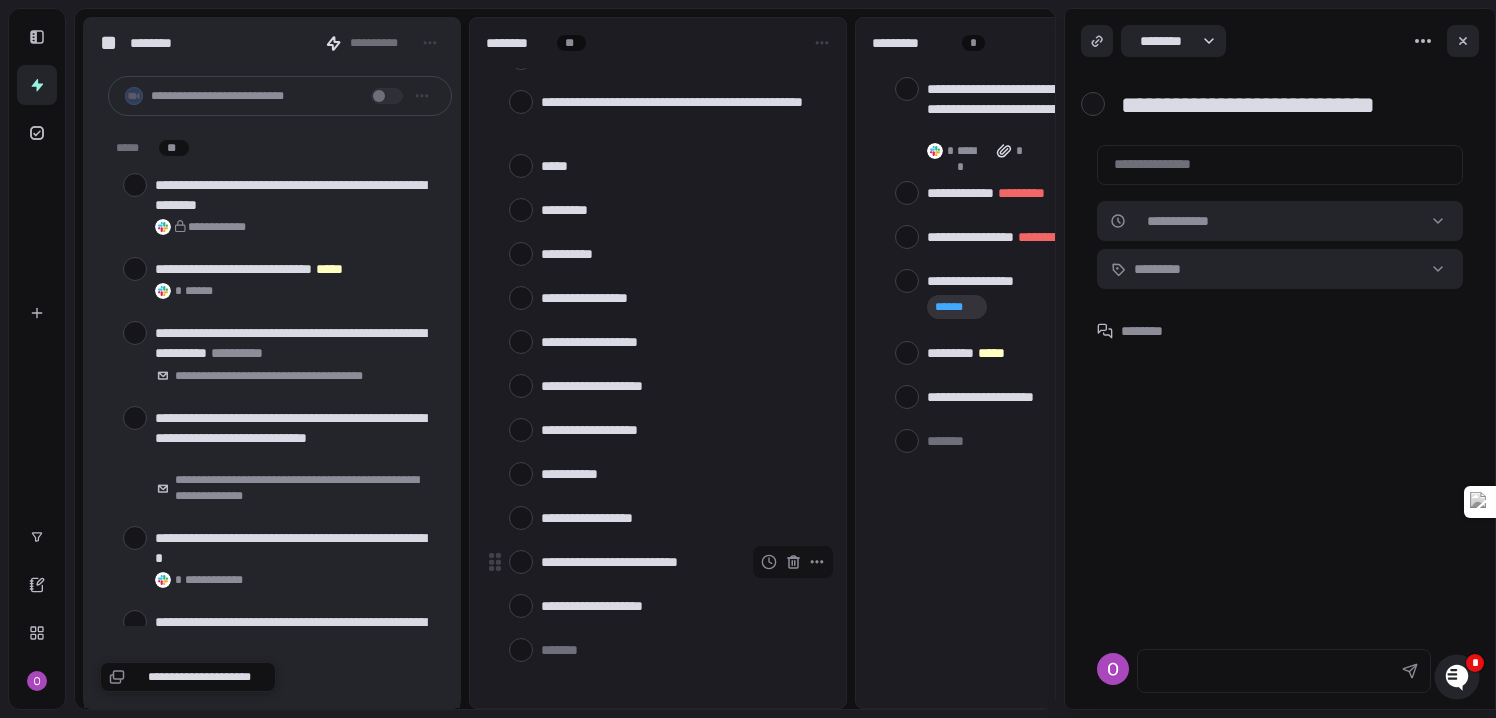 click on "**********" at bounding box center [681, 562] 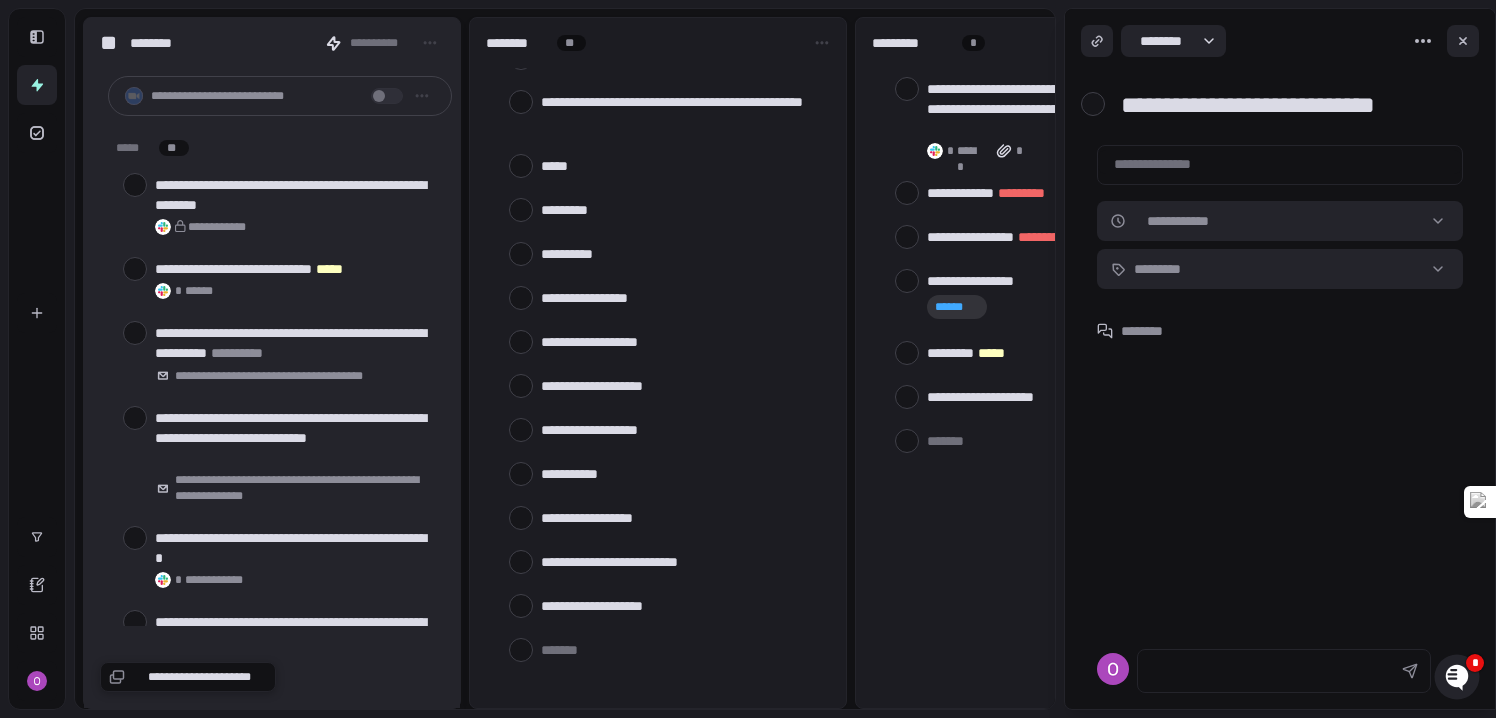 click on "**********" at bounding box center [1288, 105] 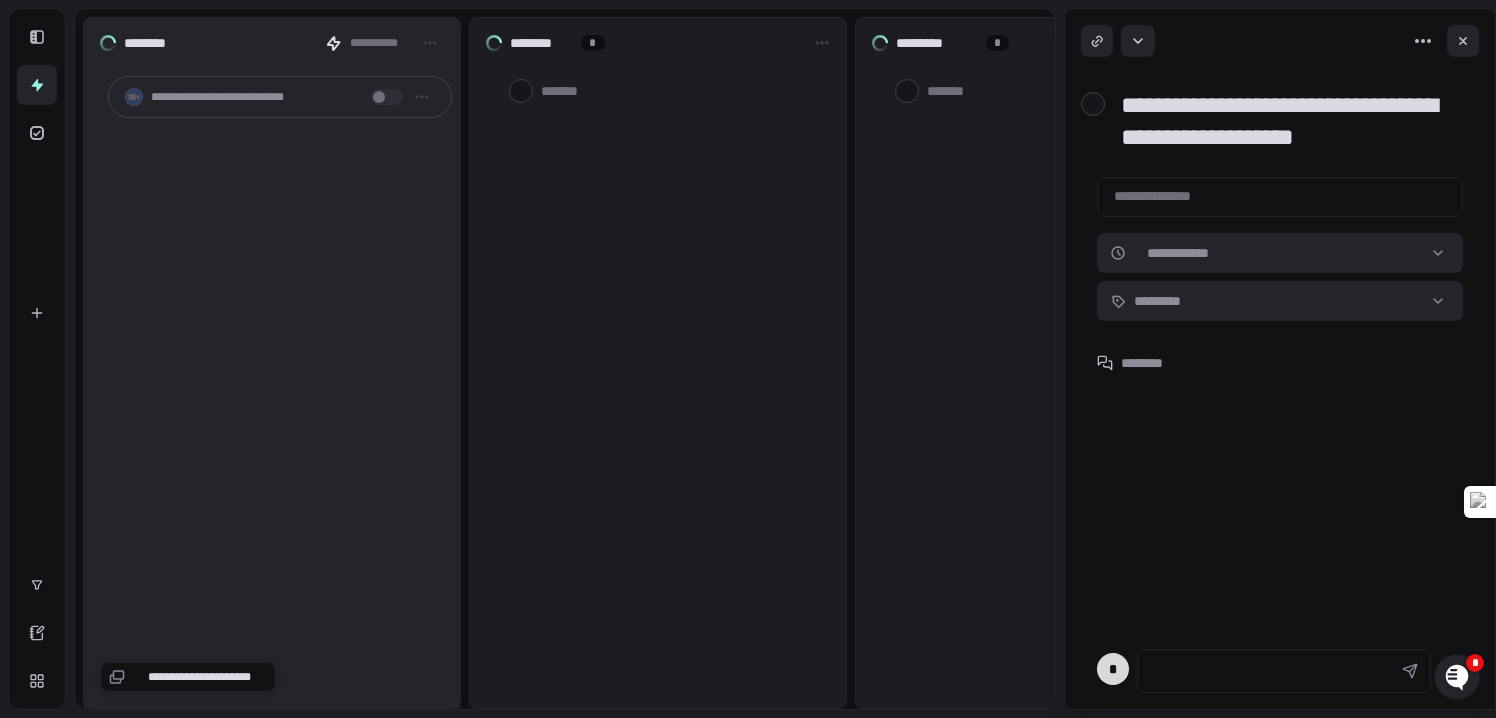 scroll, scrollTop: 0, scrollLeft: 0, axis: both 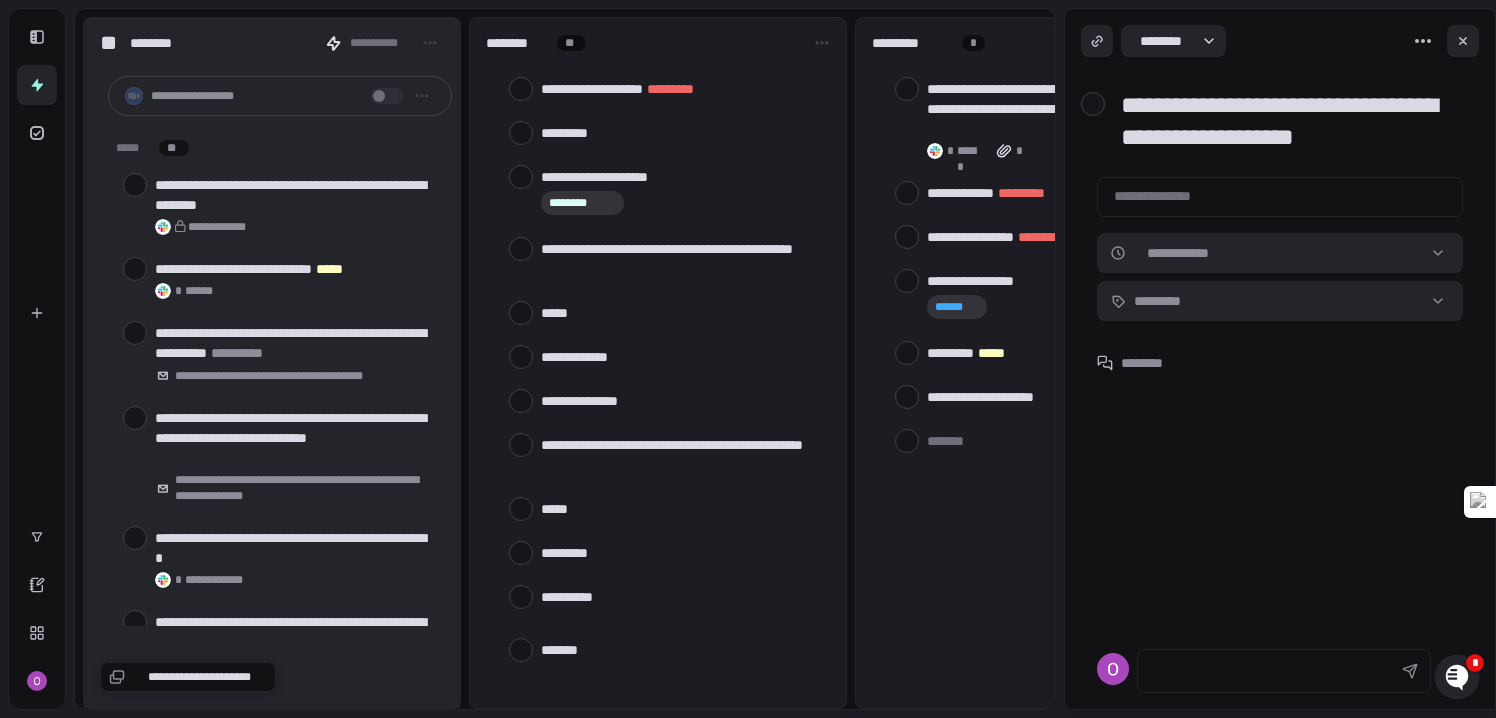 click at bounding box center (681, 649) 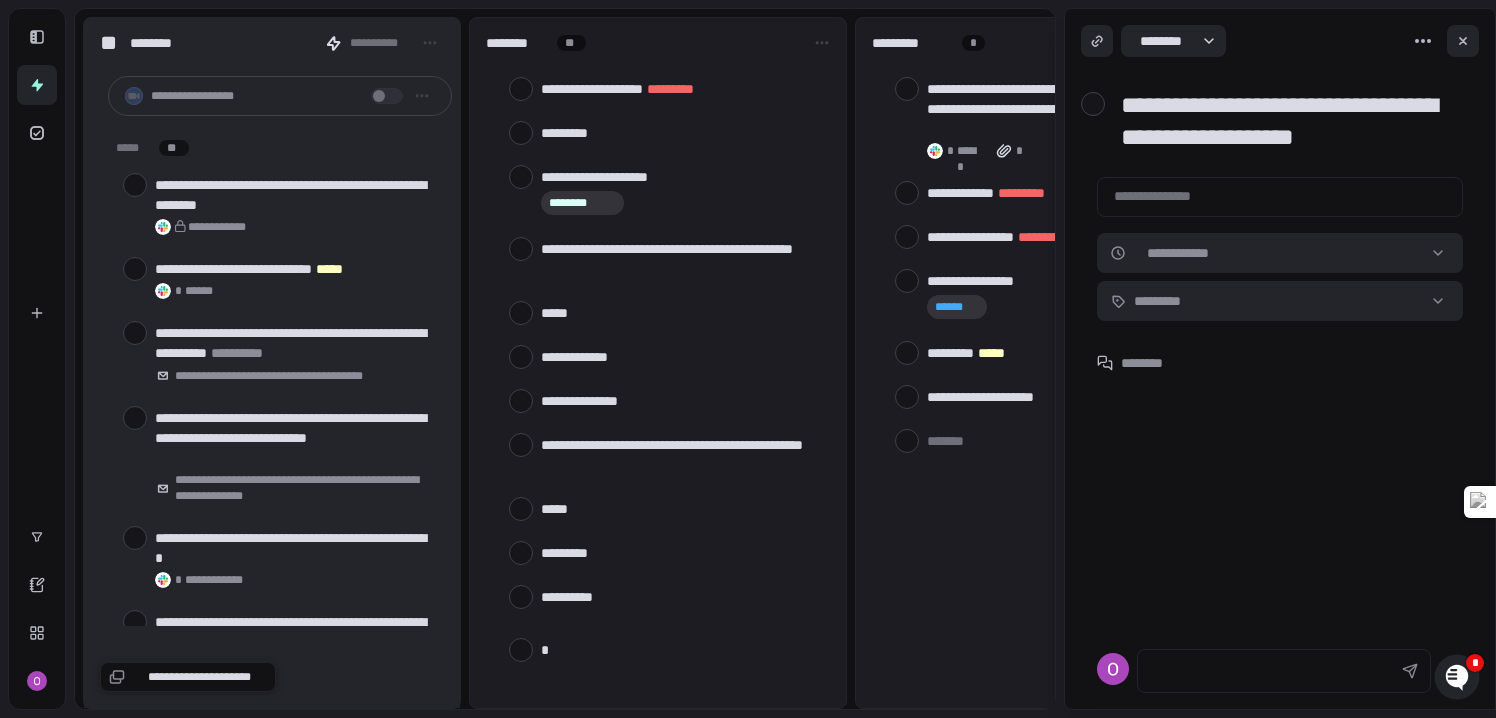 type on "**" 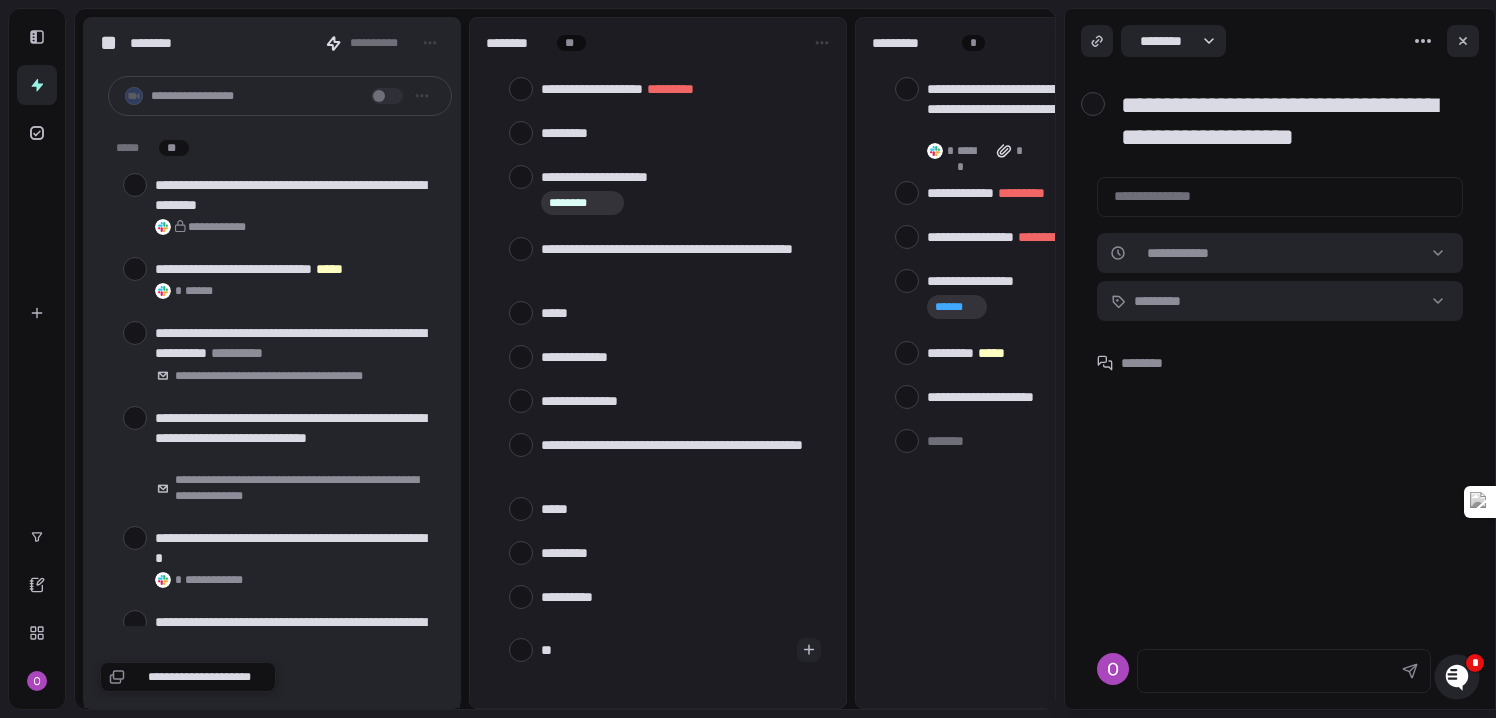 type on "***" 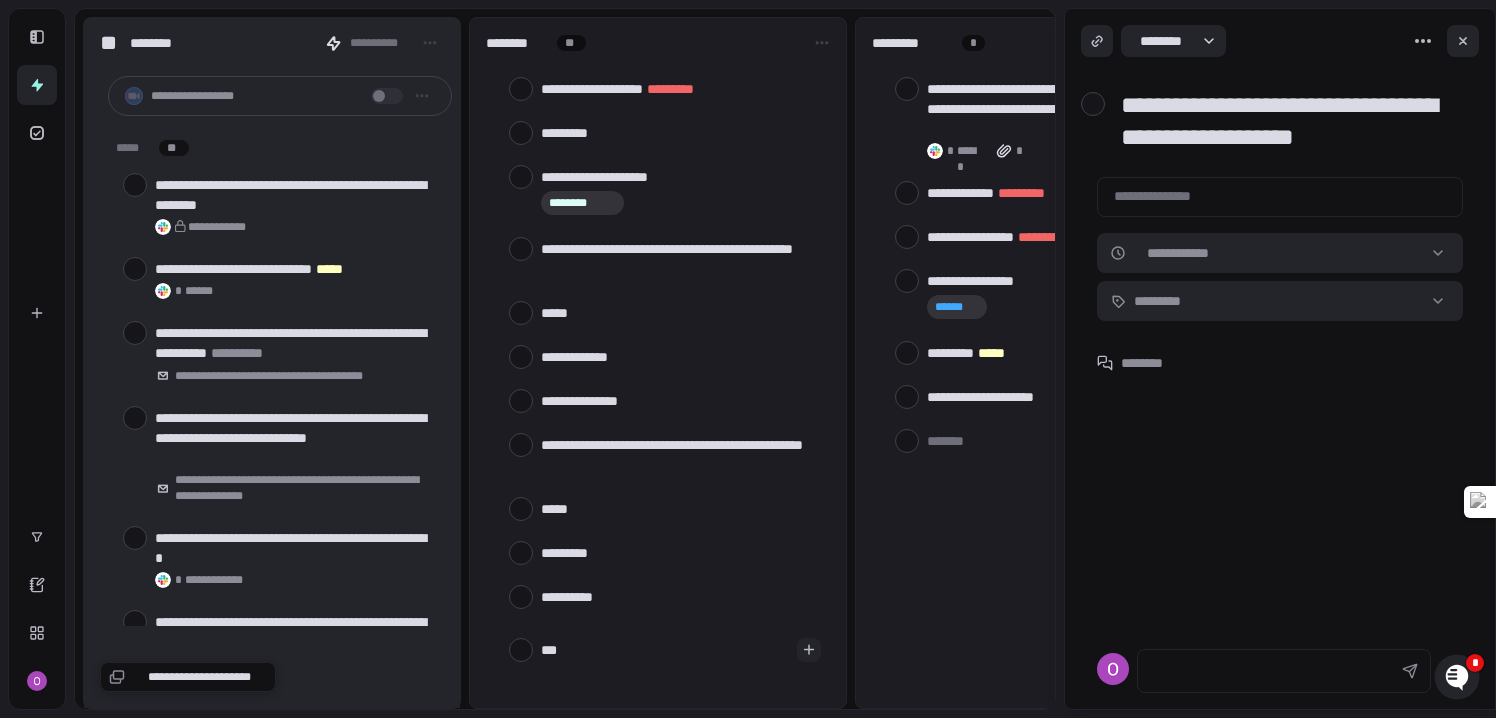 type on "****" 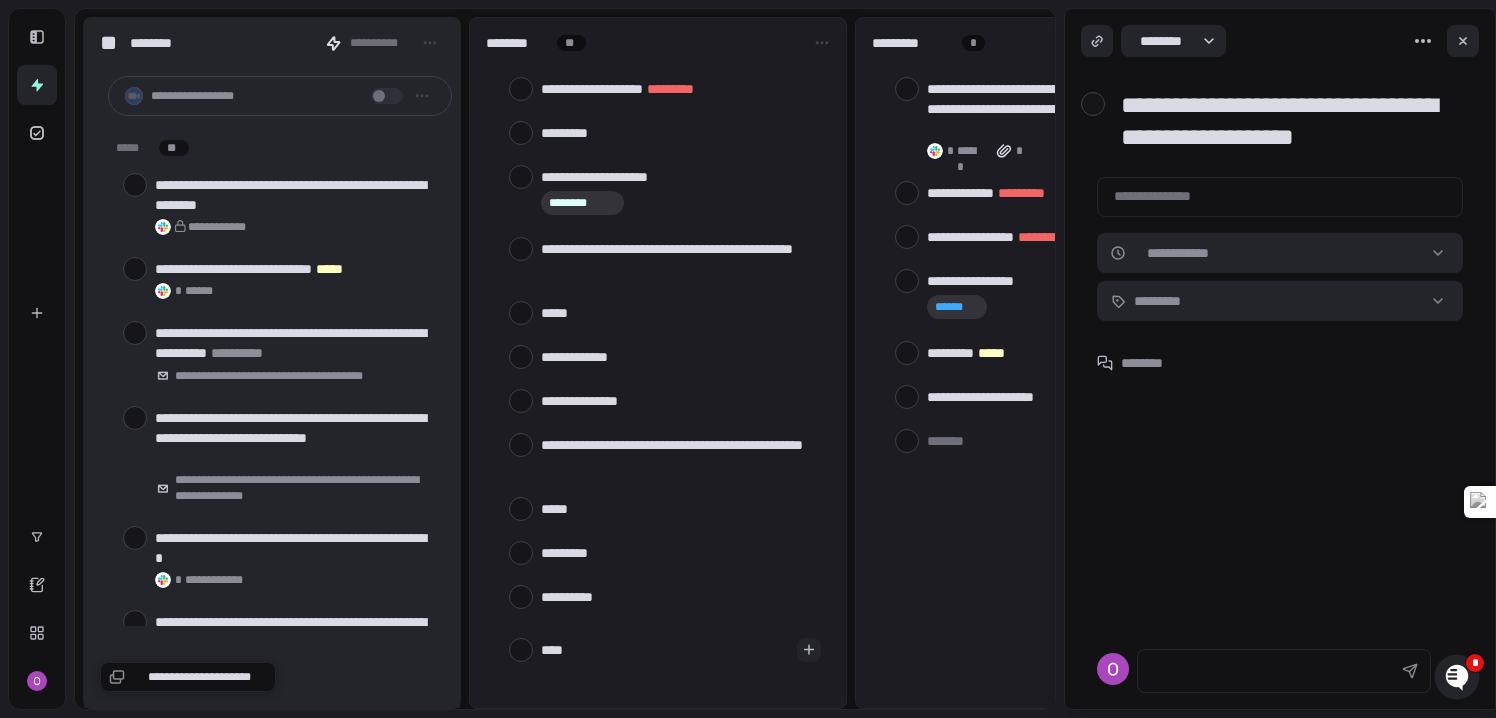 type on "*****" 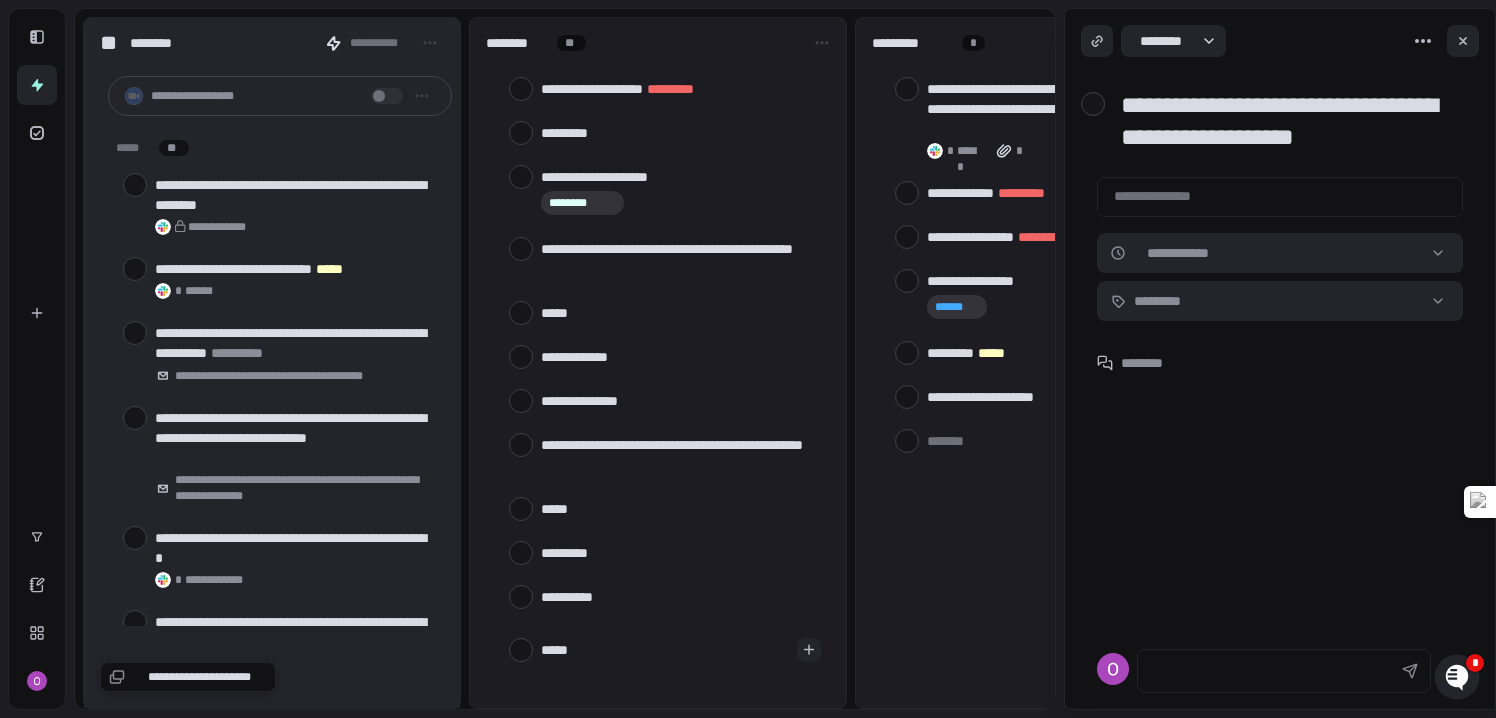 type on "****" 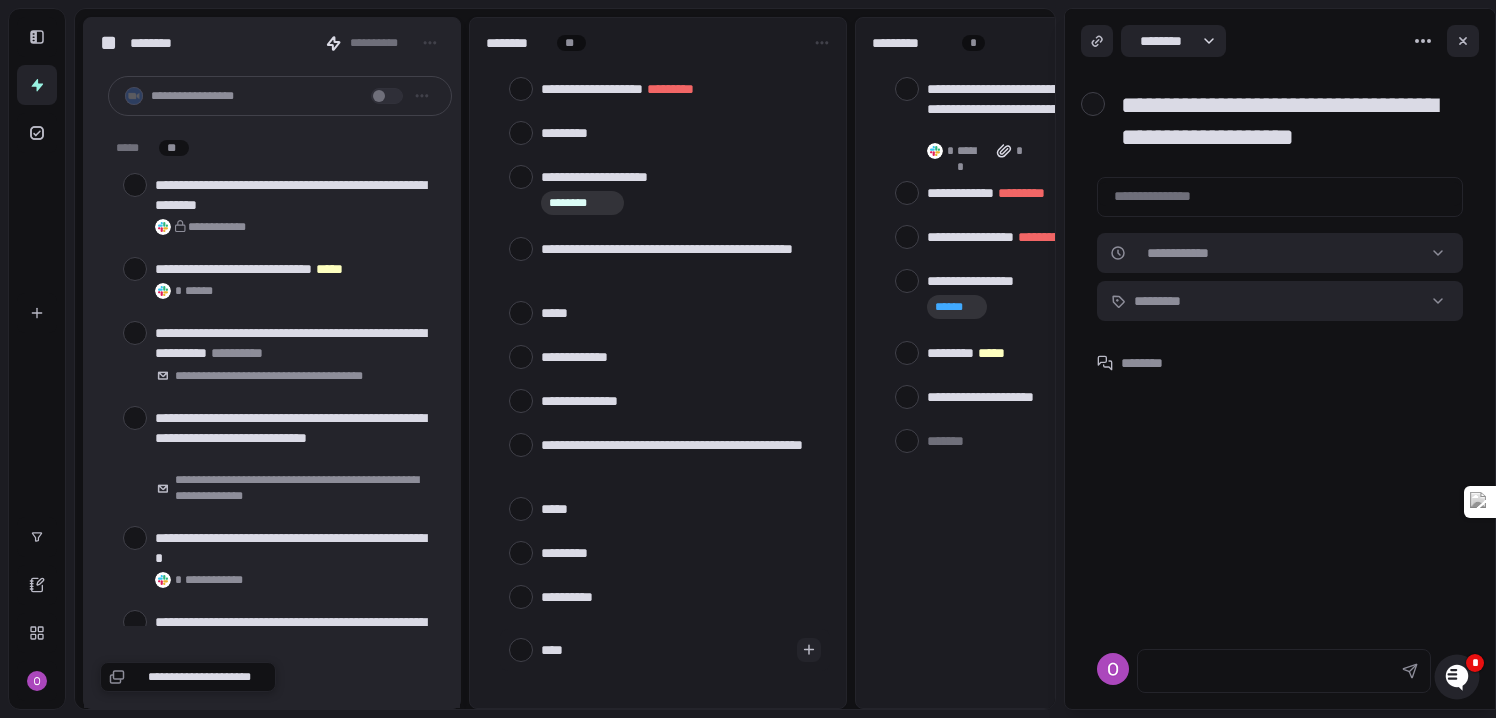 type on "*" 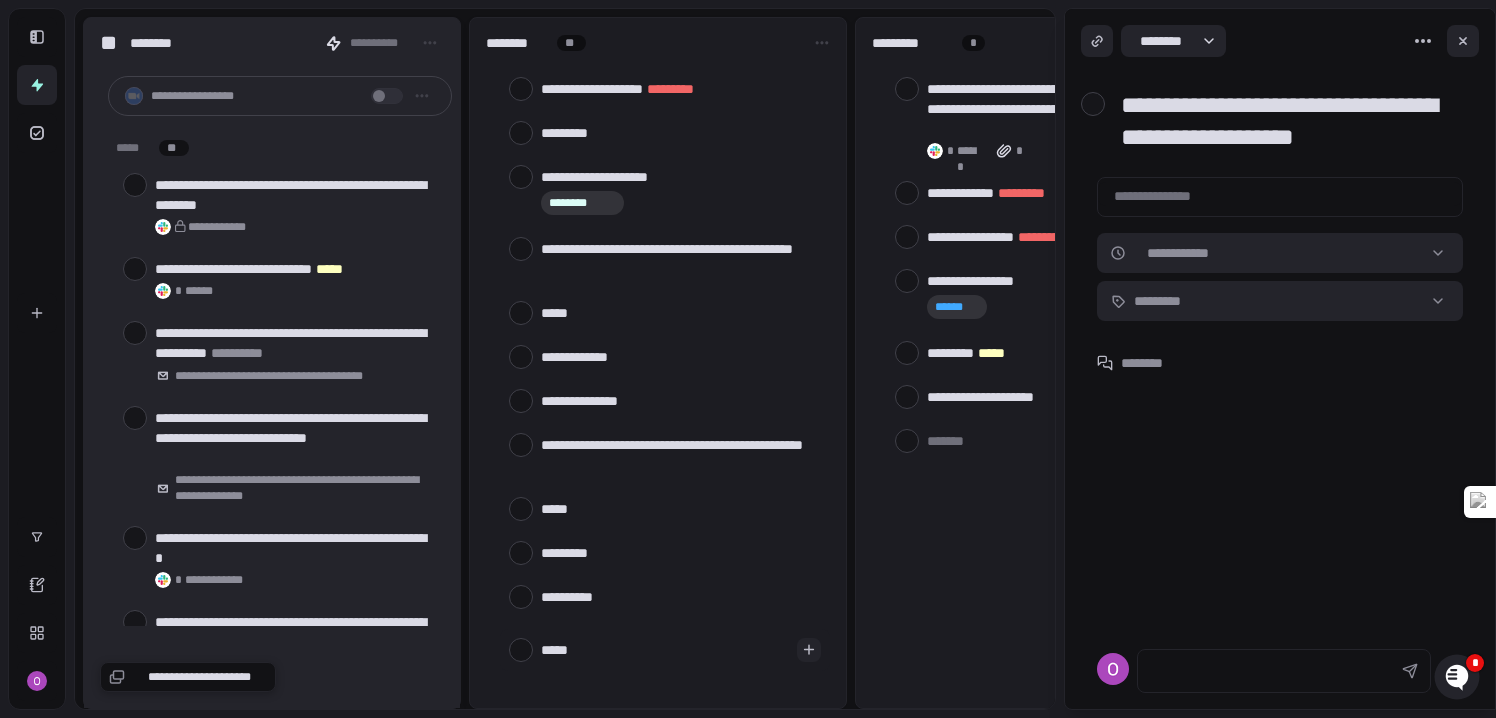 type on "******" 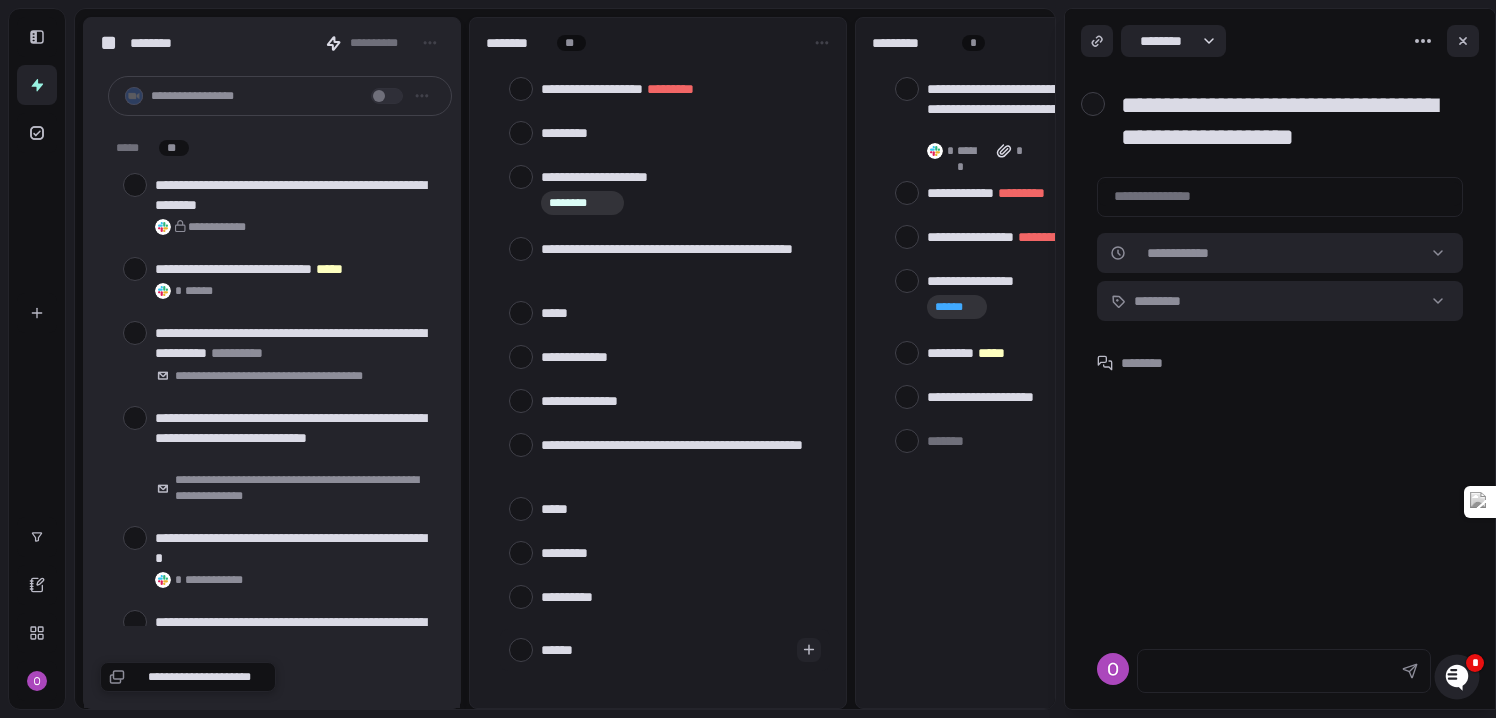 type on "*******" 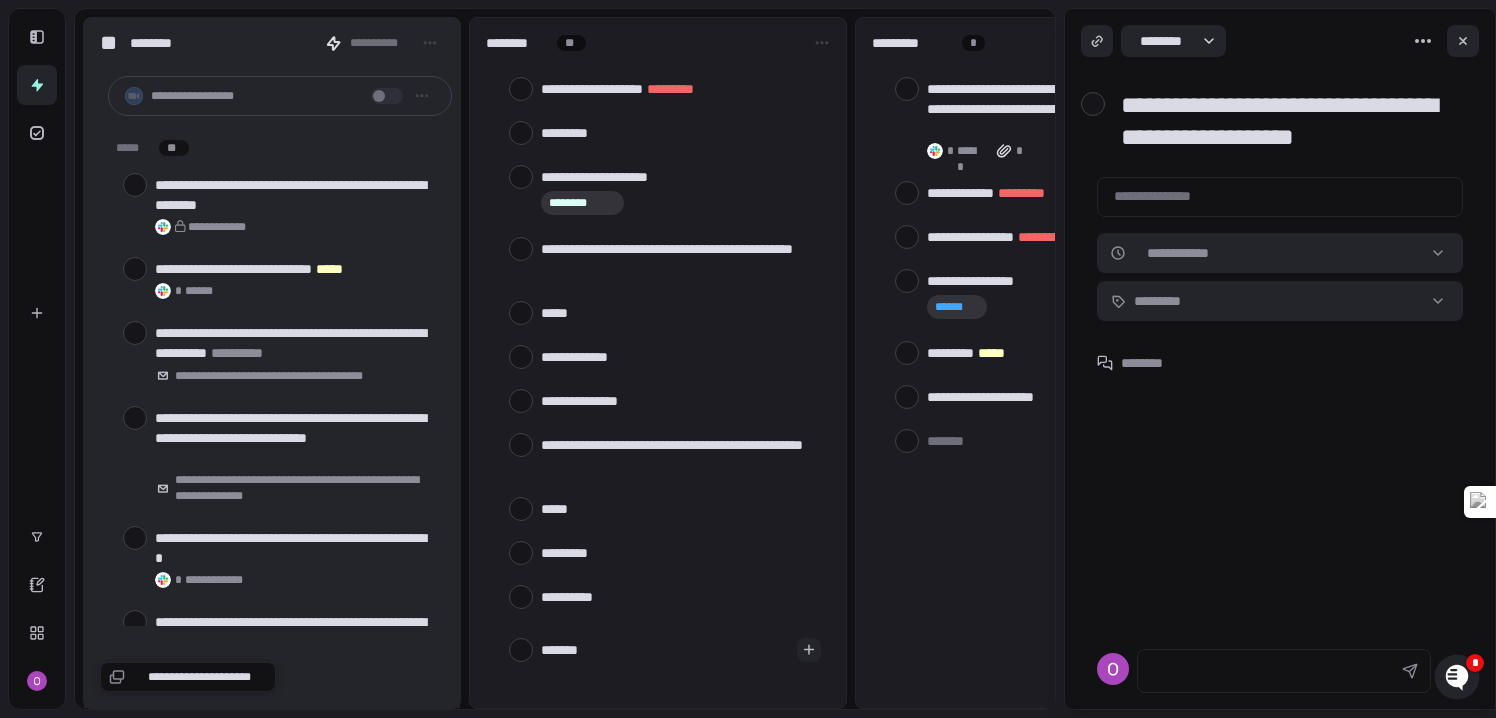 type on "********" 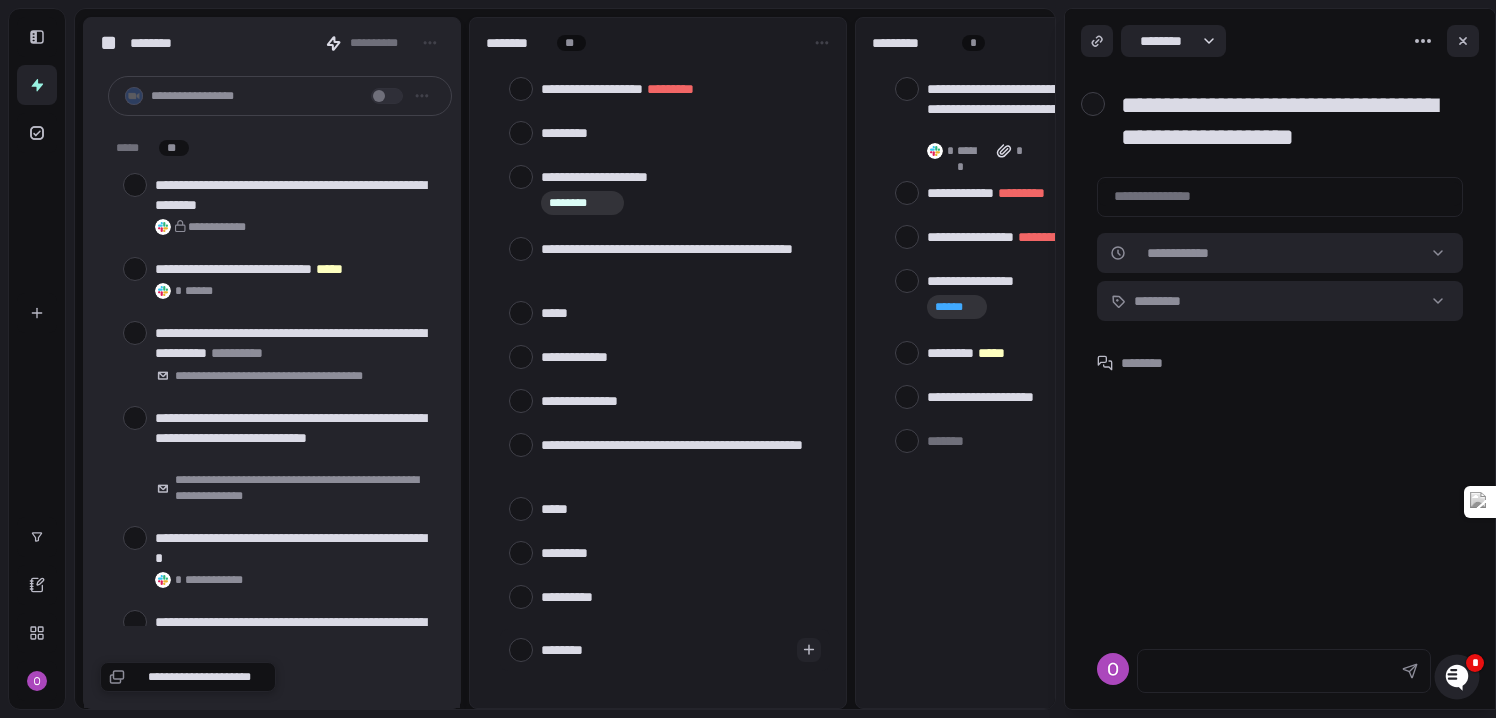 type on "*" 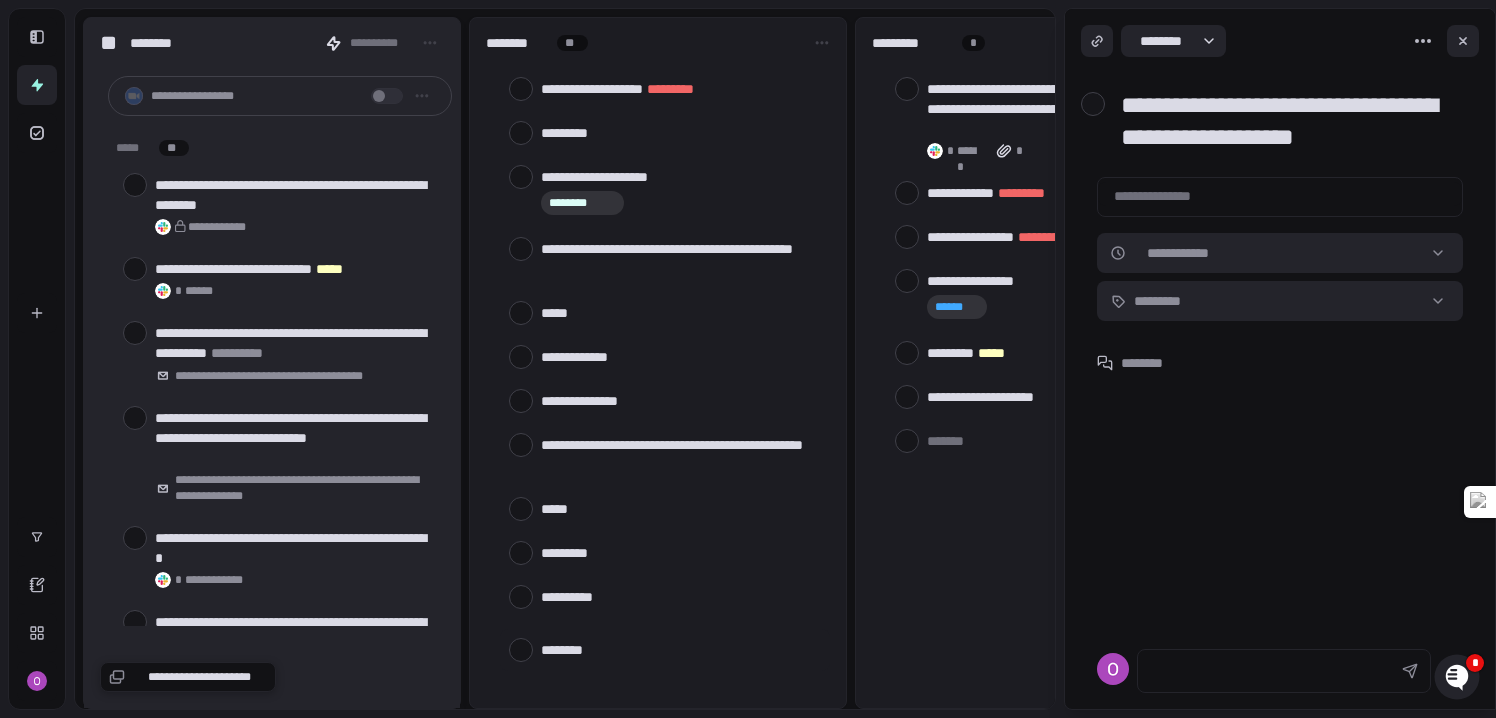 type 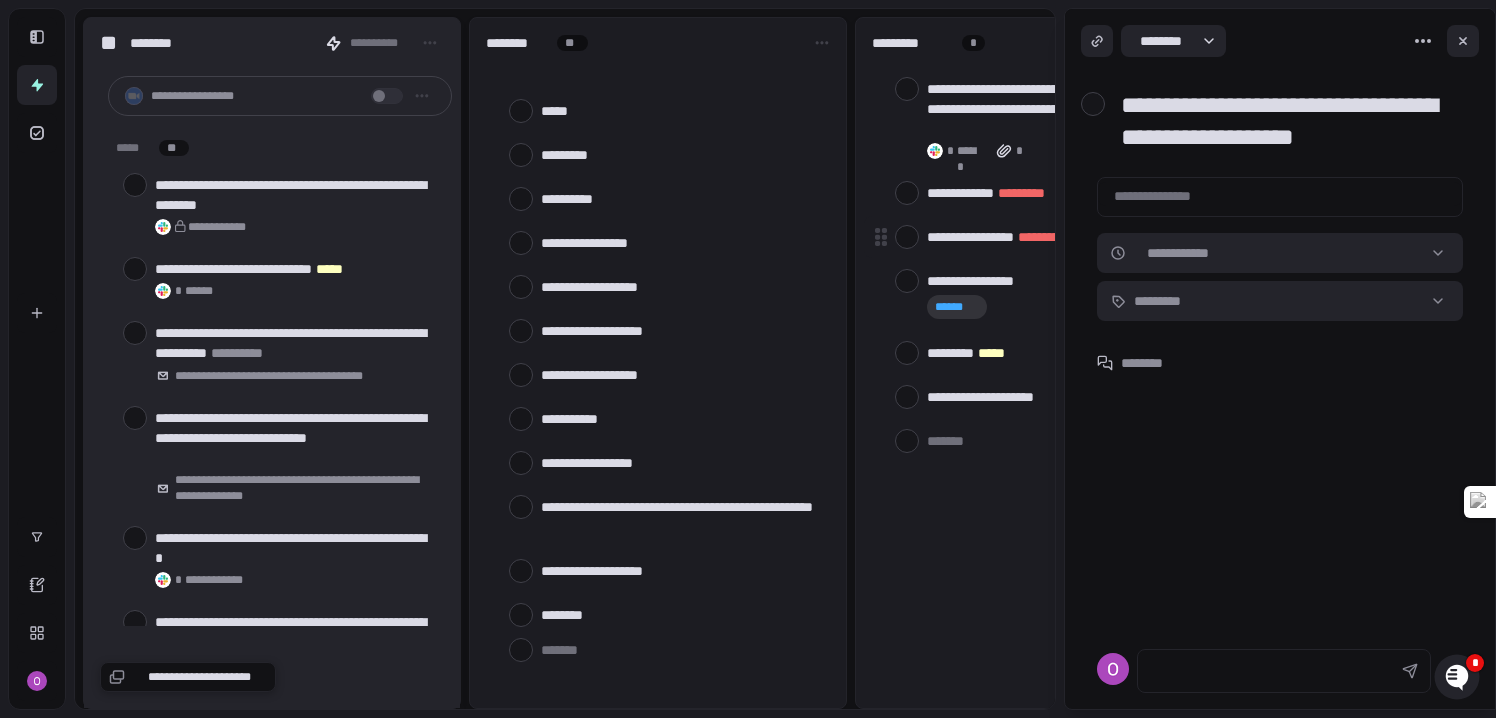 scroll, scrollTop: 407, scrollLeft: 0, axis: vertical 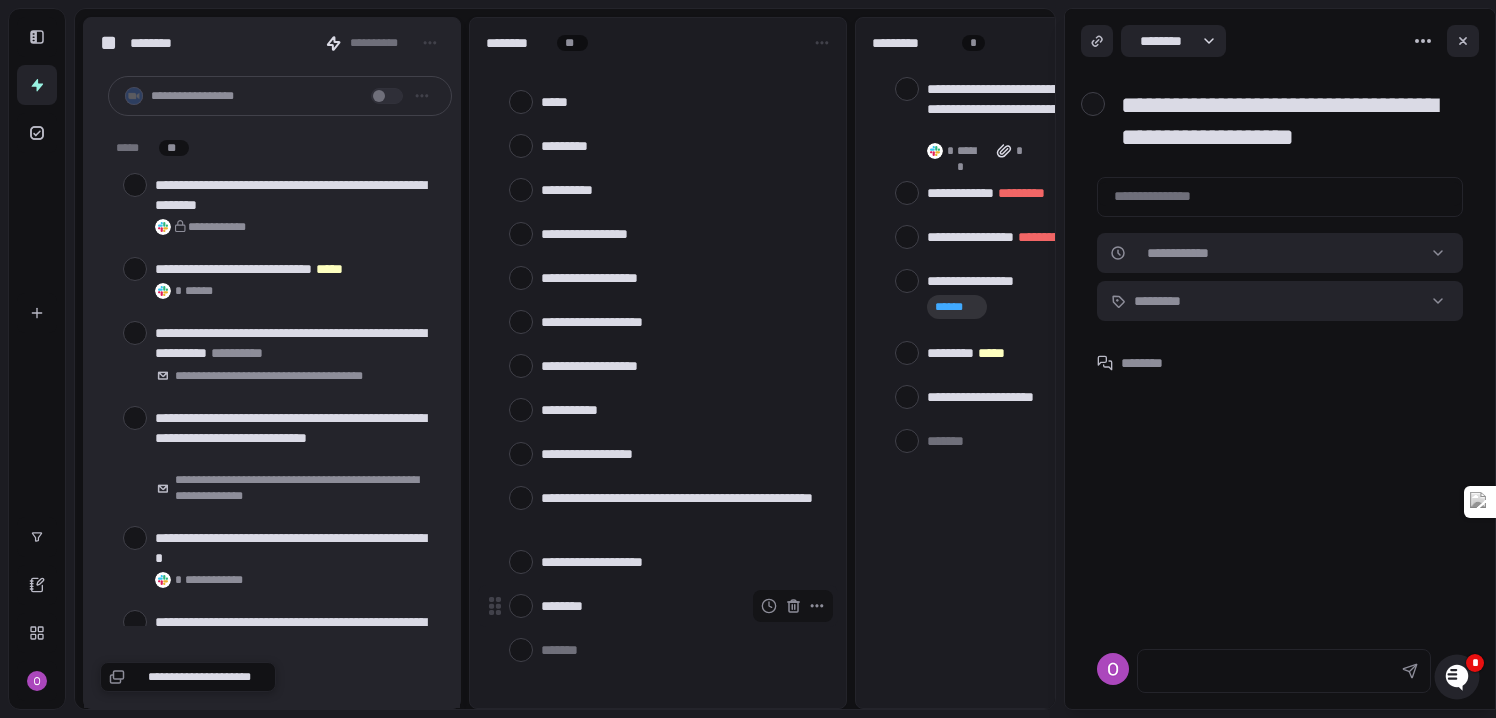 click on "********" at bounding box center [681, 606] 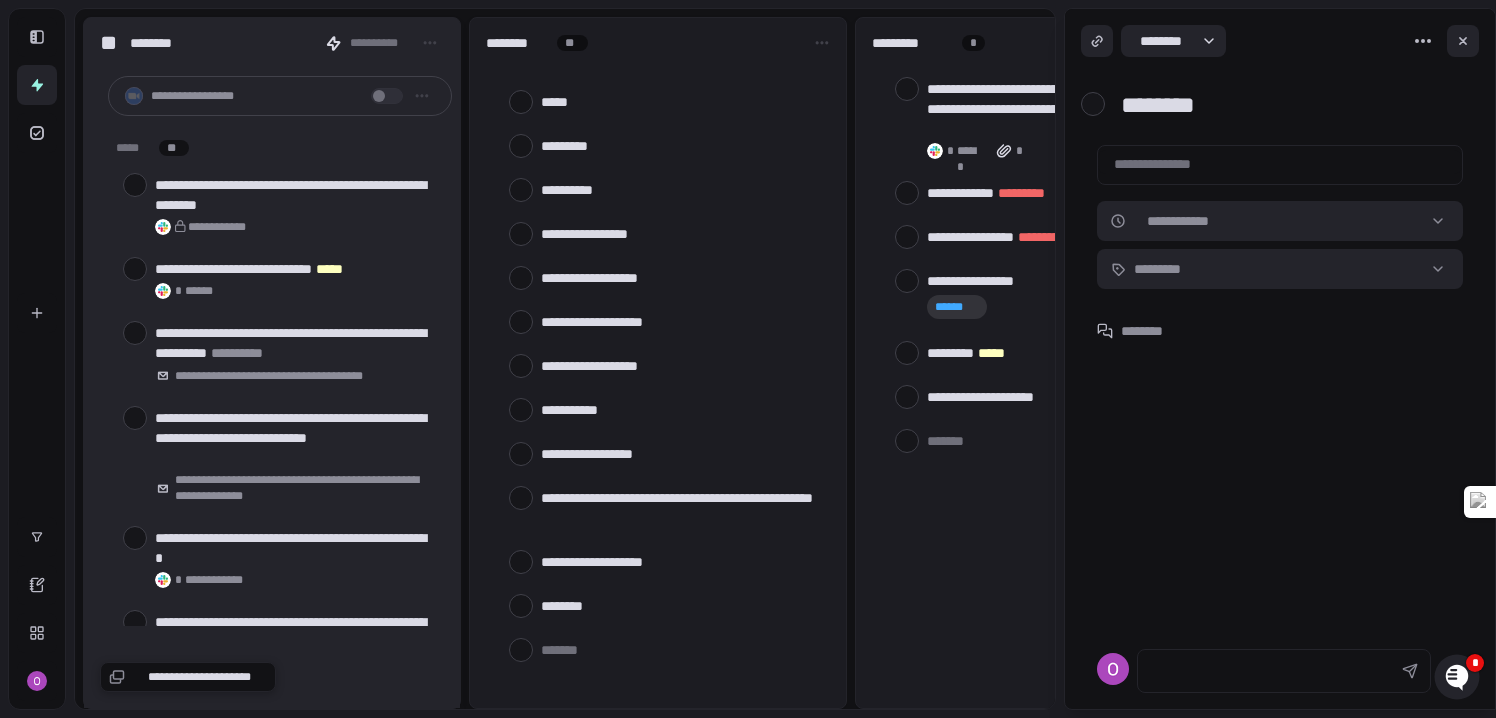 click at bounding box center [1280, 162] 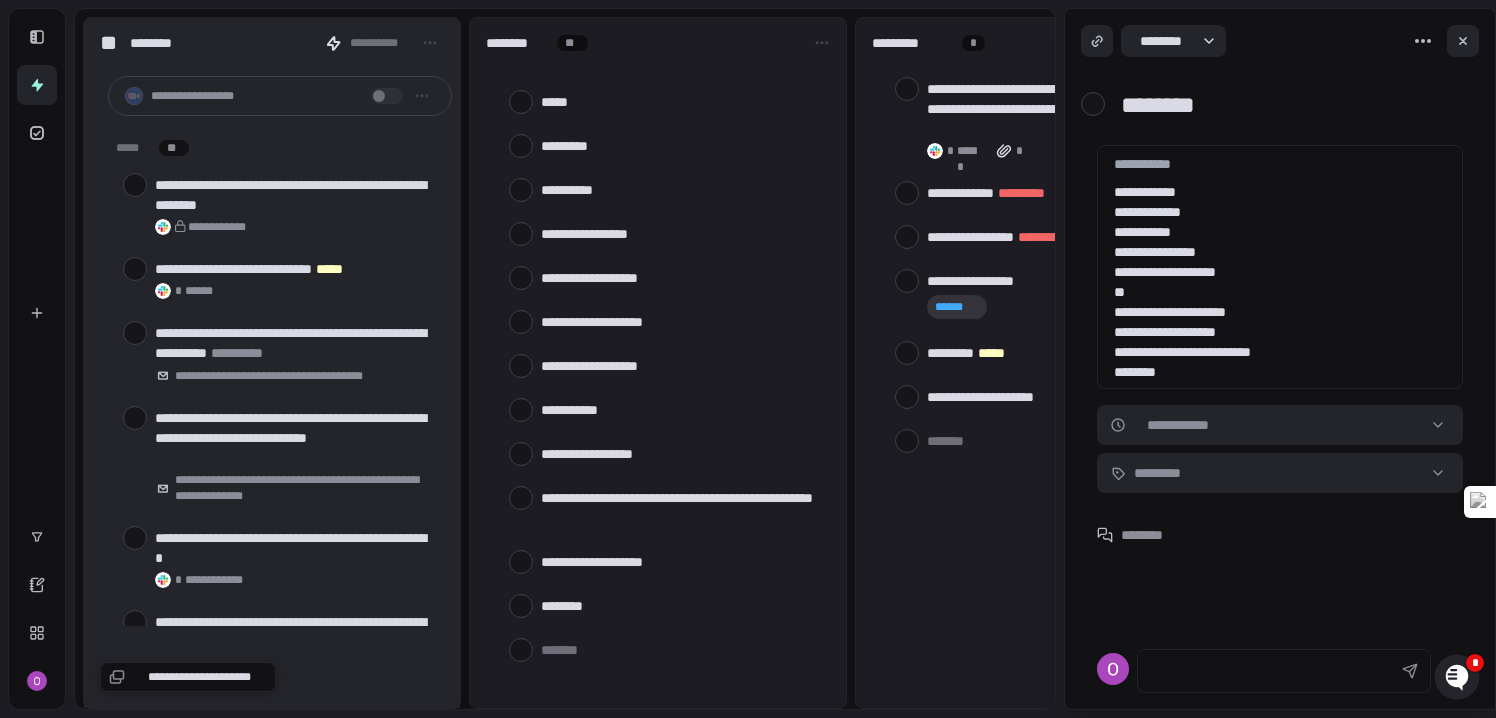 type on "*" 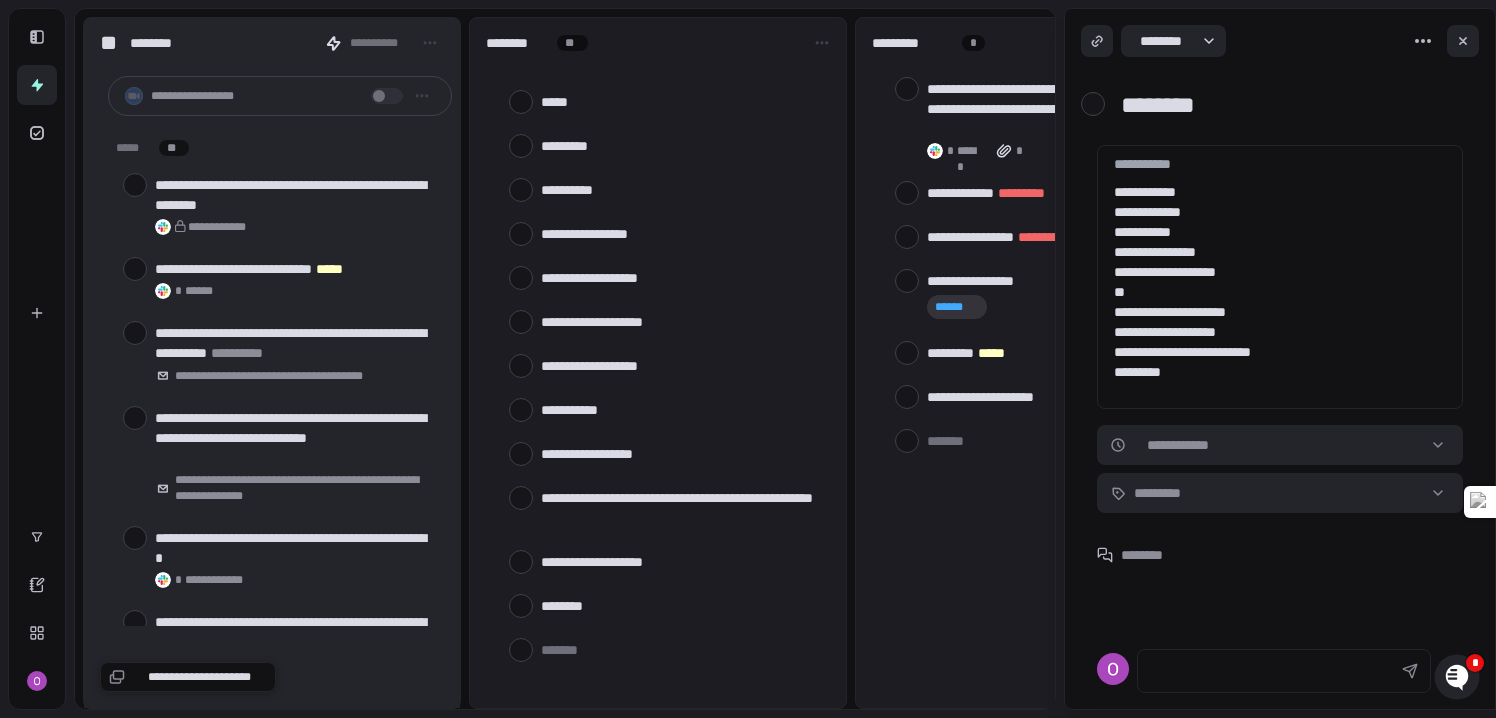 type on "**********" 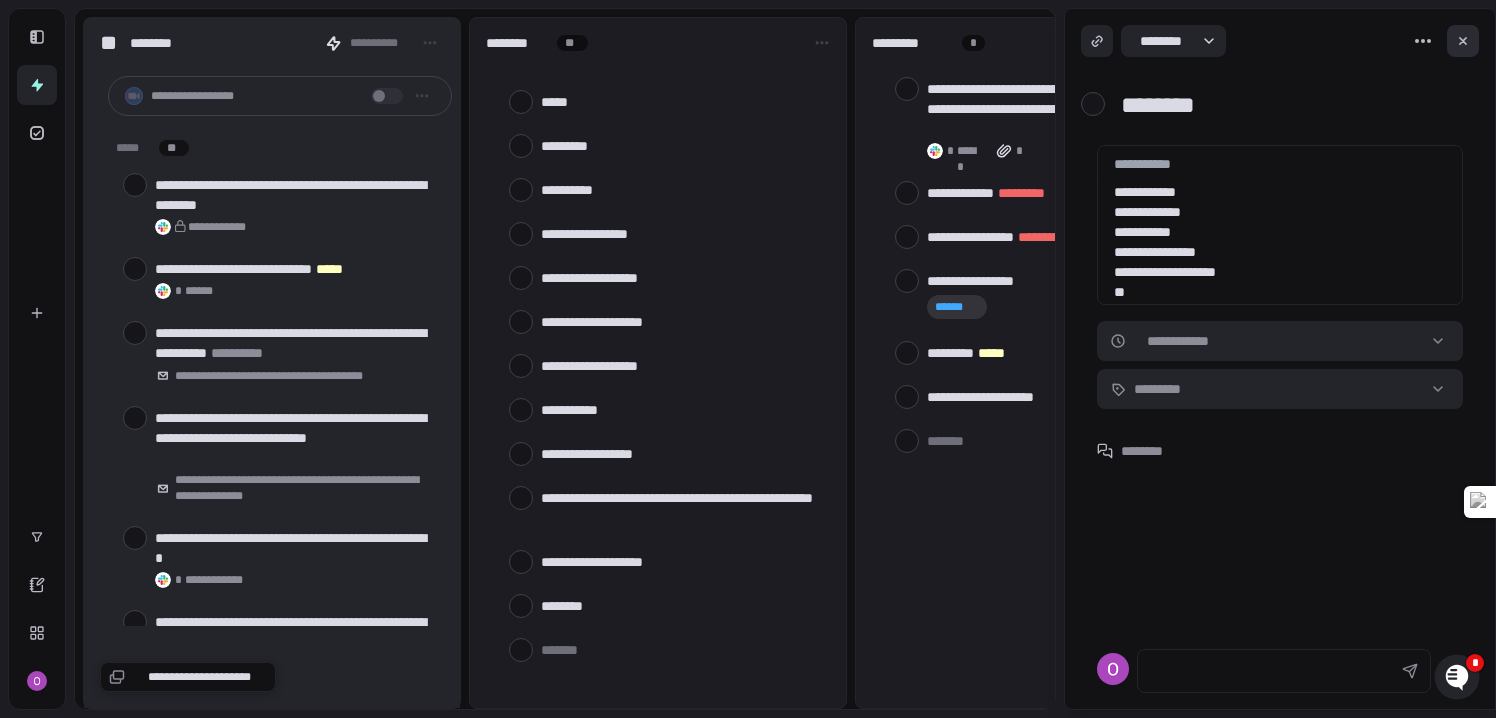 click at bounding box center (1463, 41) 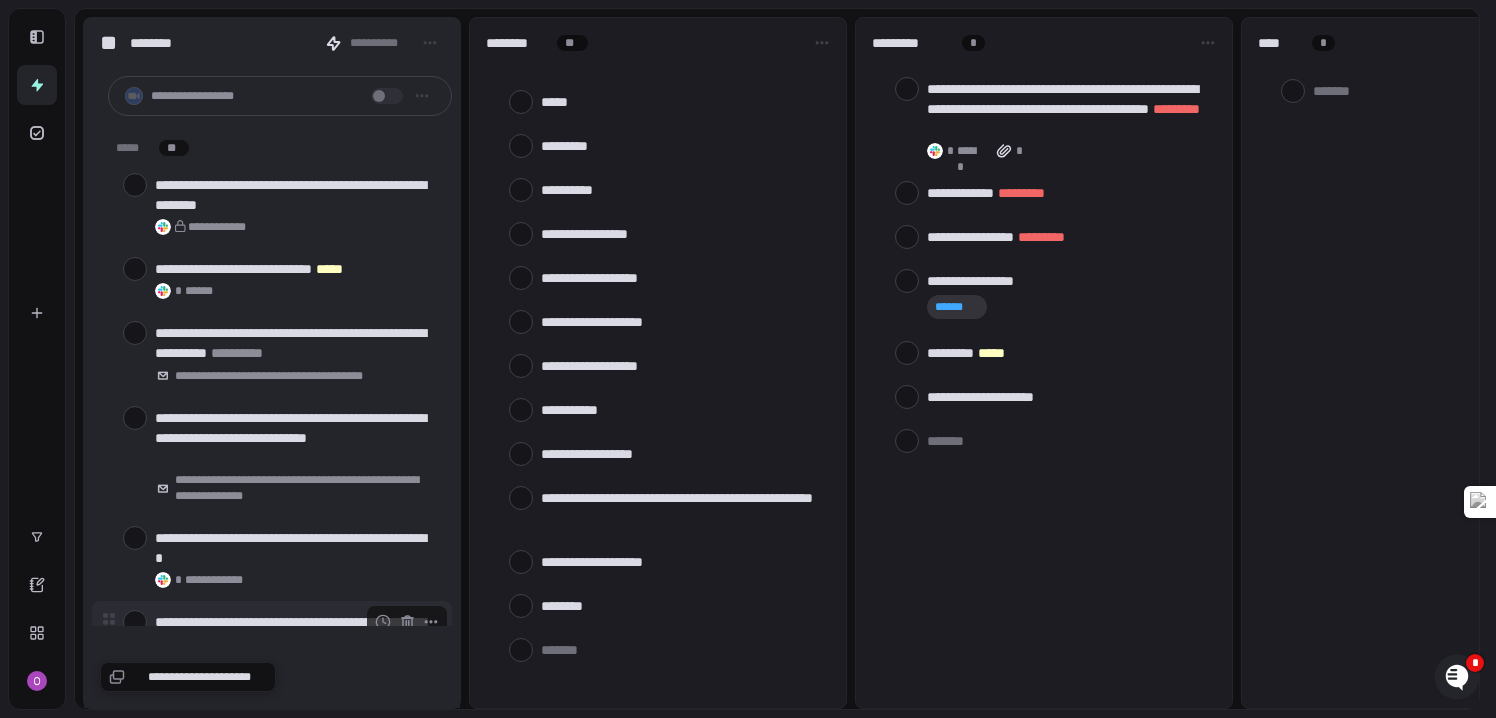 type on "*" 